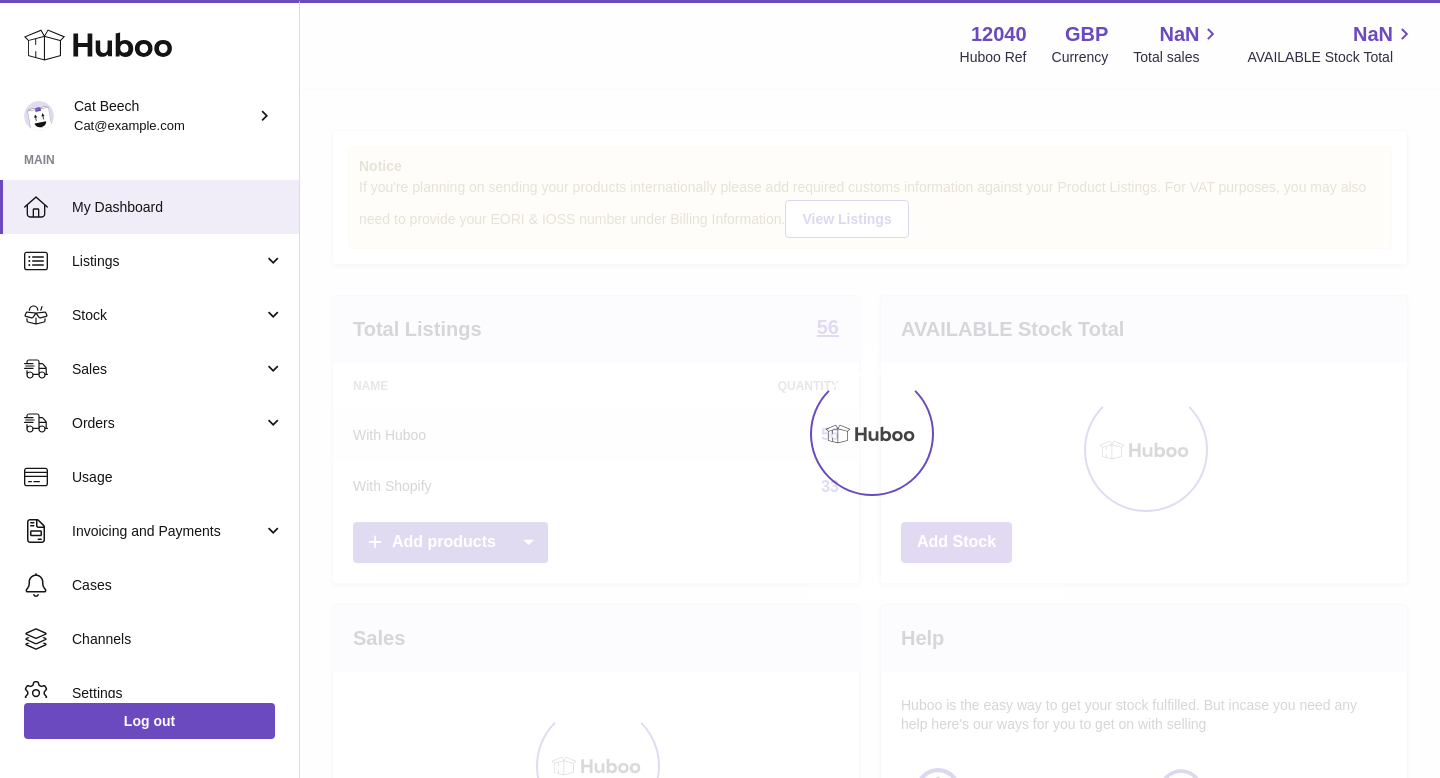 scroll, scrollTop: 0, scrollLeft: 0, axis: both 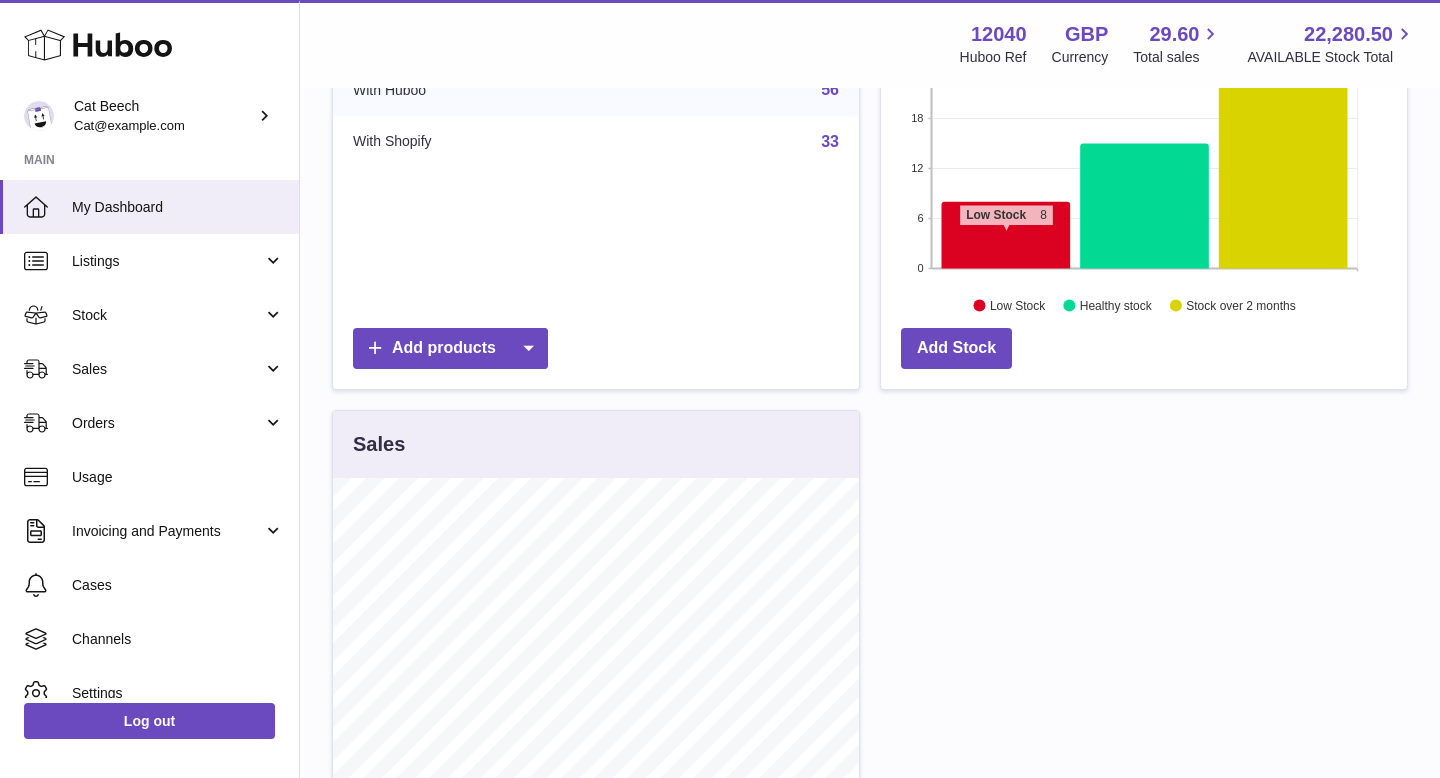 click 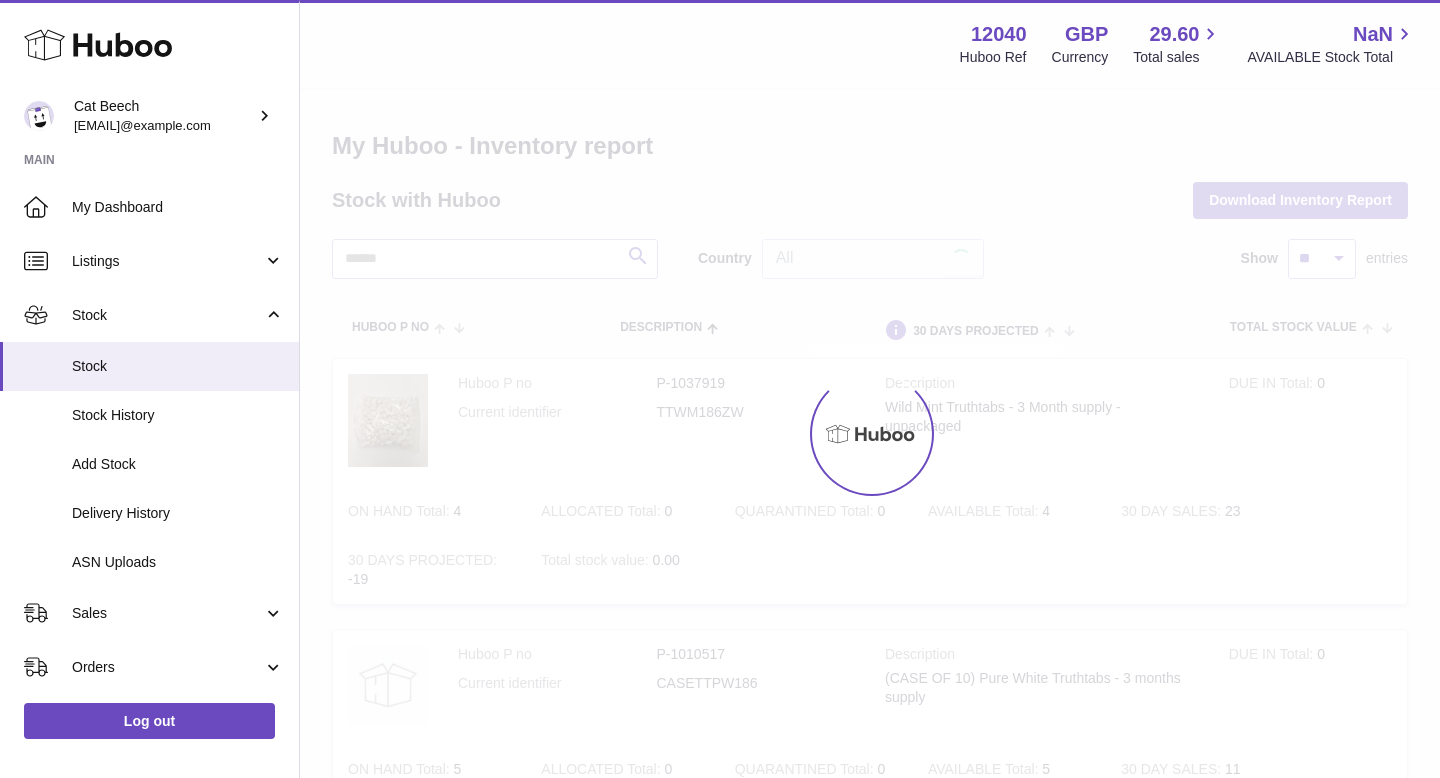 scroll, scrollTop: 0, scrollLeft: 0, axis: both 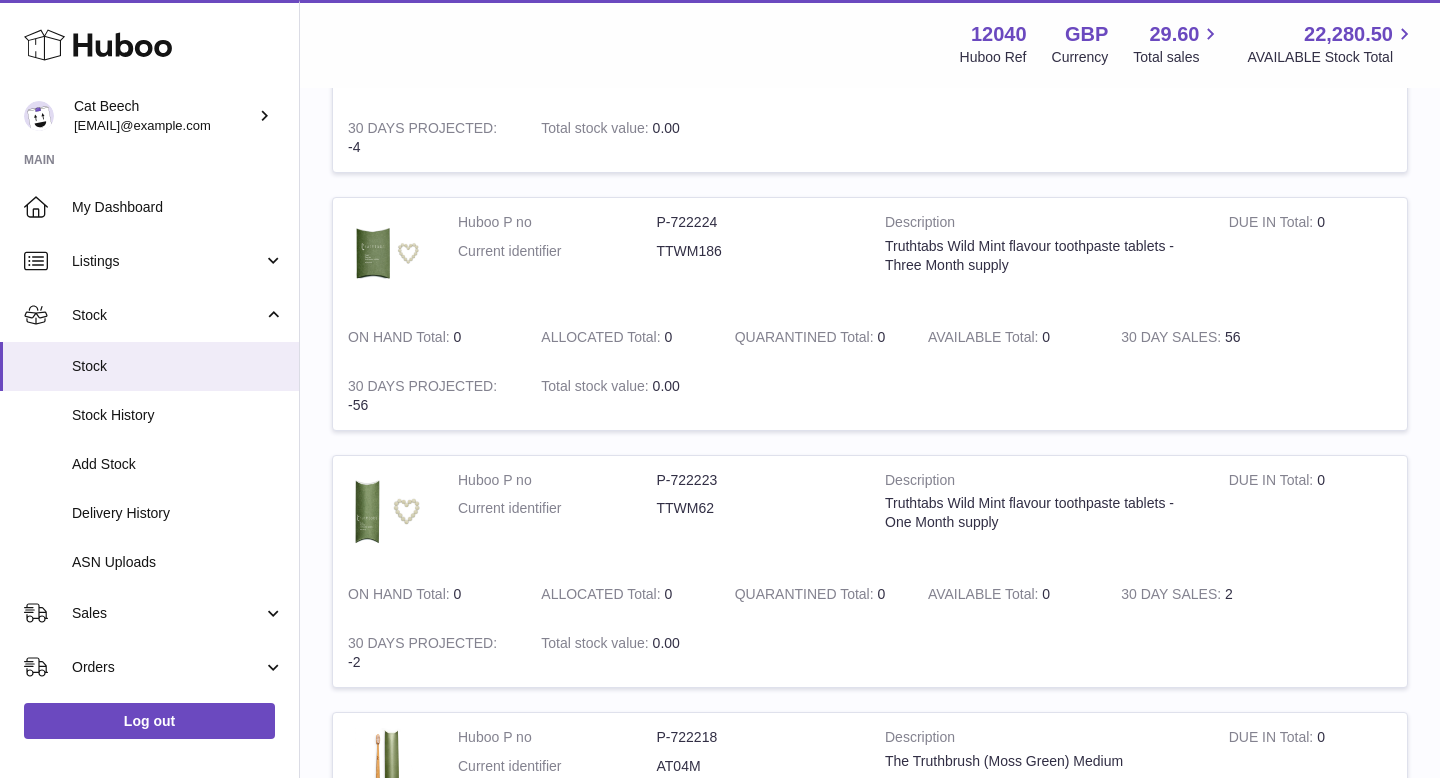click on "Description" at bounding box center [1042, 225] 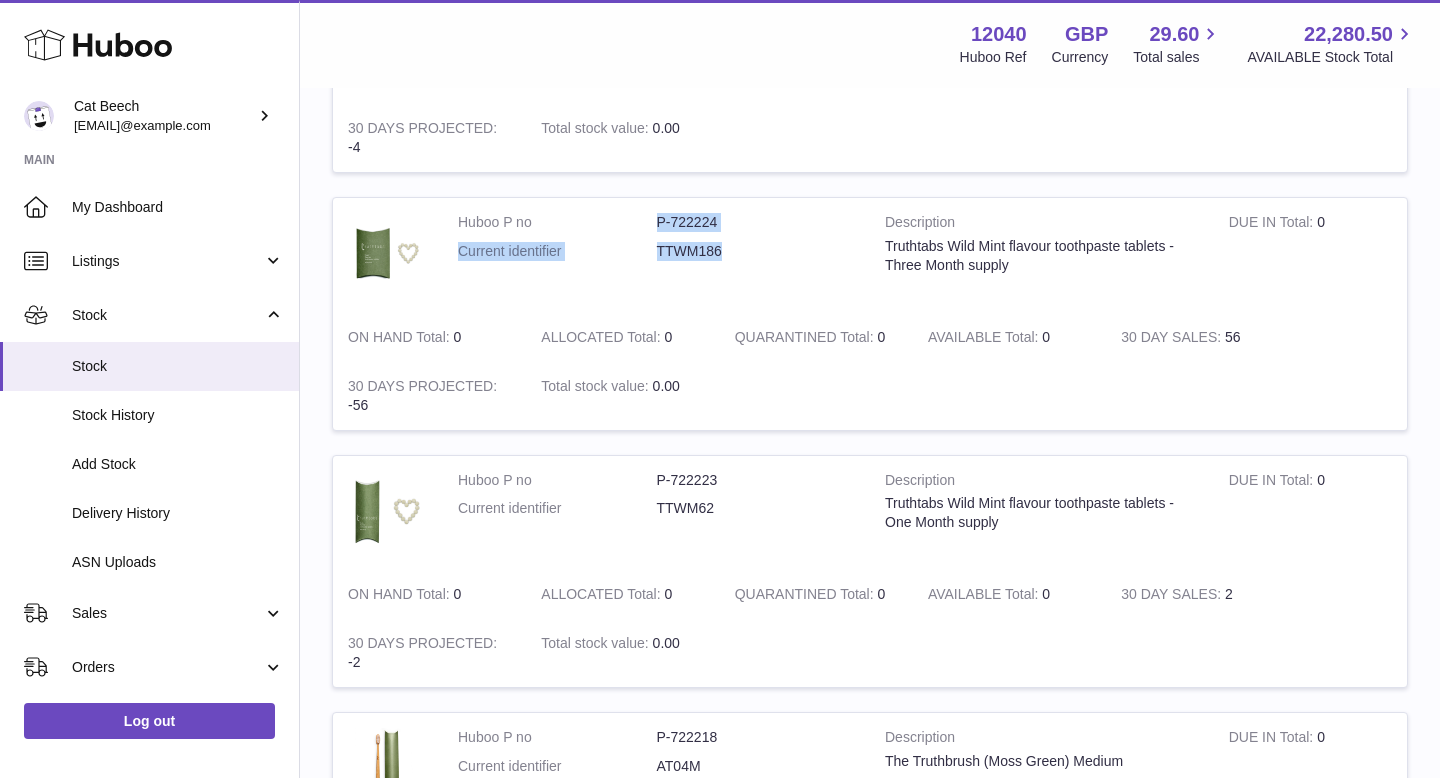 drag, startPoint x: 732, startPoint y: 253, endPoint x: 652, endPoint y: 221, distance: 86.162636 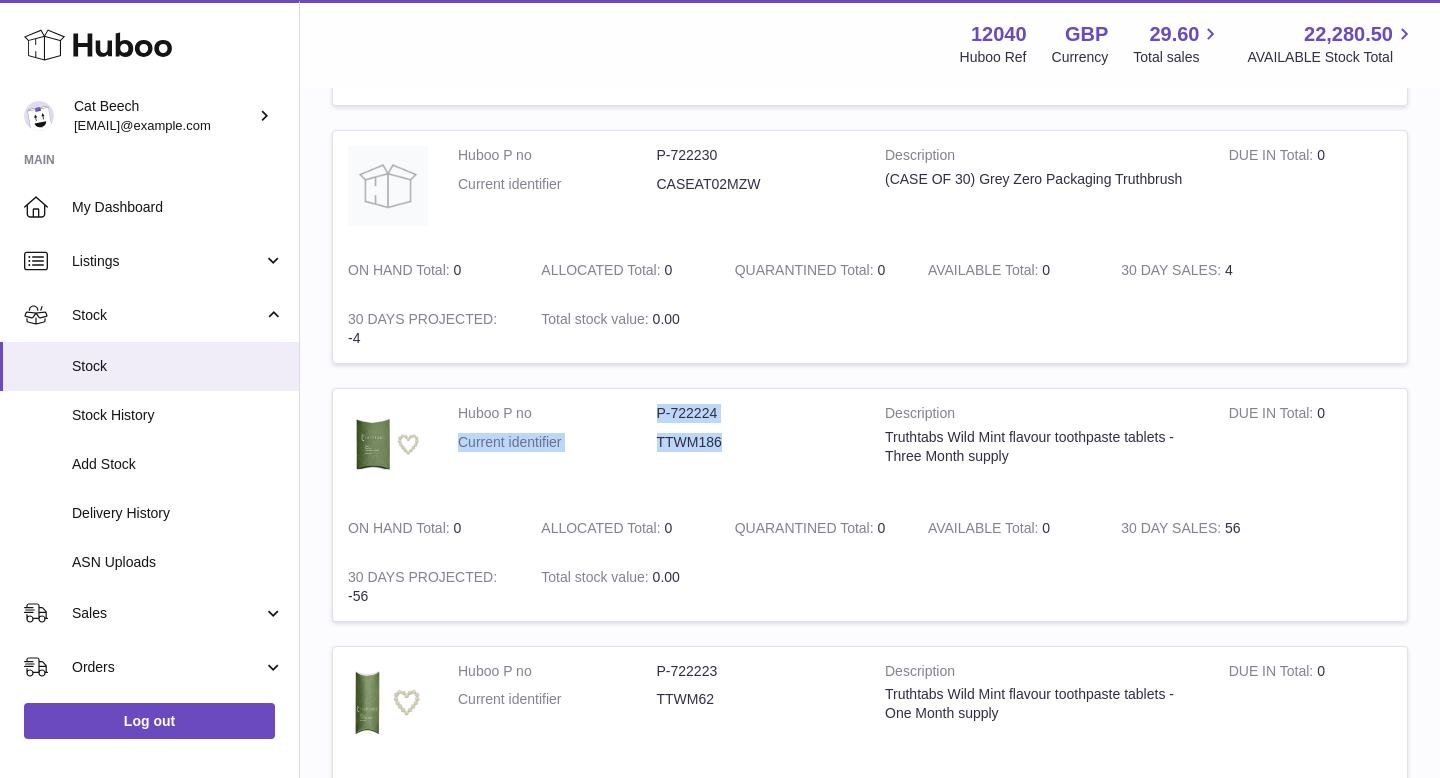 scroll, scrollTop: 1896, scrollLeft: 0, axis: vertical 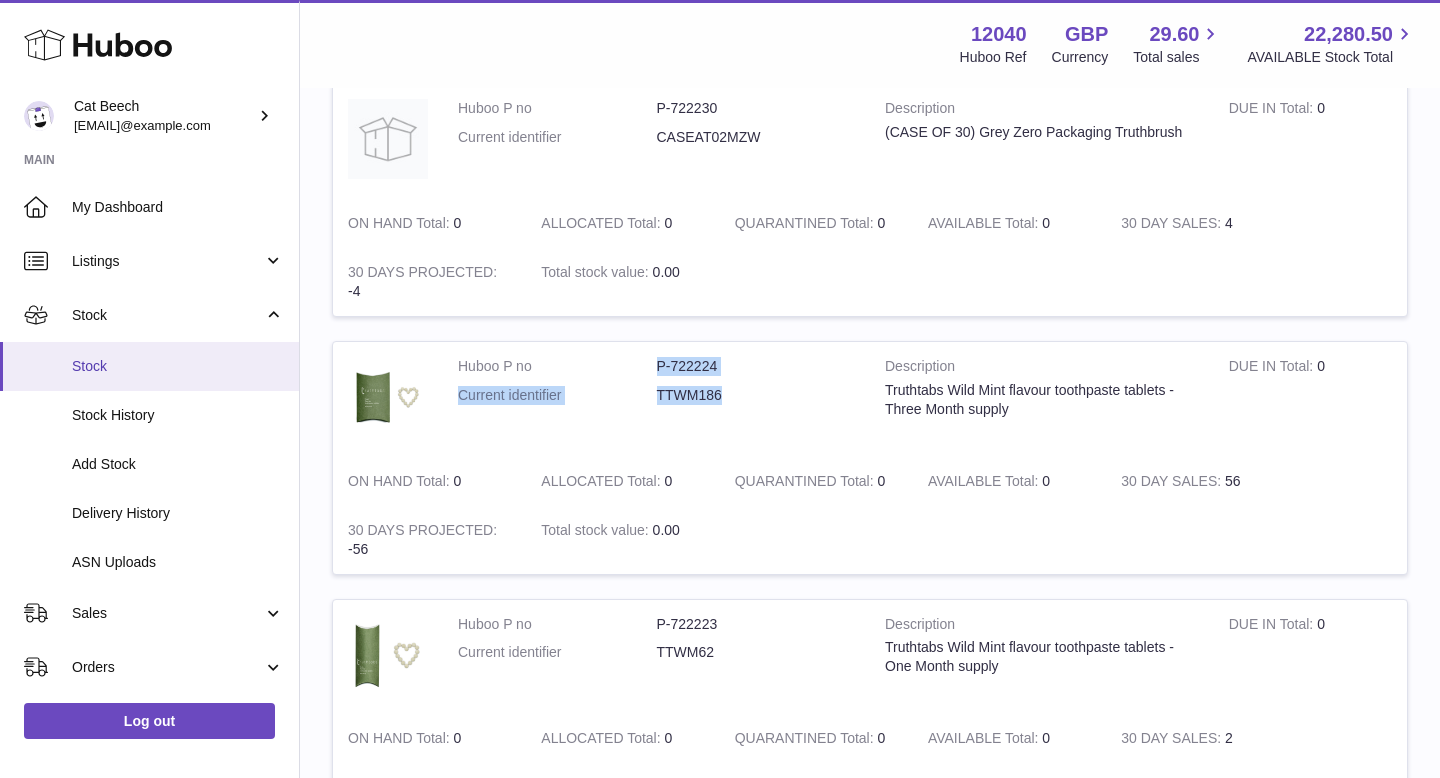 click on "Stock" at bounding box center (178, 366) 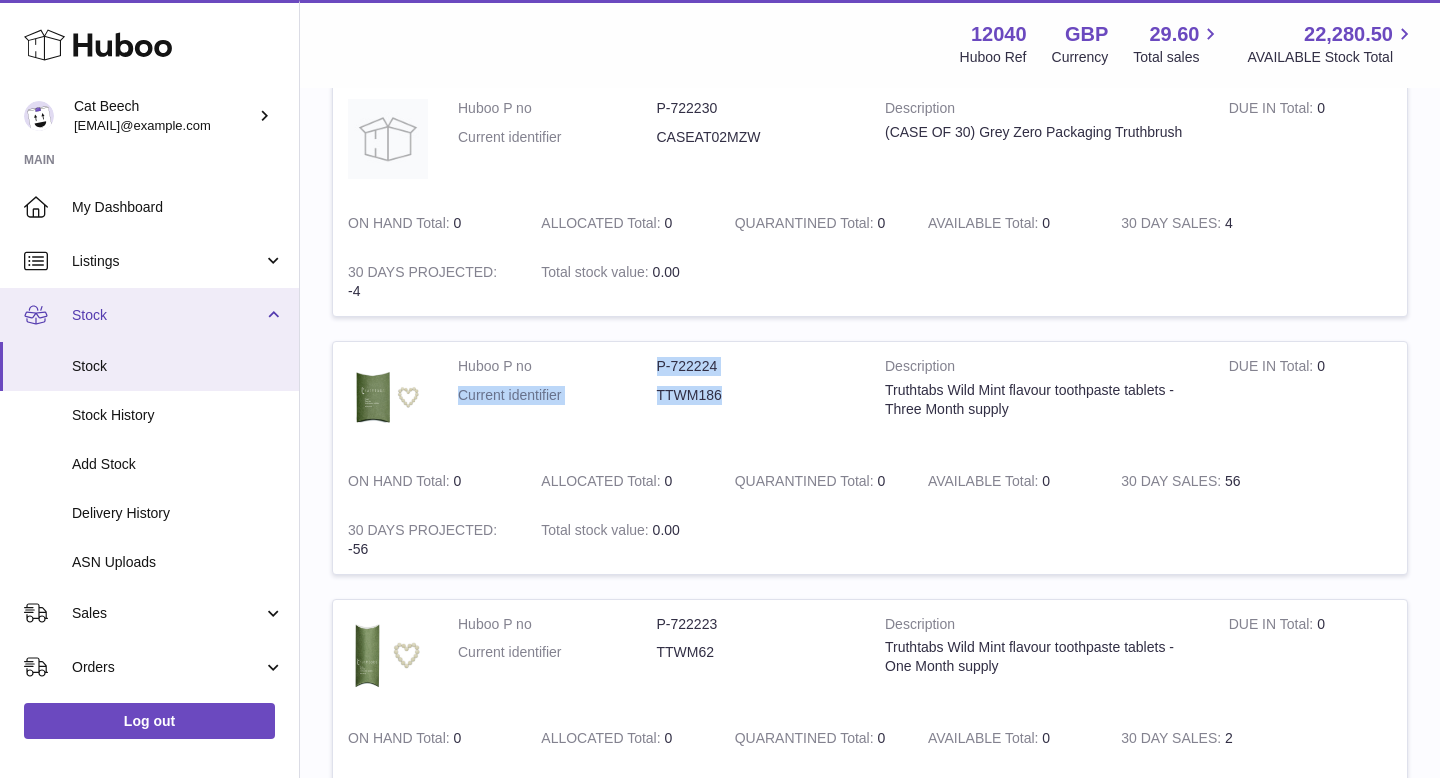 click on "Stock" at bounding box center [167, 315] 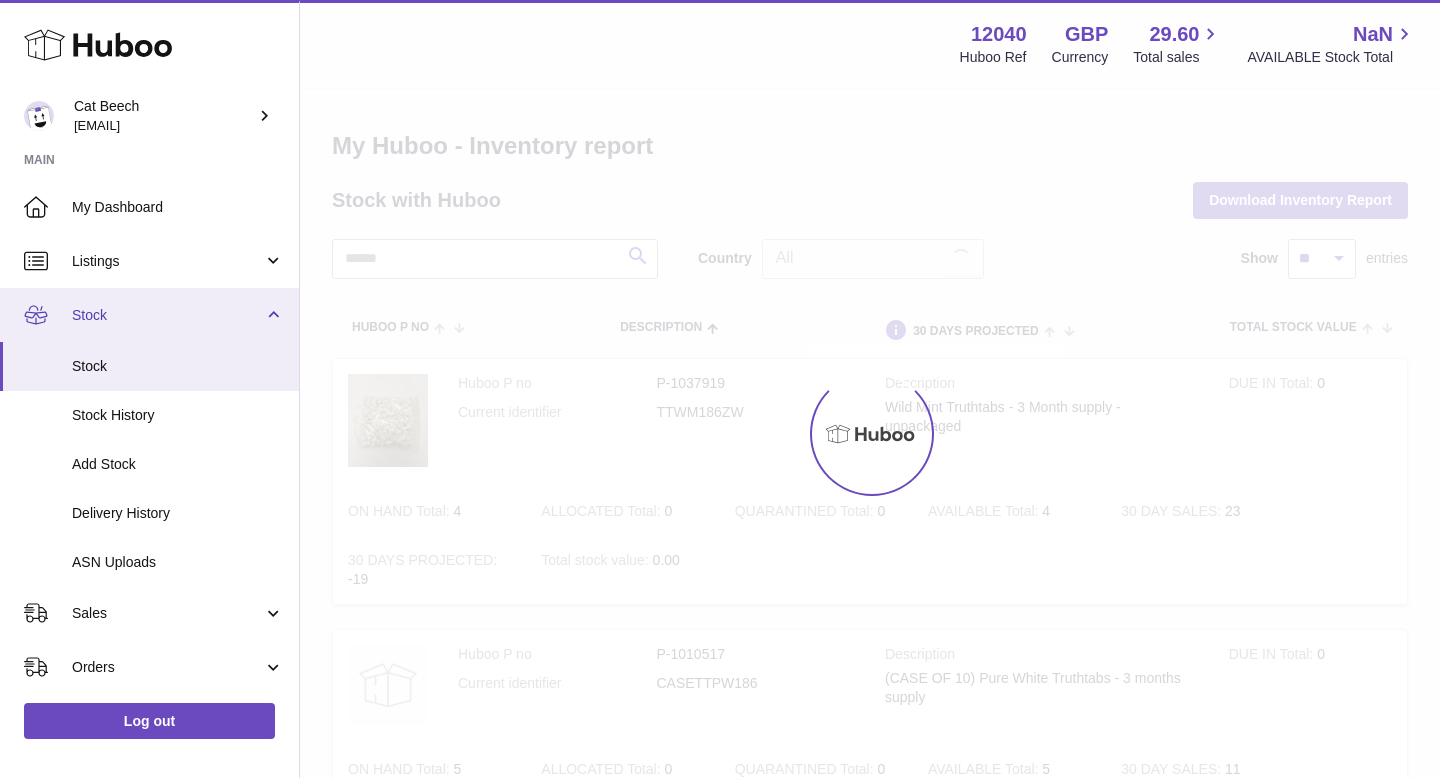 scroll, scrollTop: 0, scrollLeft: 0, axis: both 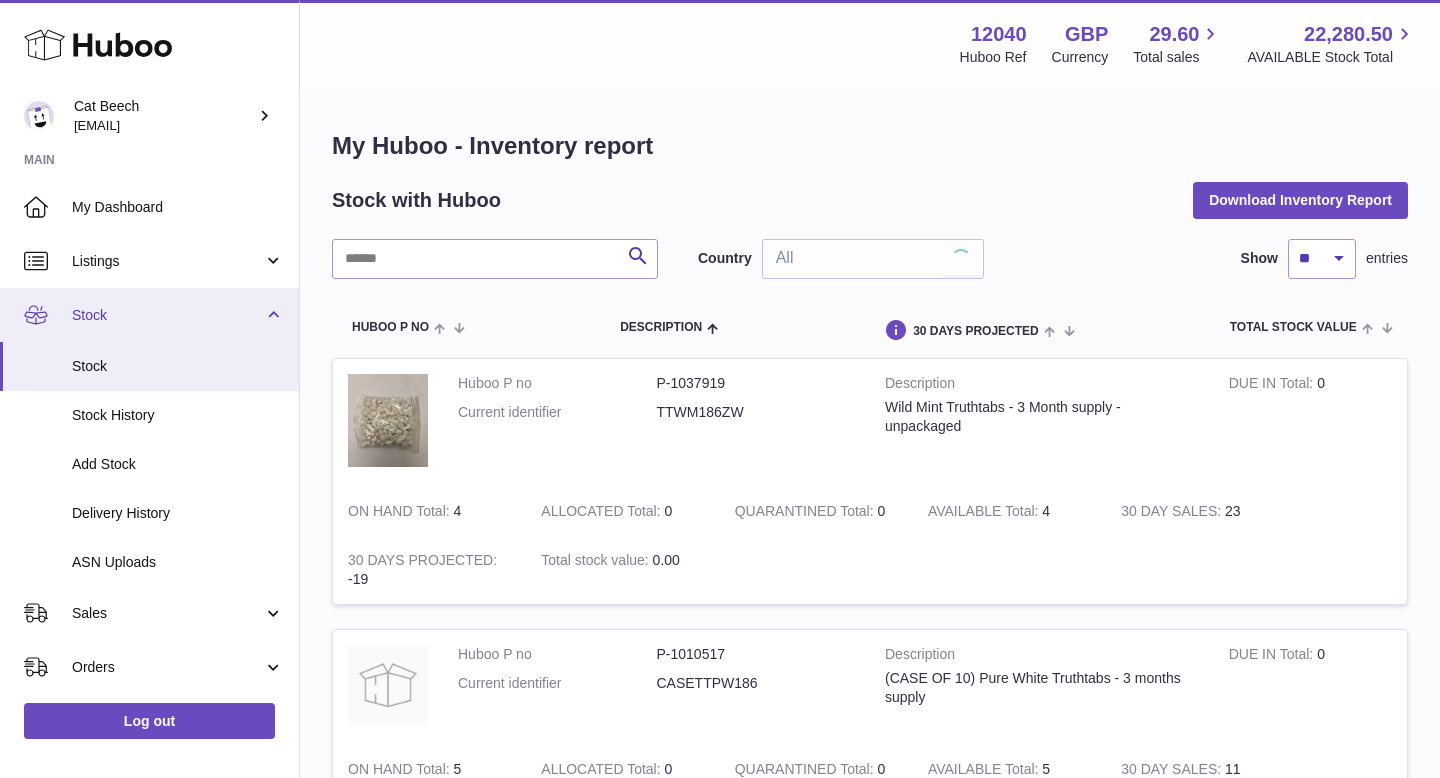 click on "Stock" at bounding box center (149, 315) 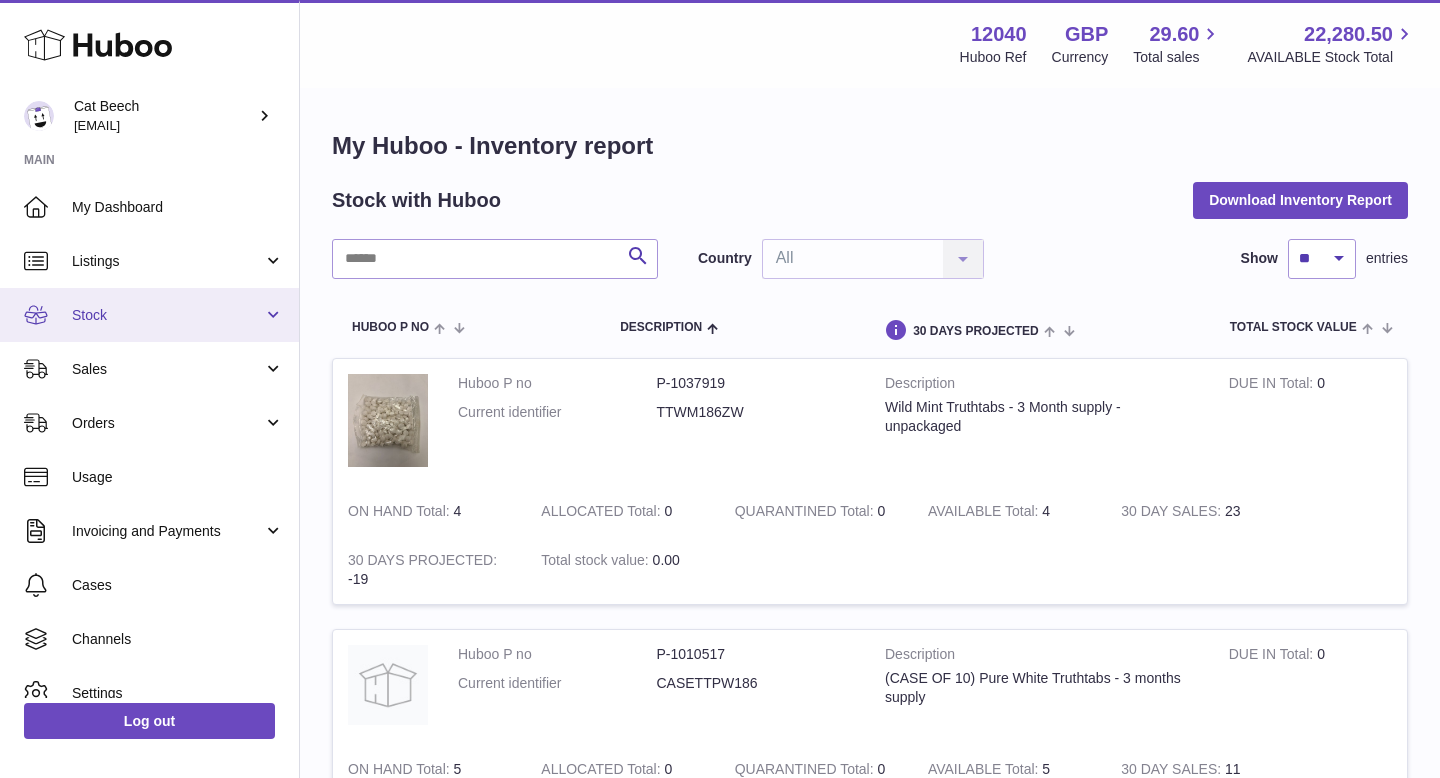 click on "Stock" at bounding box center [167, 315] 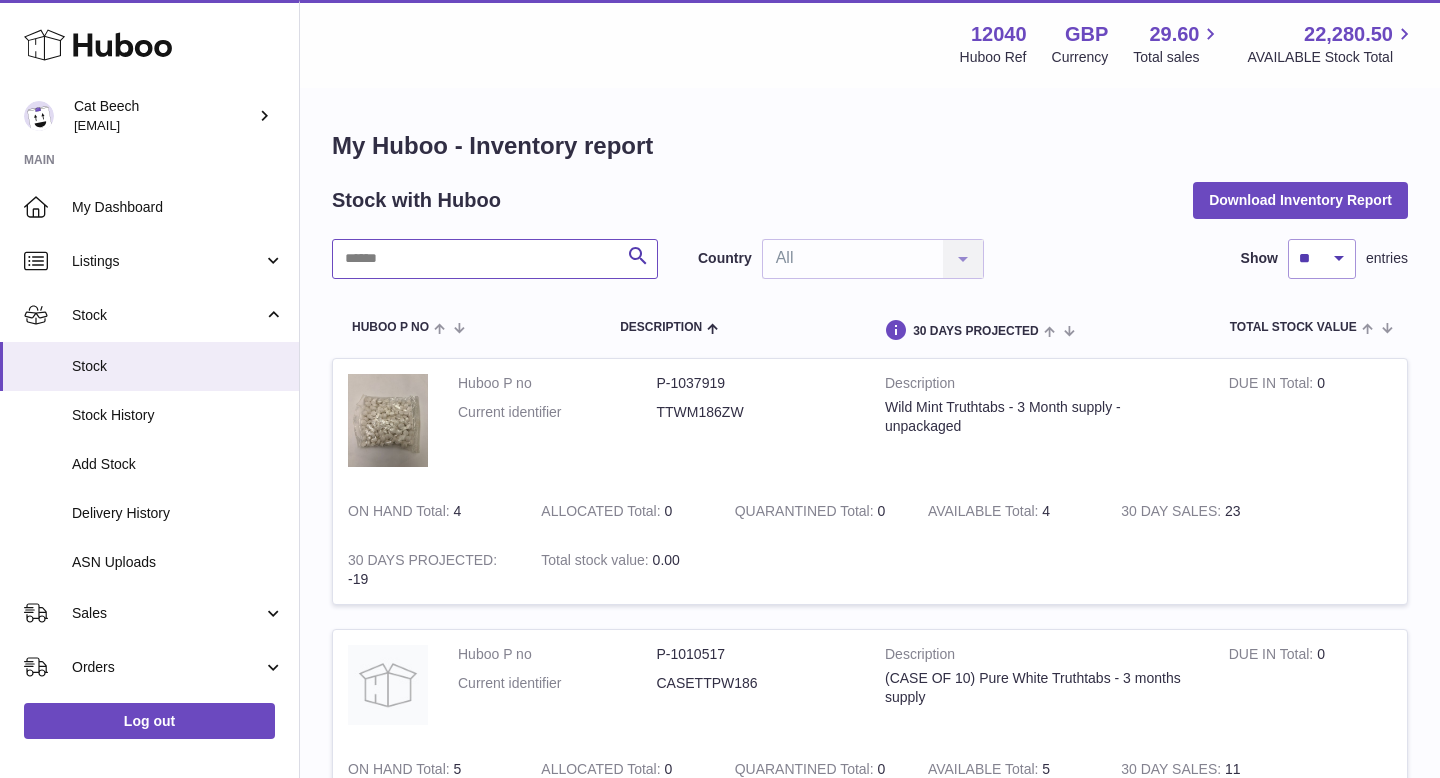 click at bounding box center (495, 259) 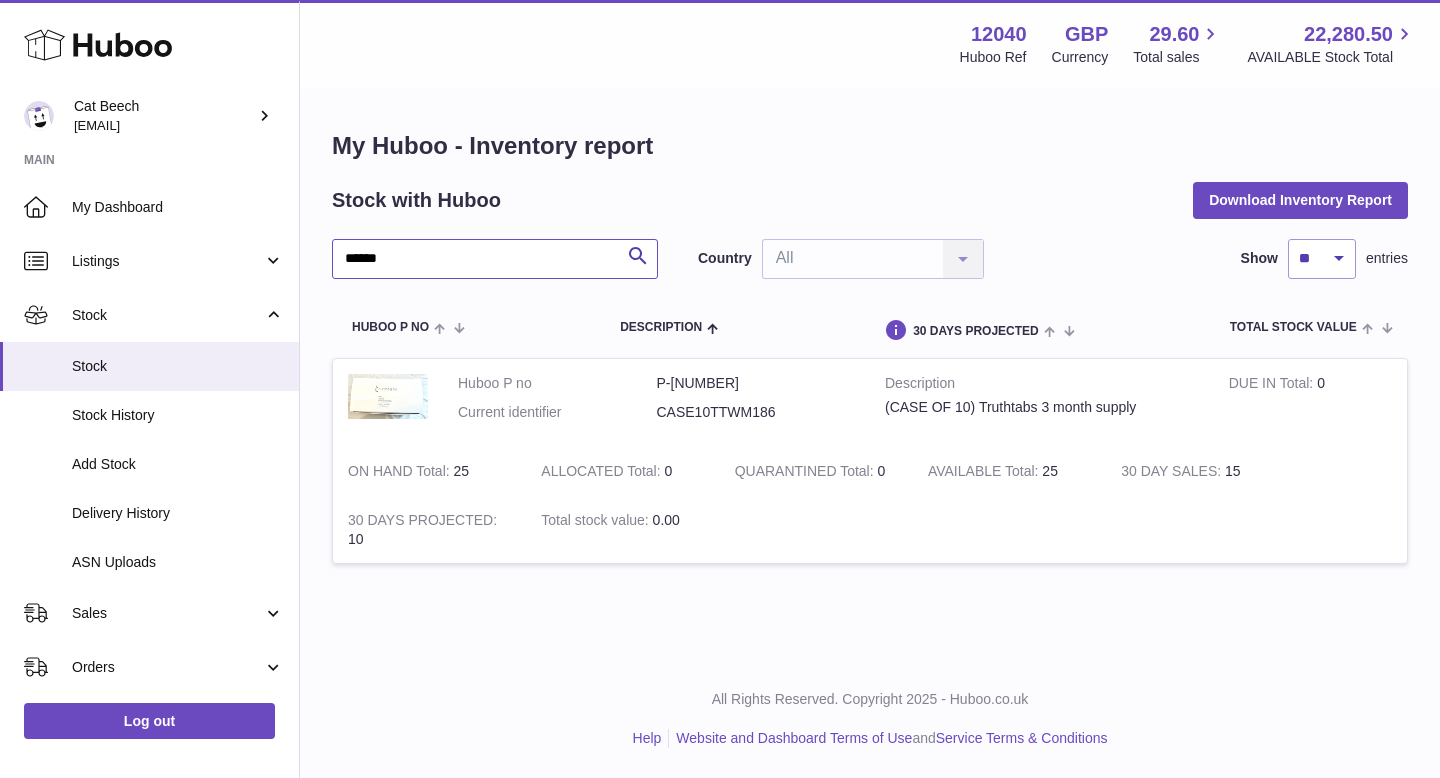 type on "******" 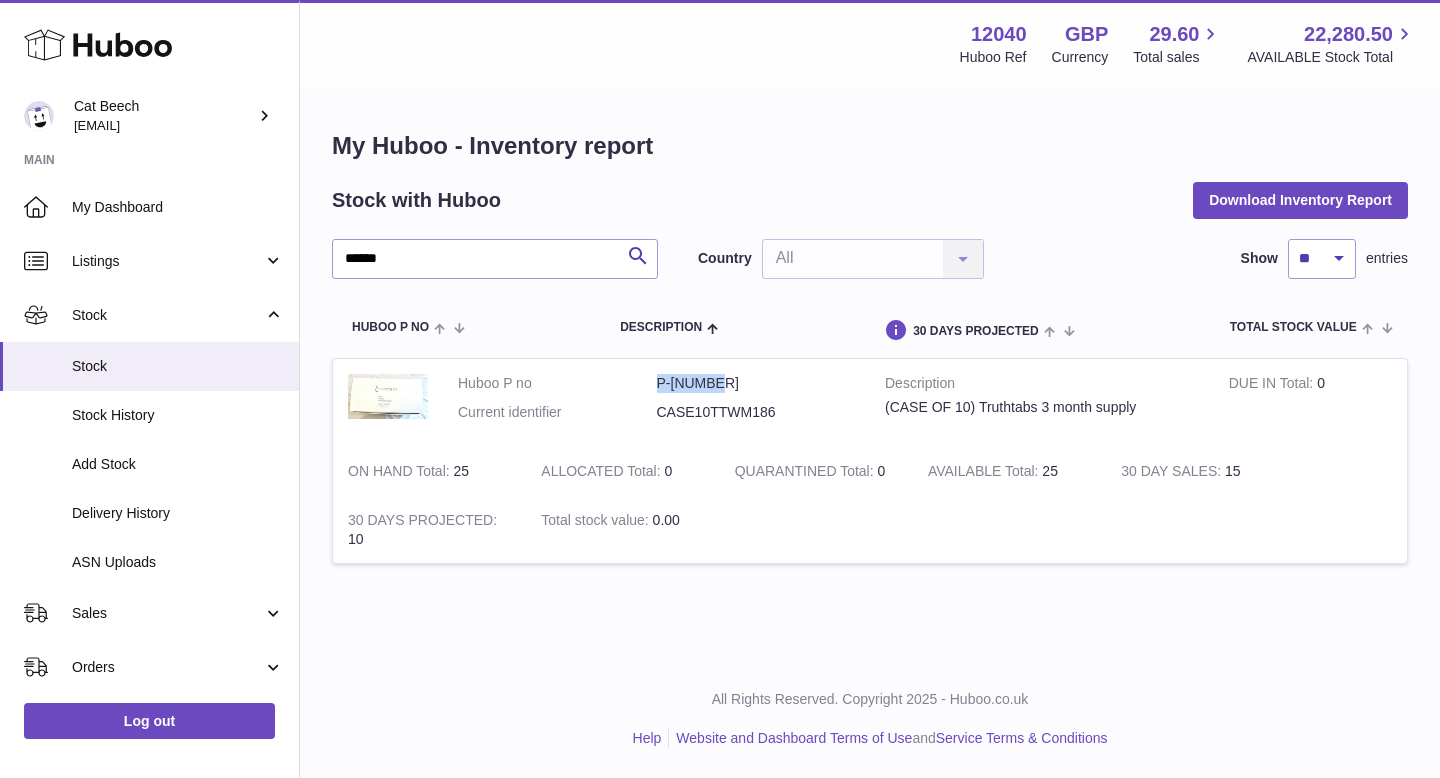 drag, startPoint x: 718, startPoint y: 384, endPoint x: 650, endPoint y: 381, distance: 68.06615 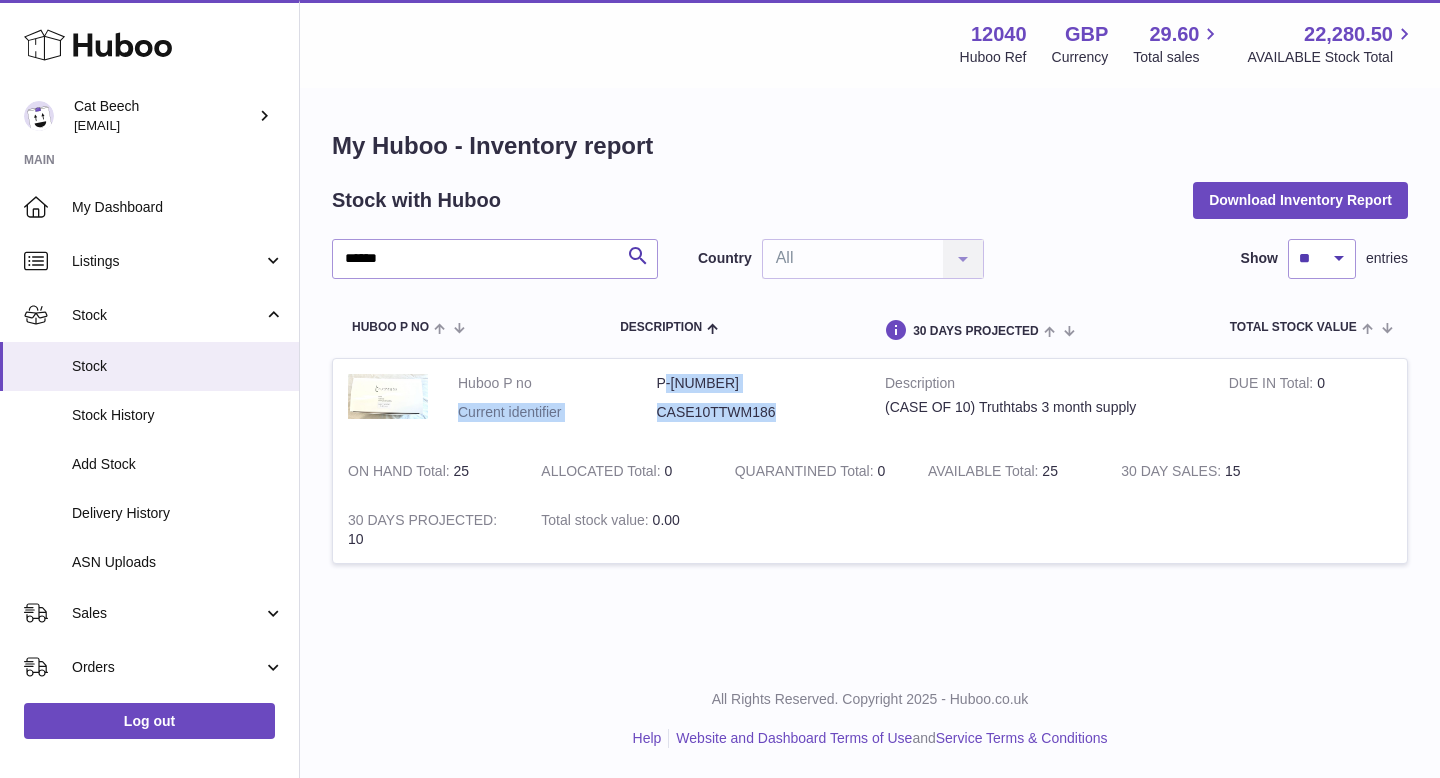 drag, startPoint x: 792, startPoint y: 413, endPoint x: 661, endPoint y: 379, distance: 135.34032 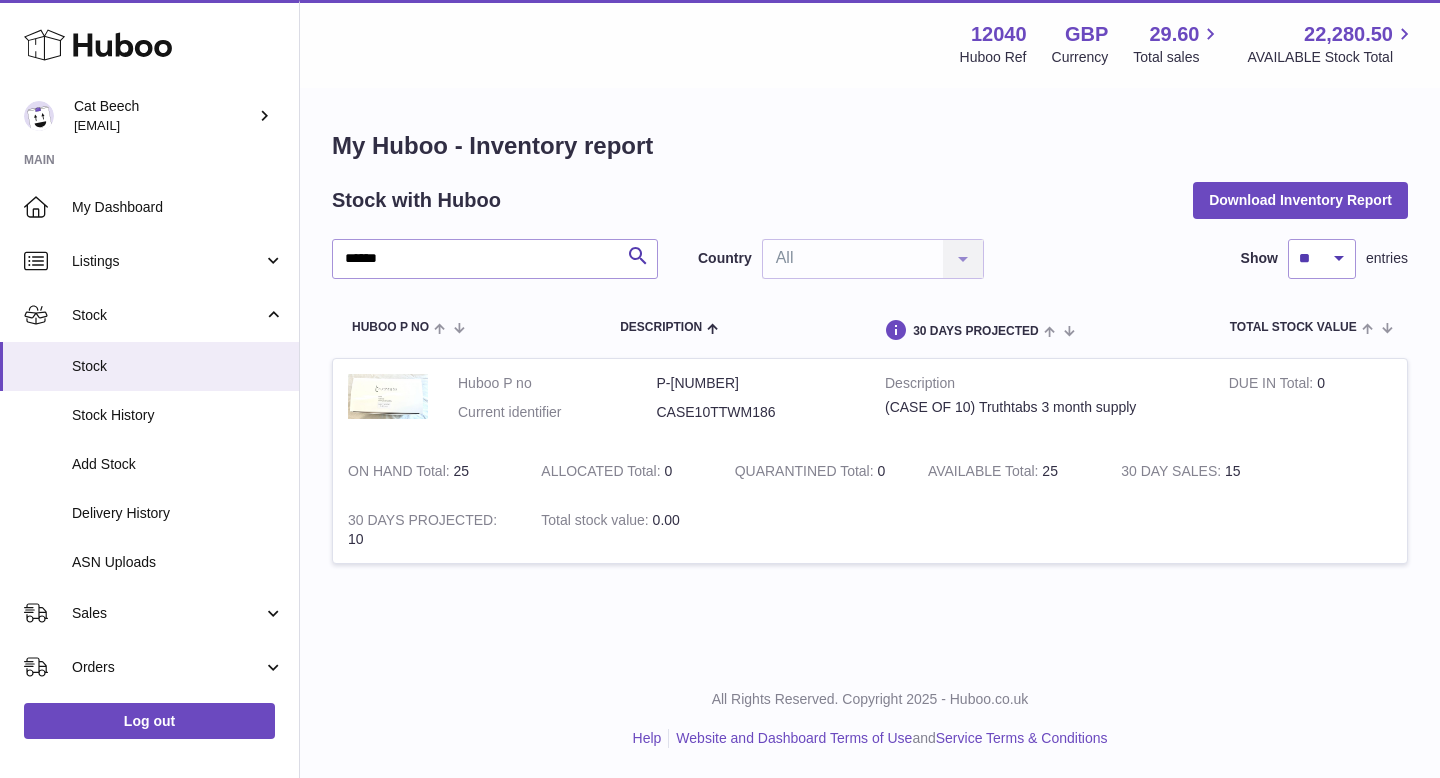 click on "Huboo P no   P-800725   Current identifier   CASE10TTWM186" at bounding box center (656, 403) 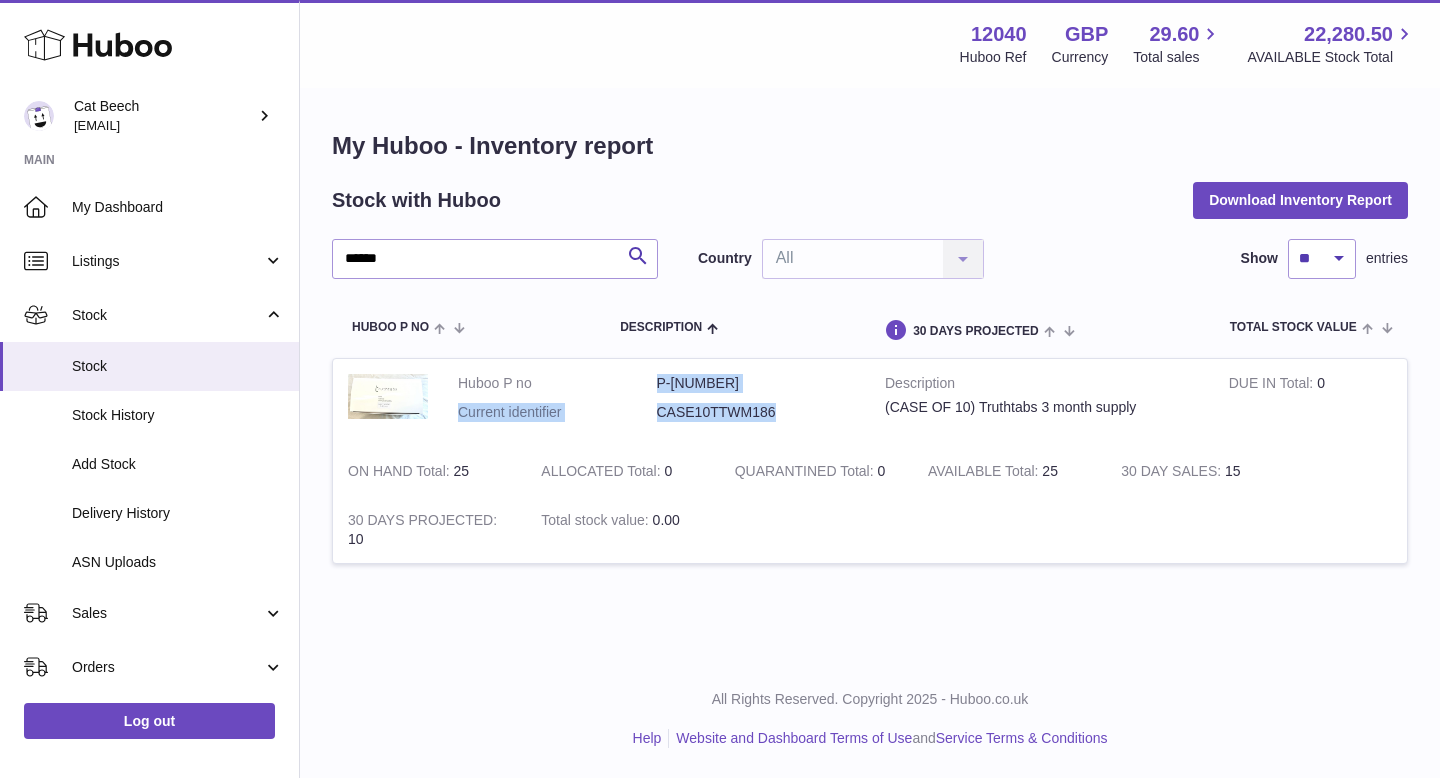 drag, startPoint x: 782, startPoint y: 421, endPoint x: 651, endPoint y: 381, distance: 136.9708 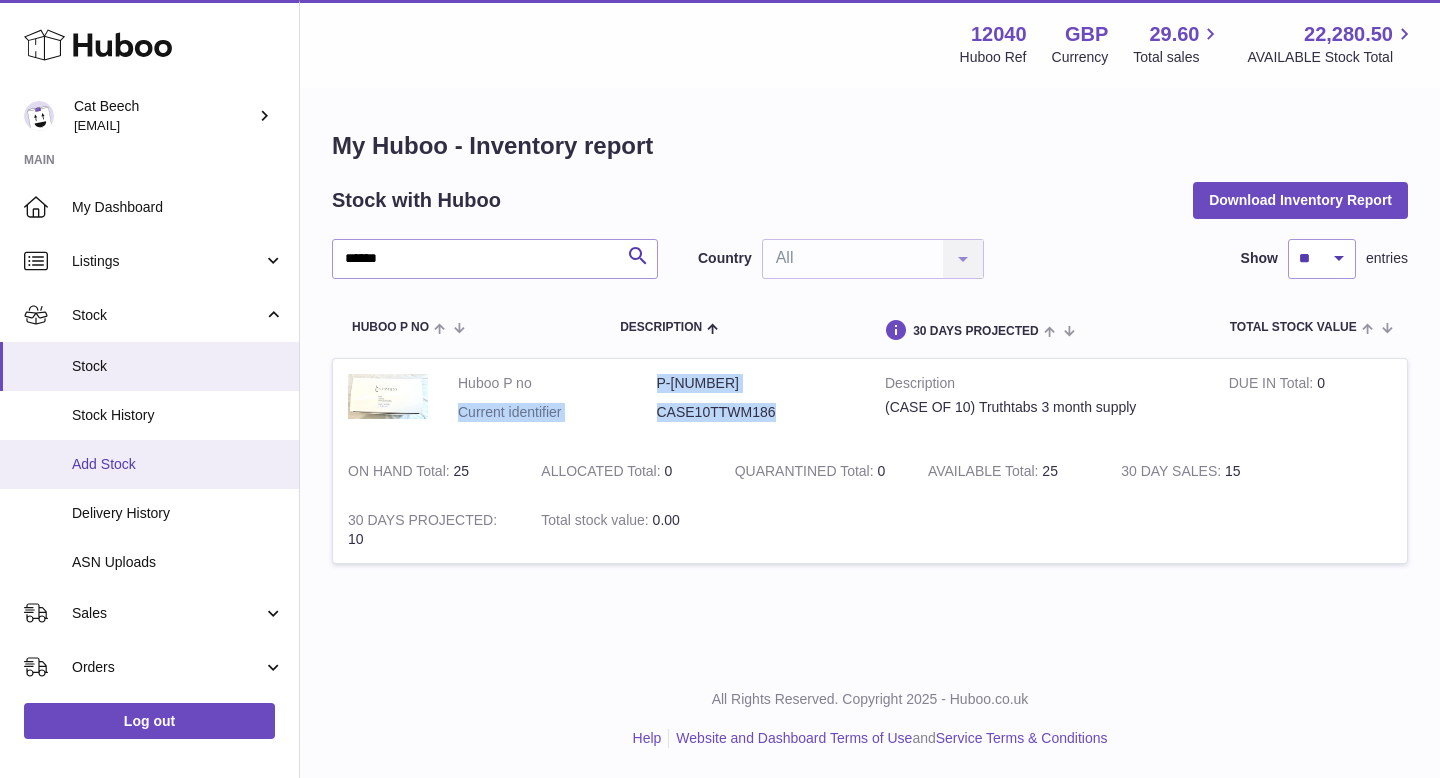click on "Add Stock" at bounding box center (178, 464) 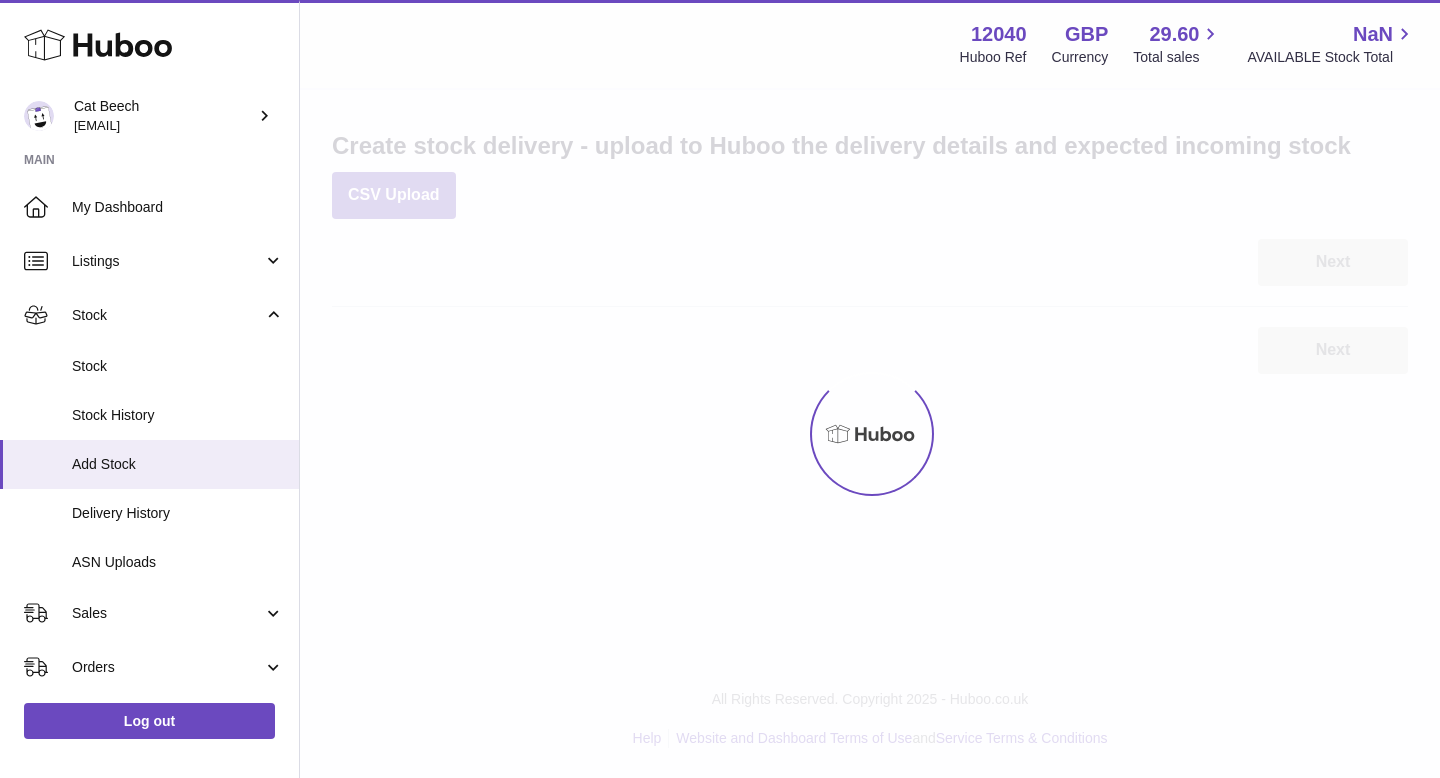 scroll, scrollTop: 0, scrollLeft: 0, axis: both 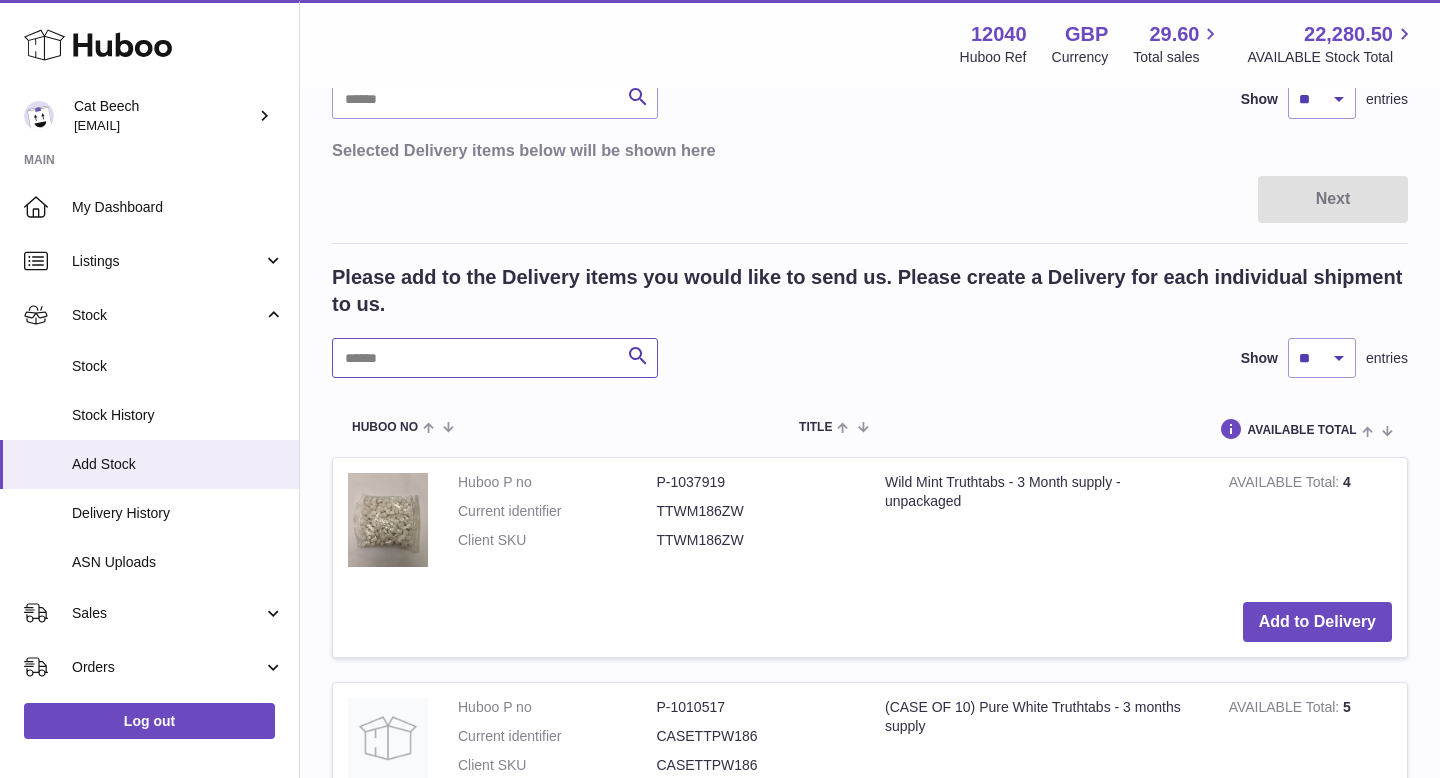 click at bounding box center (495, 358) 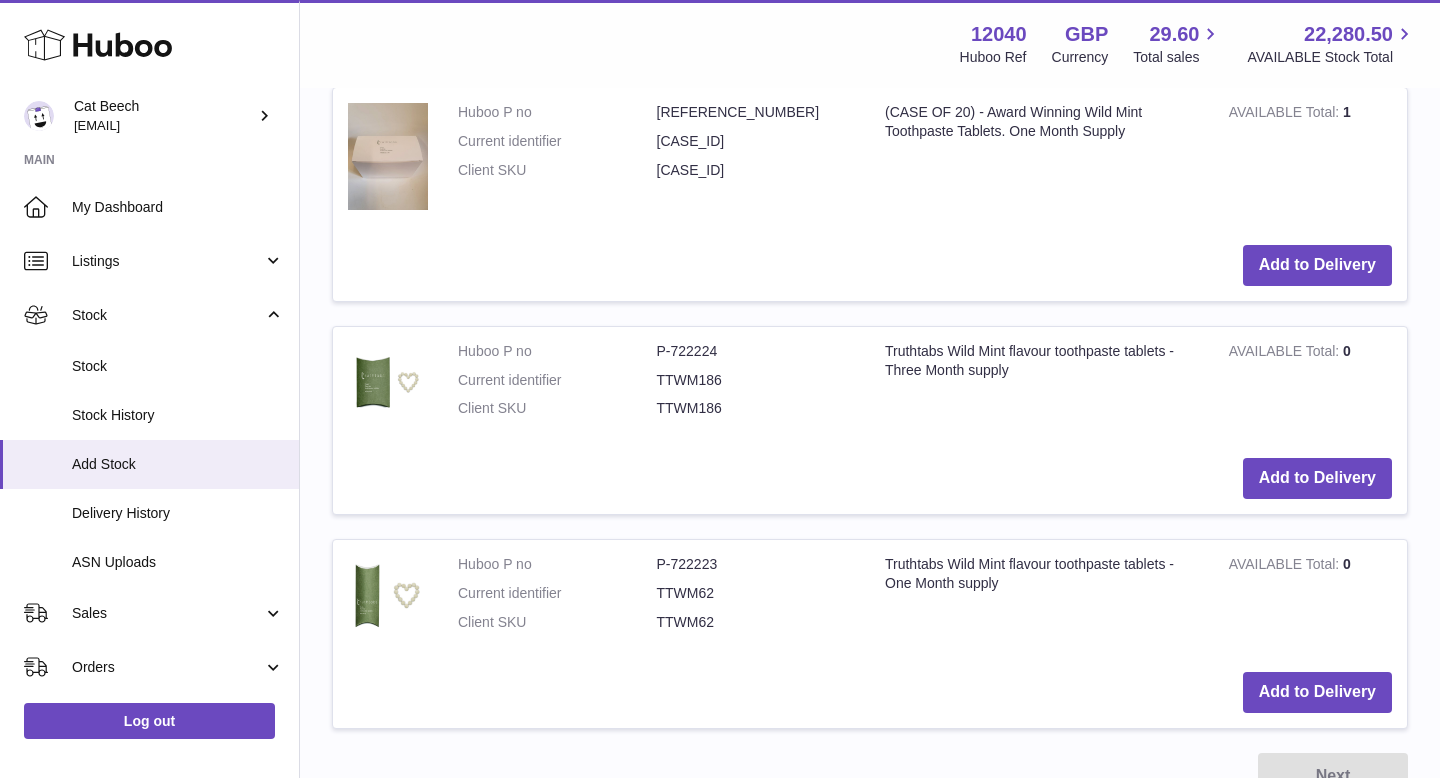 scroll, scrollTop: 1233, scrollLeft: 0, axis: vertical 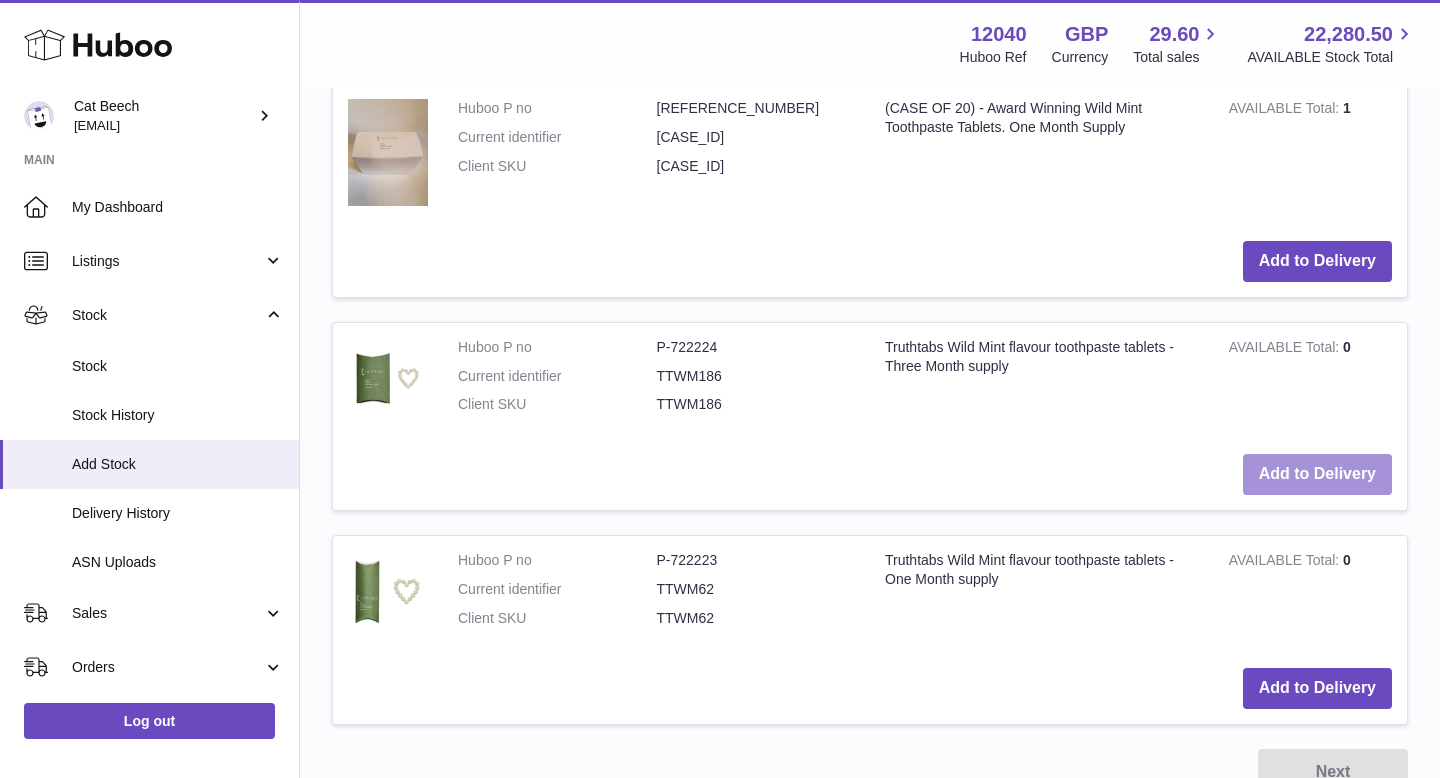 type on "****" 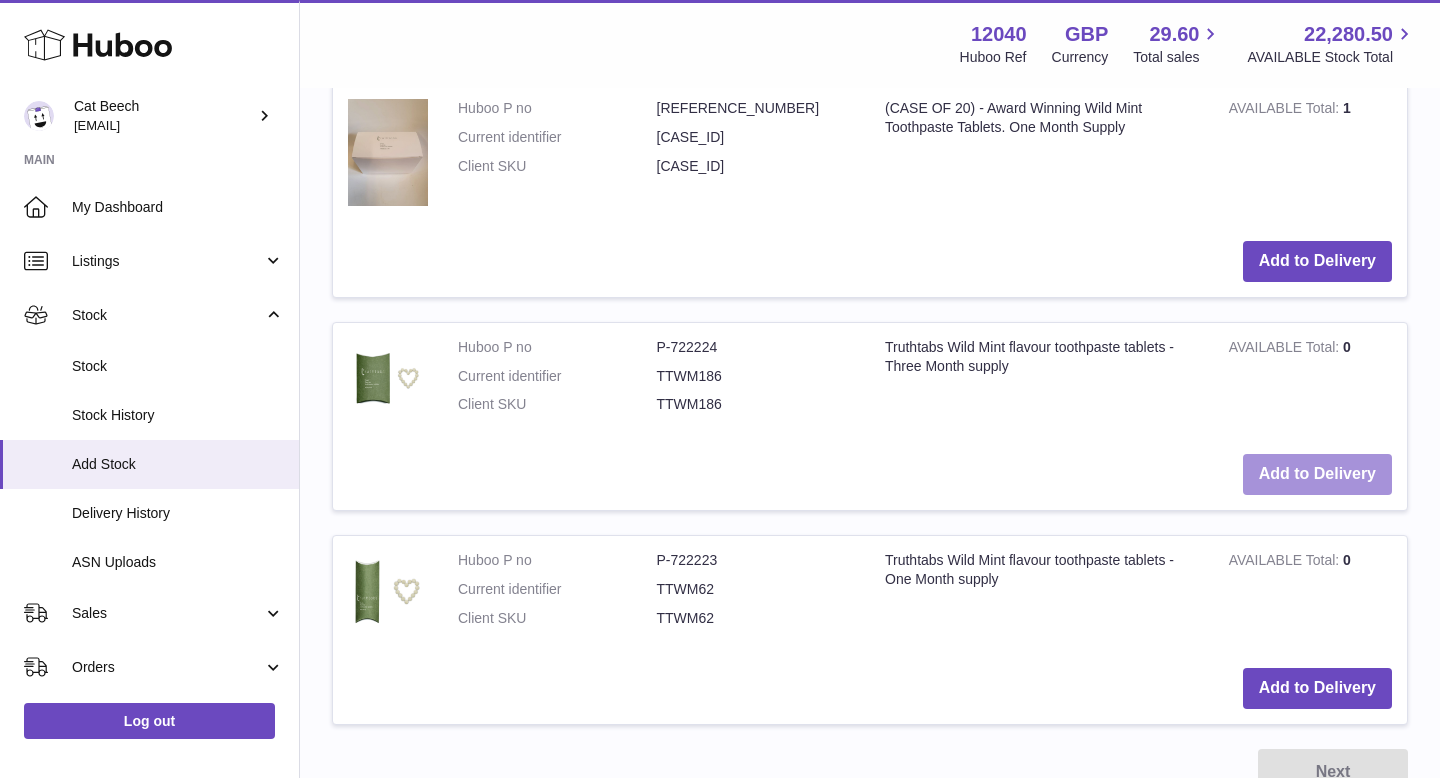 click on "Add to Delivery" at bounding box center (1317, 474) 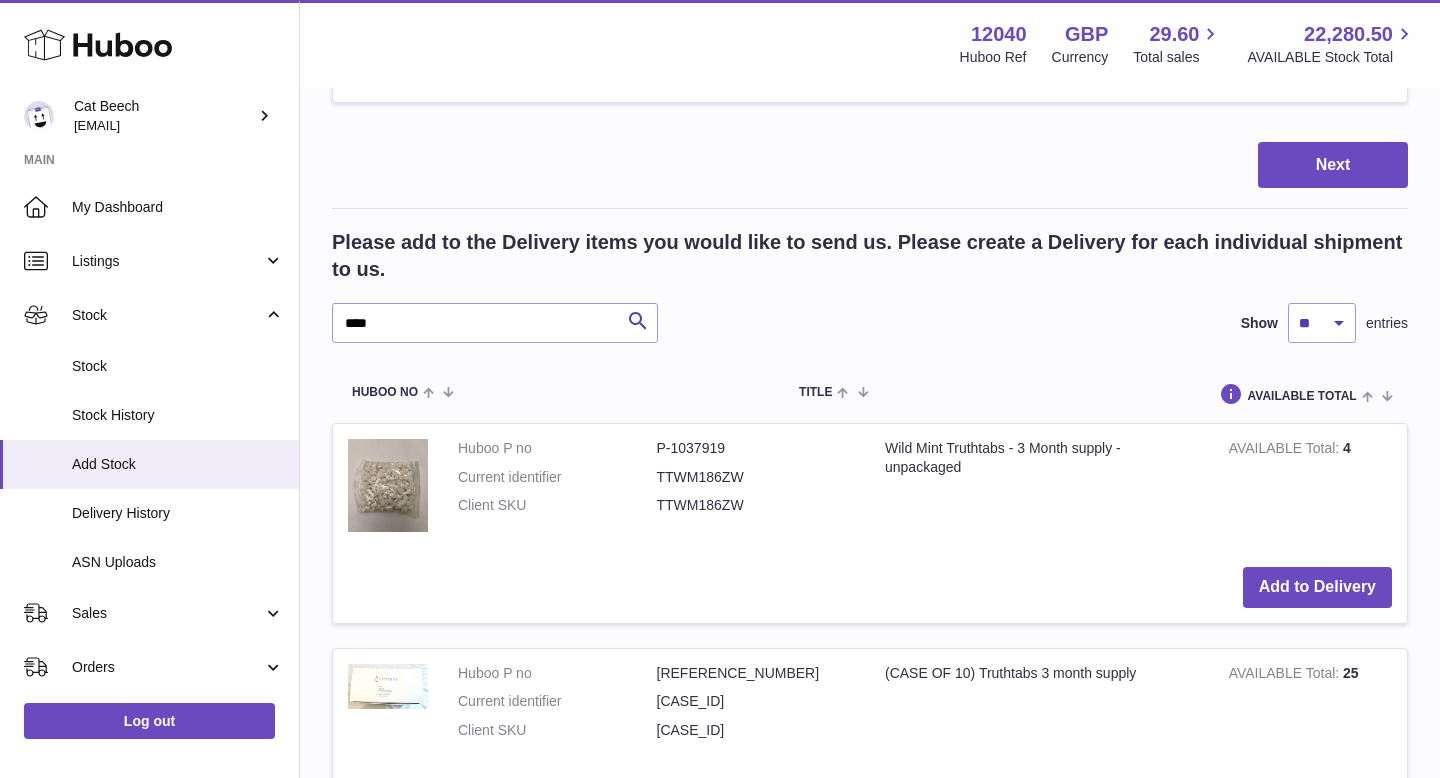 scroll, scrollTop: 0, scrollLeft: 0, axis: both 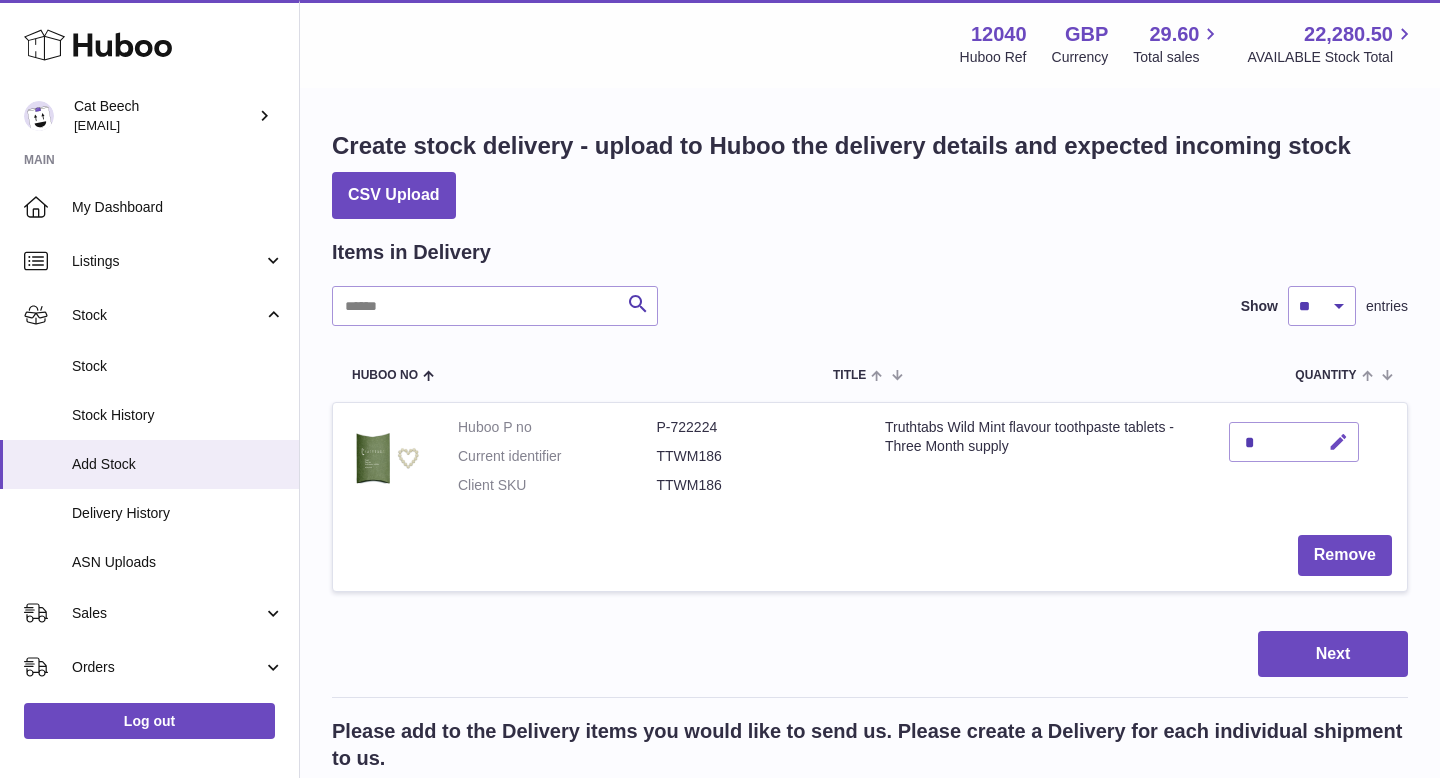 click at bounding box center (1338, 442) 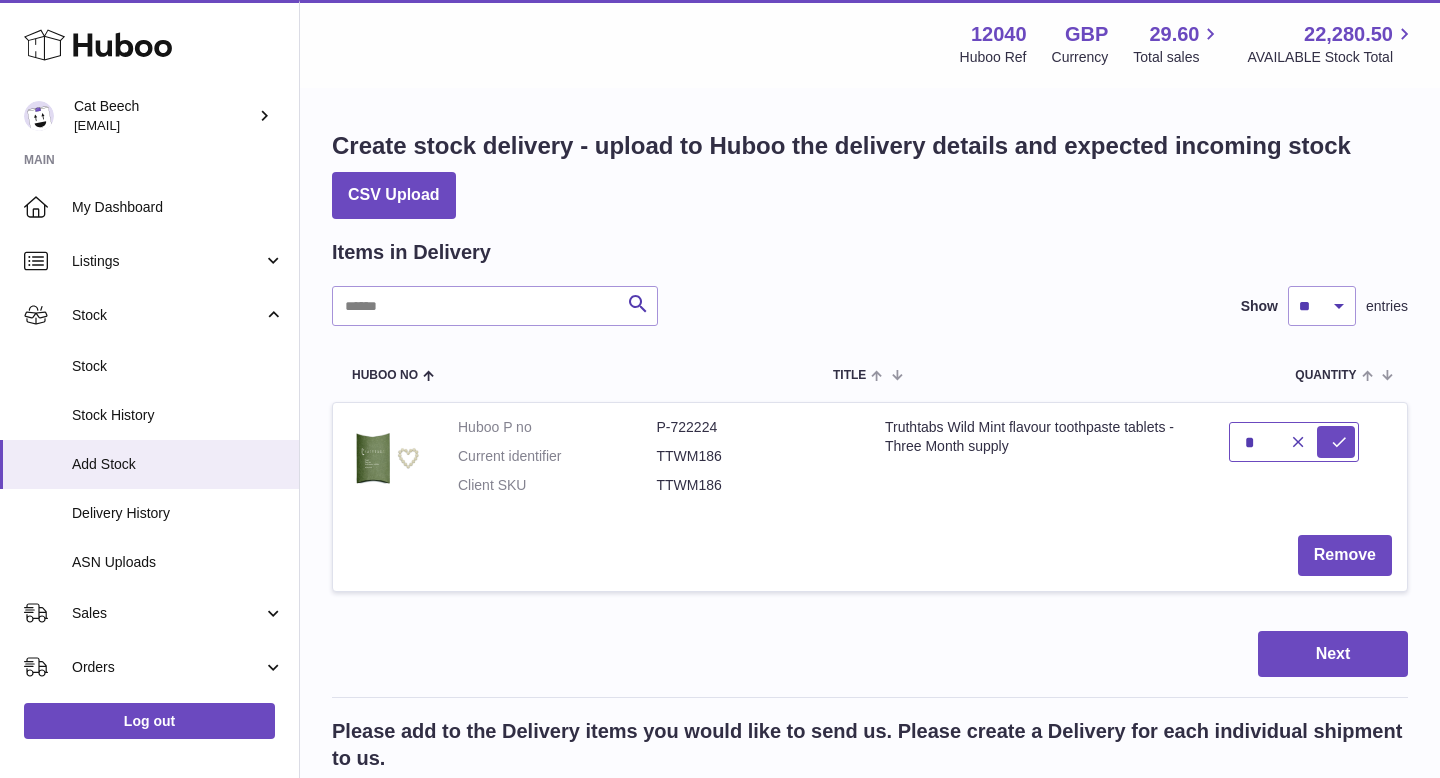 drag, startPoint x: 1260, startPoint y: 442, endPoint x: 1224, endPoint y: 442, distance: 36 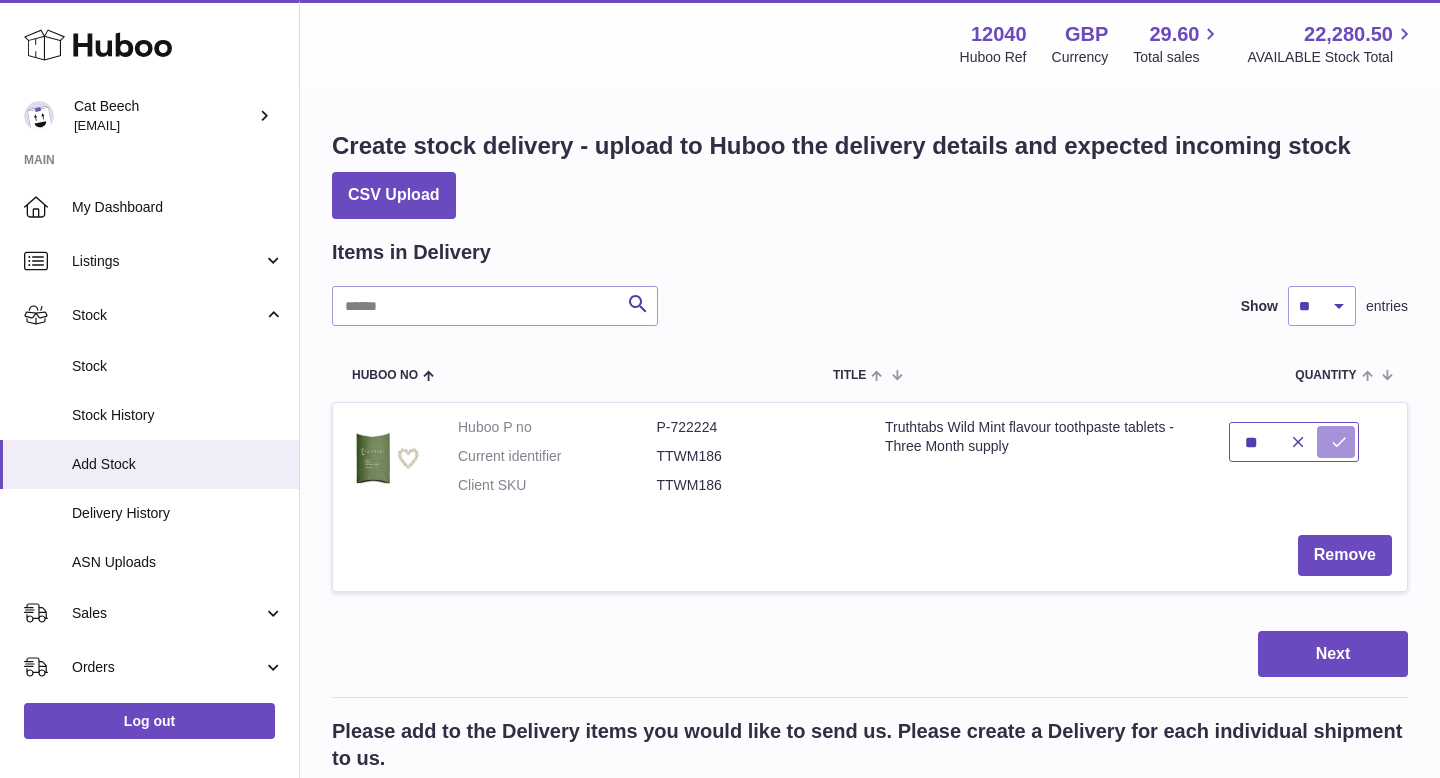 type on "**" 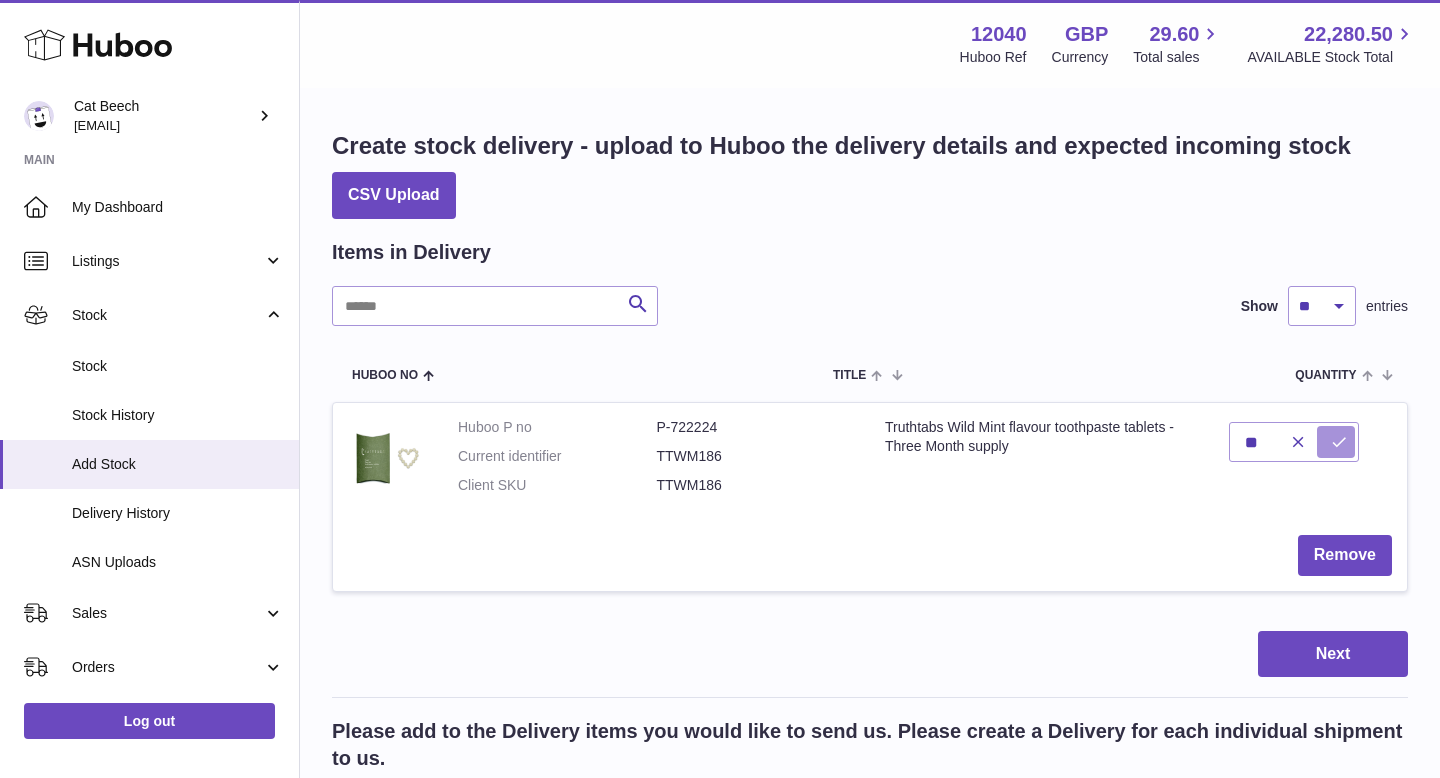 click at bounding box center (1339, 442) 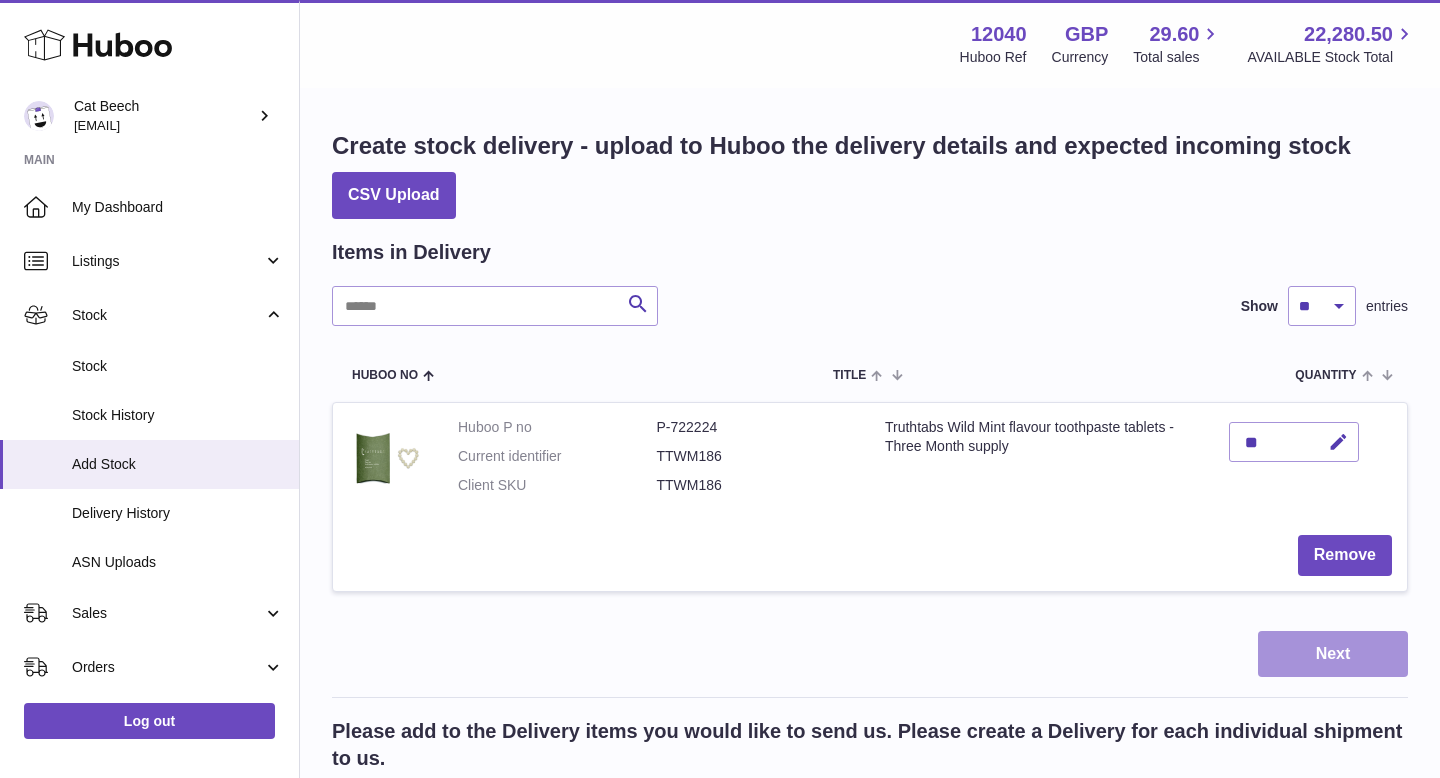 click on "Next" at bounding box center (1333, 654) 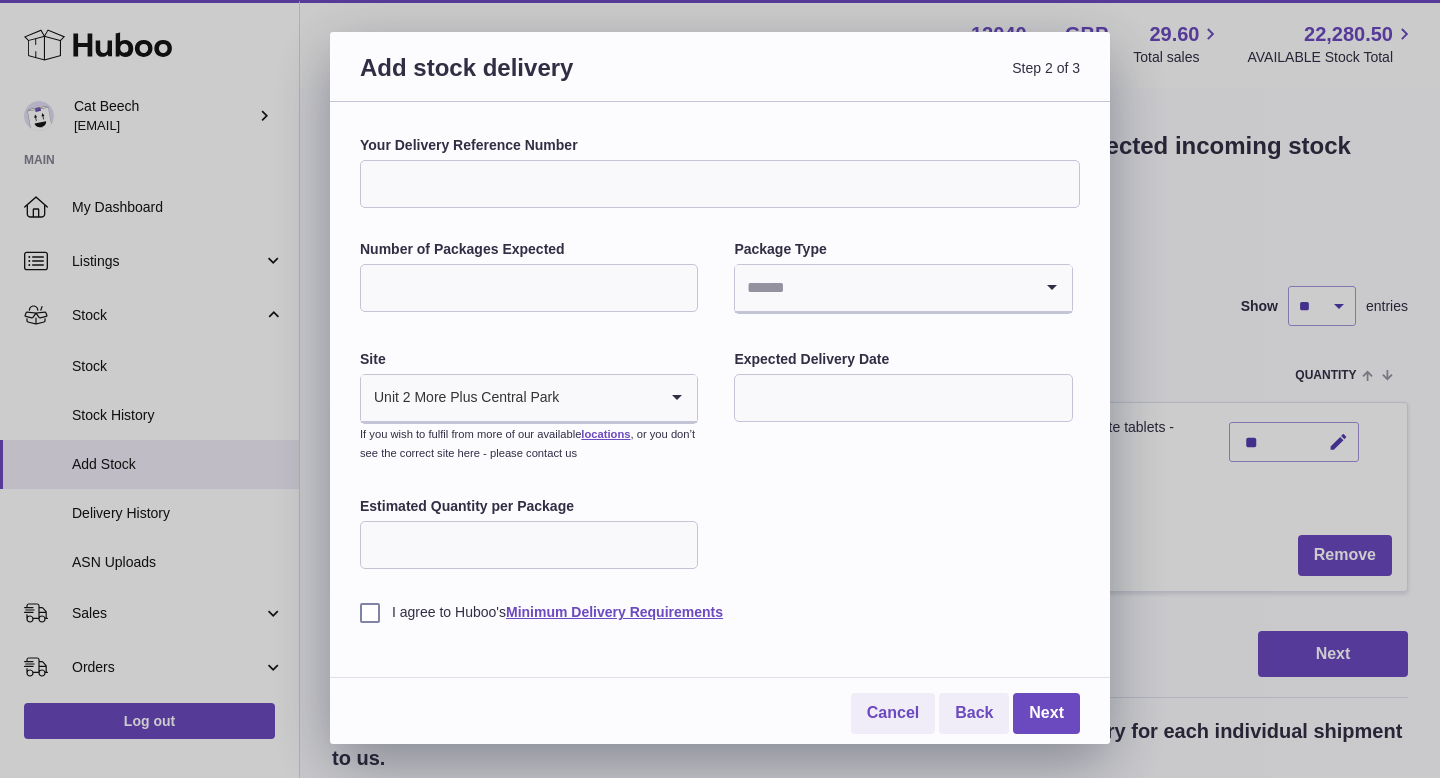 click on "Your Delivery Reference Number" at bounding box center (720, 184) 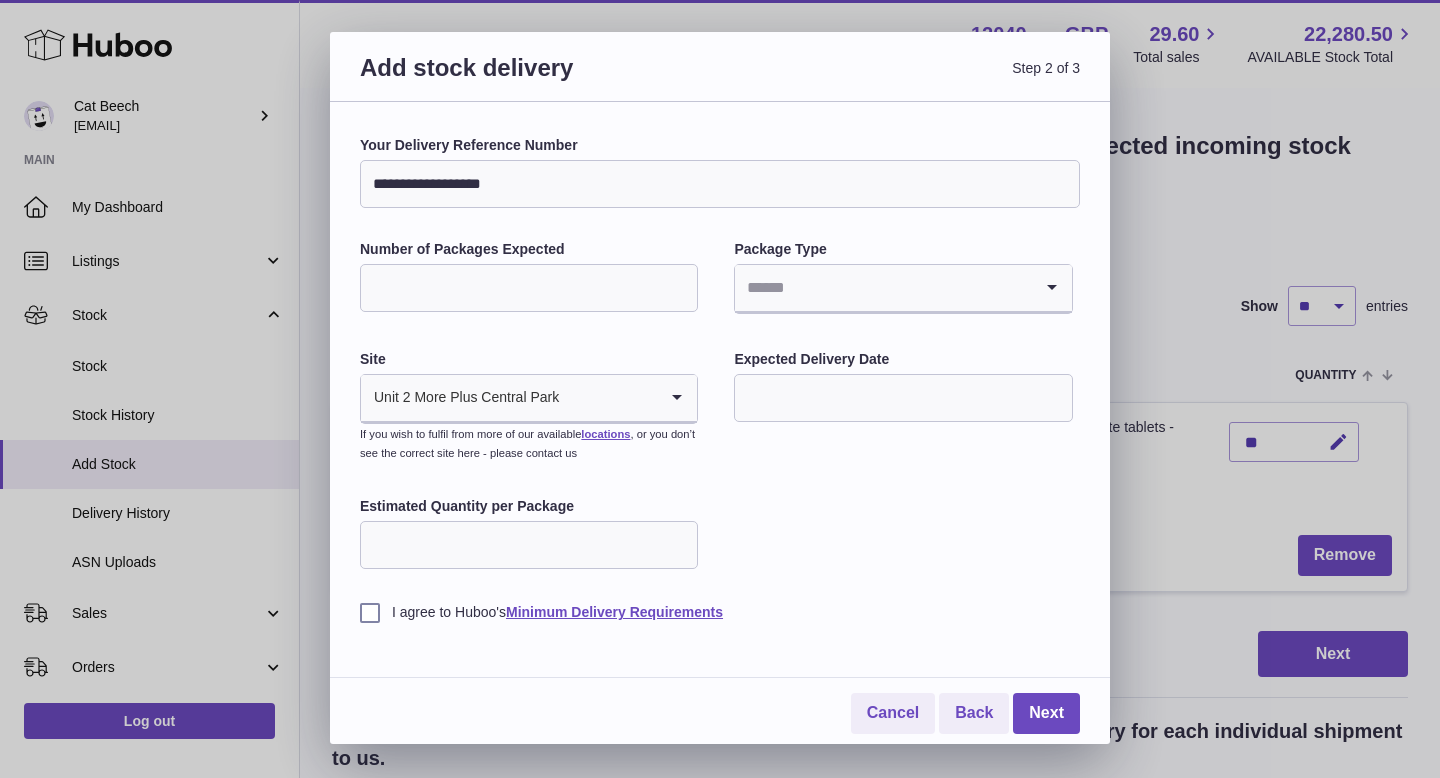 type on "**********" 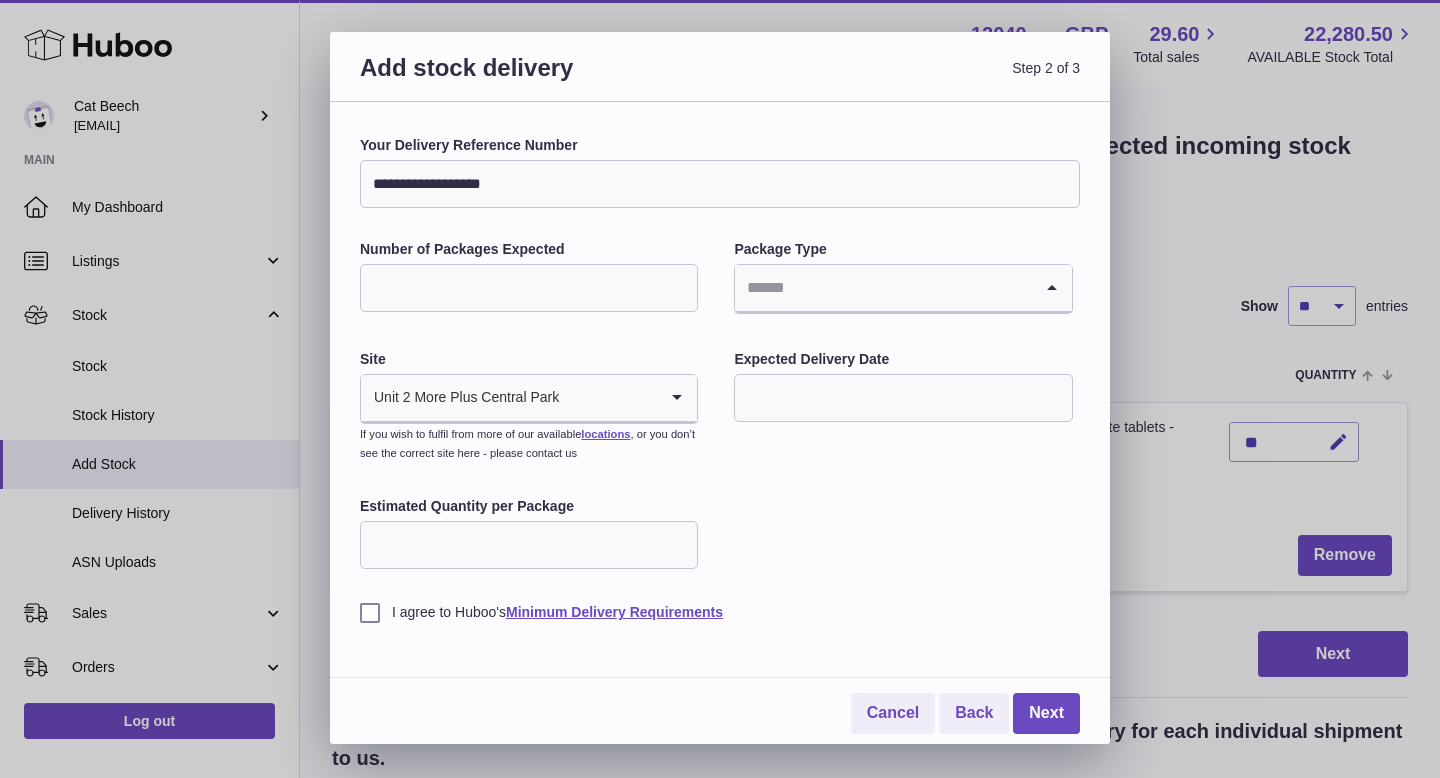 click at bounding box center [883, 288] 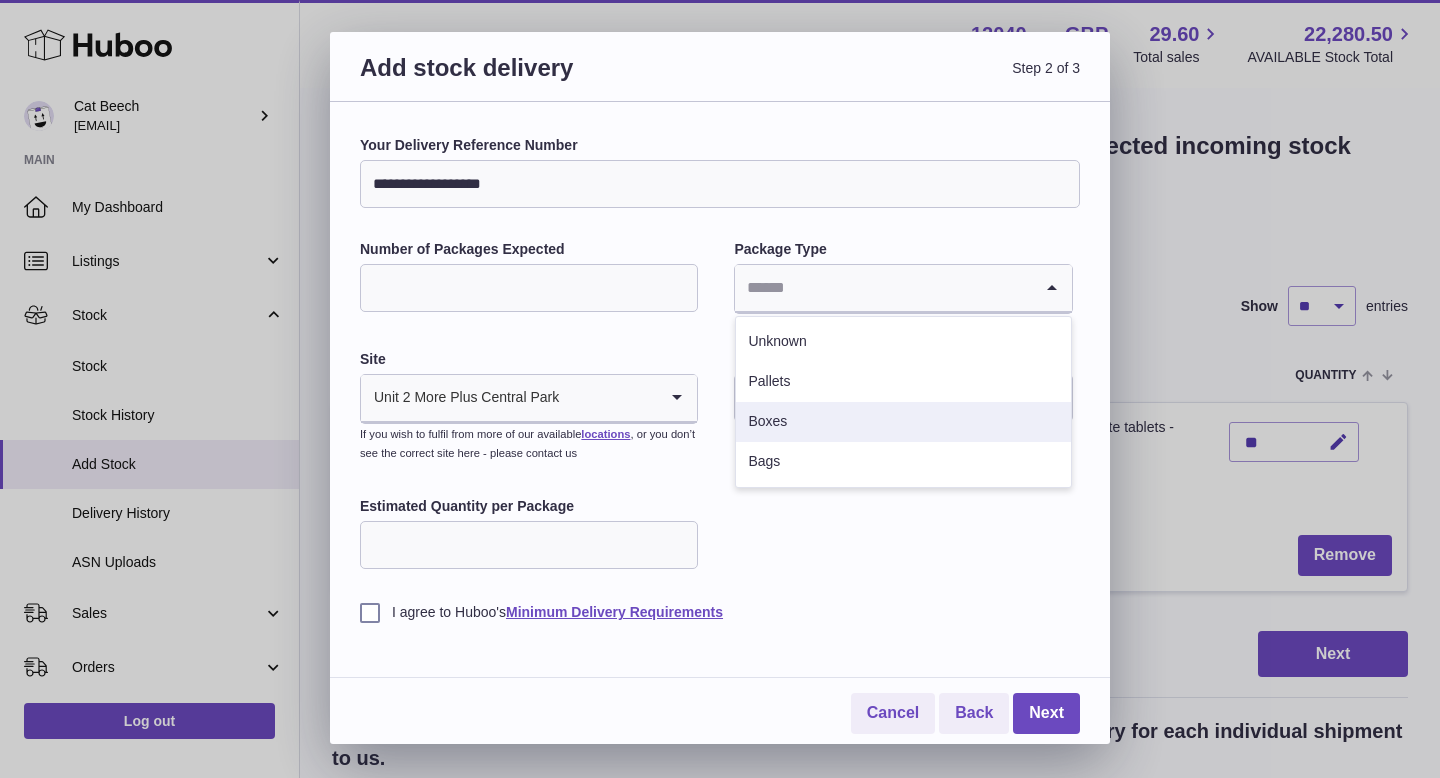 click on "Boxes" at bounding box center [903, 422] 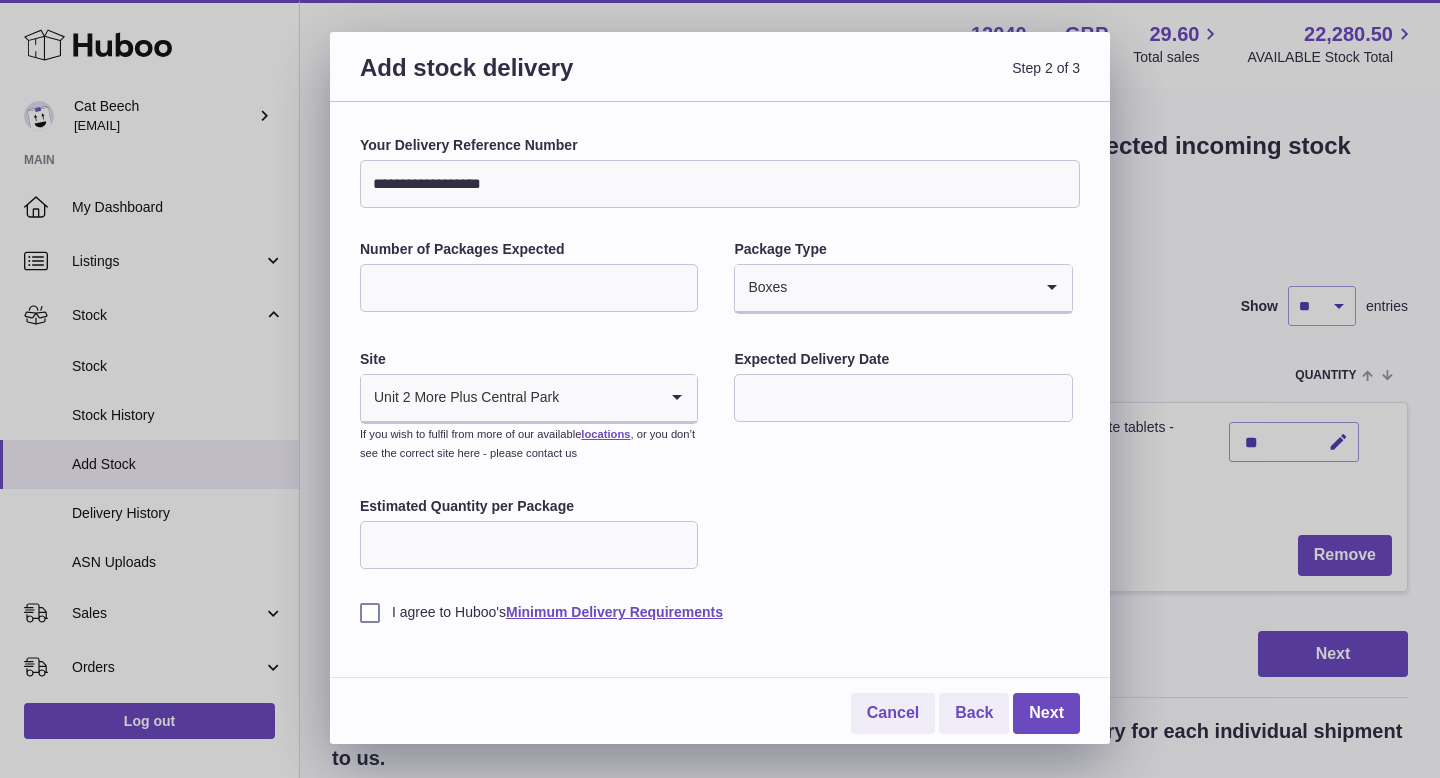 click at bounding box center [903, 398] 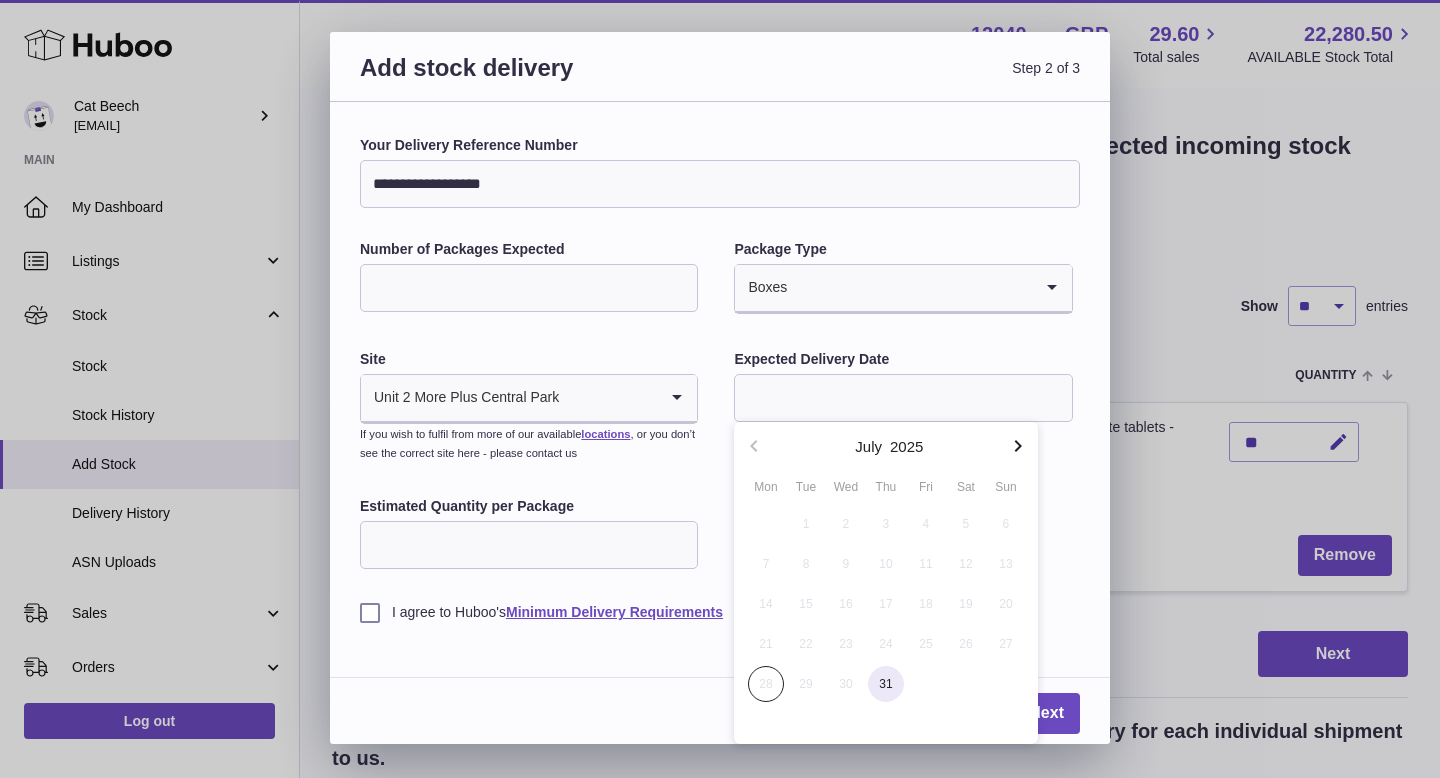 click on "31" at bounding box center [886, 684] 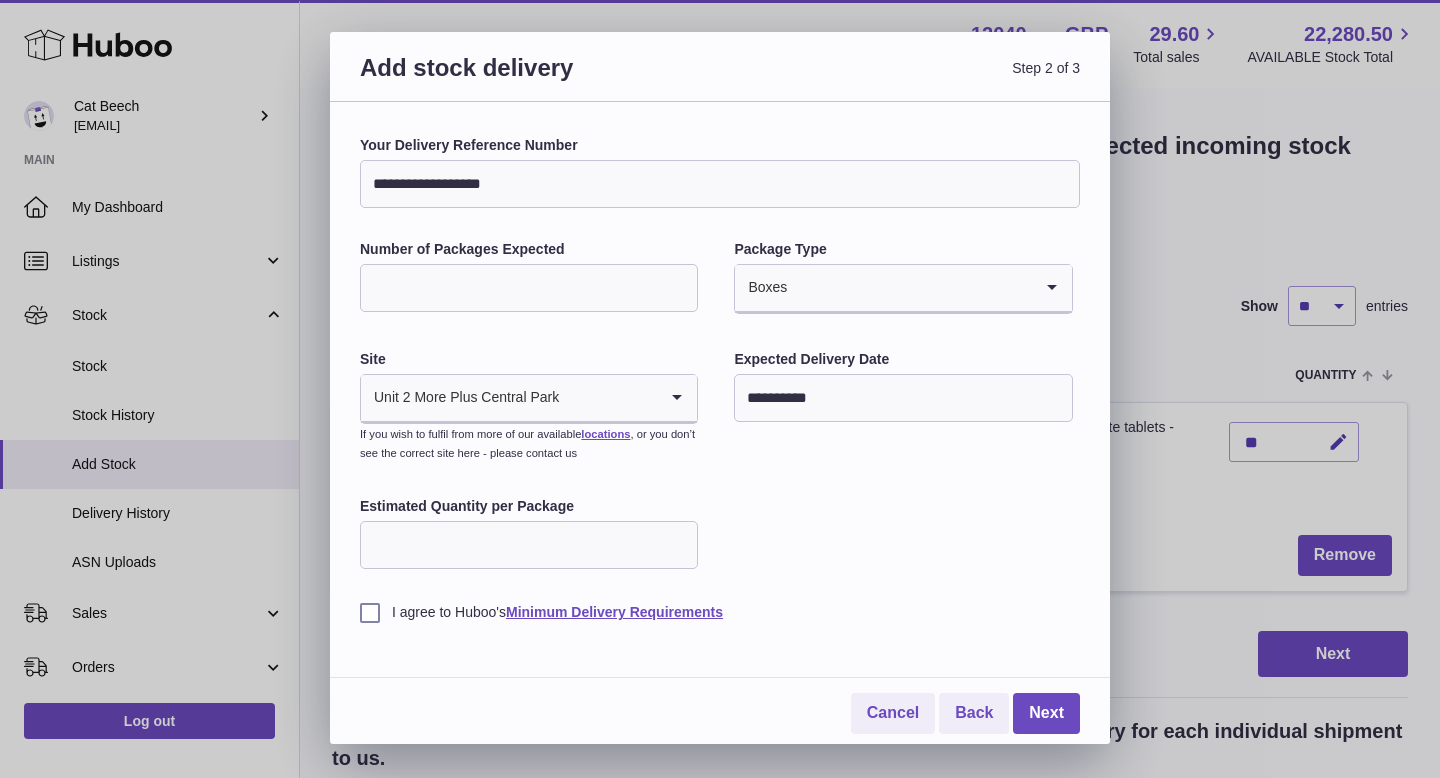 click on "Estimated Quantity per Package" at bounding box center [529, 545] 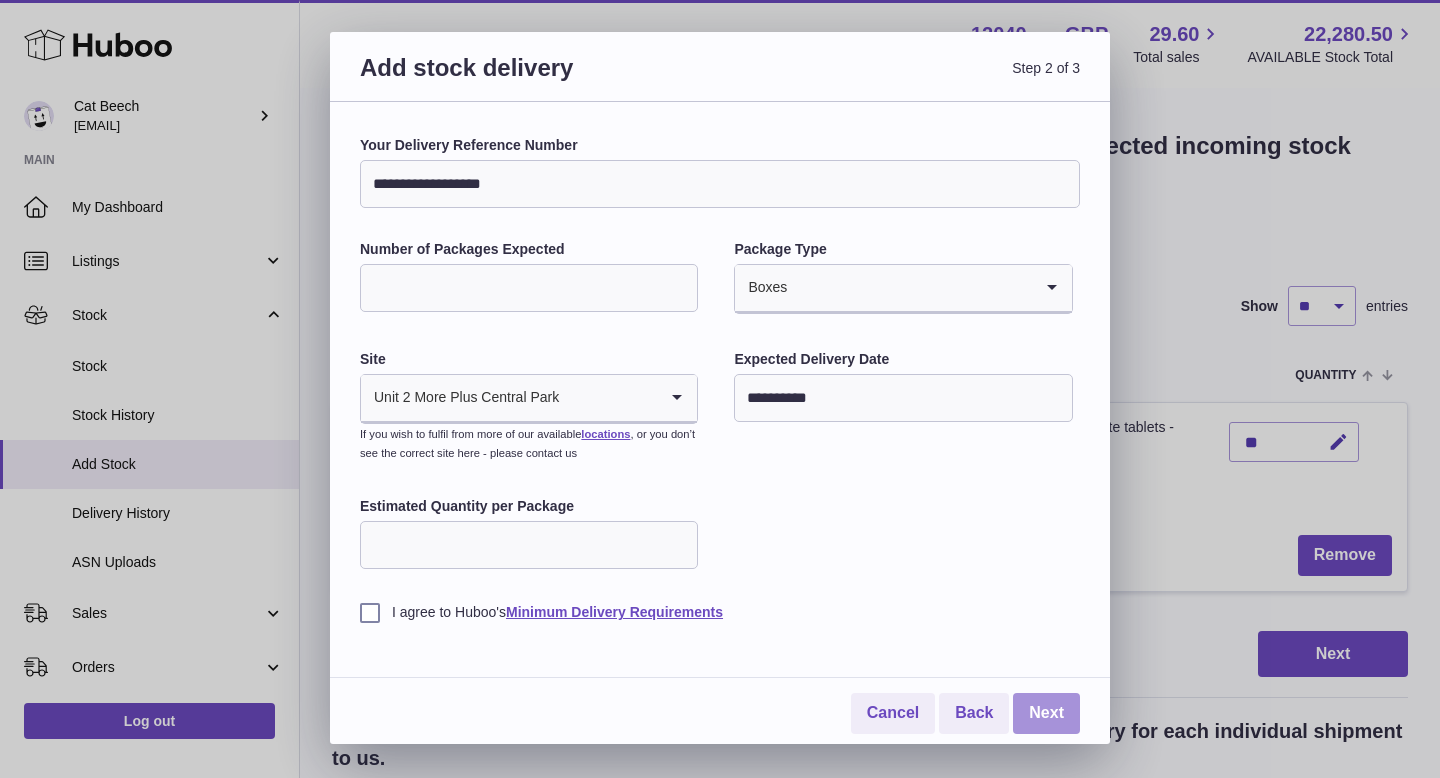 click on "Next" at bounding box center [1046, 713] 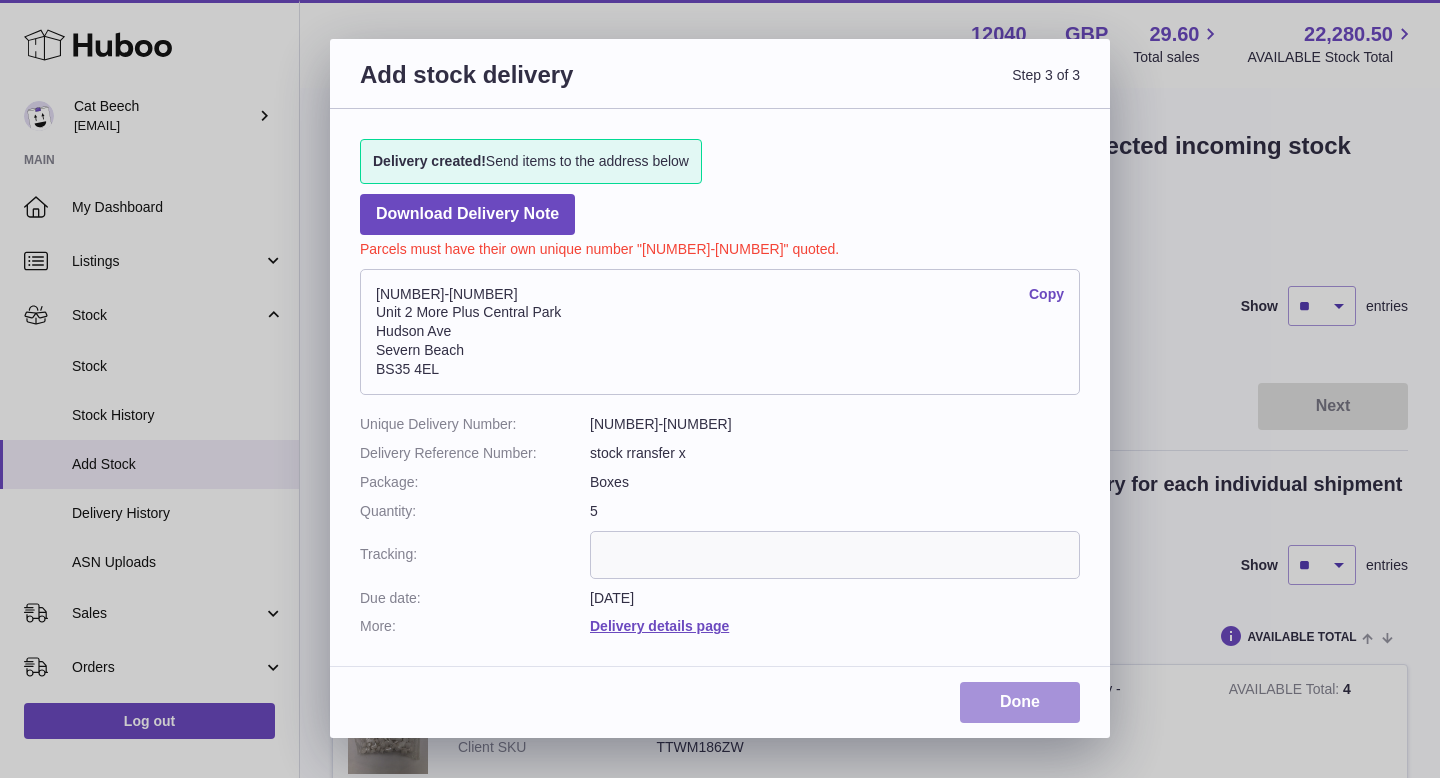 click on "Done" at bounding box center (1020, 702) 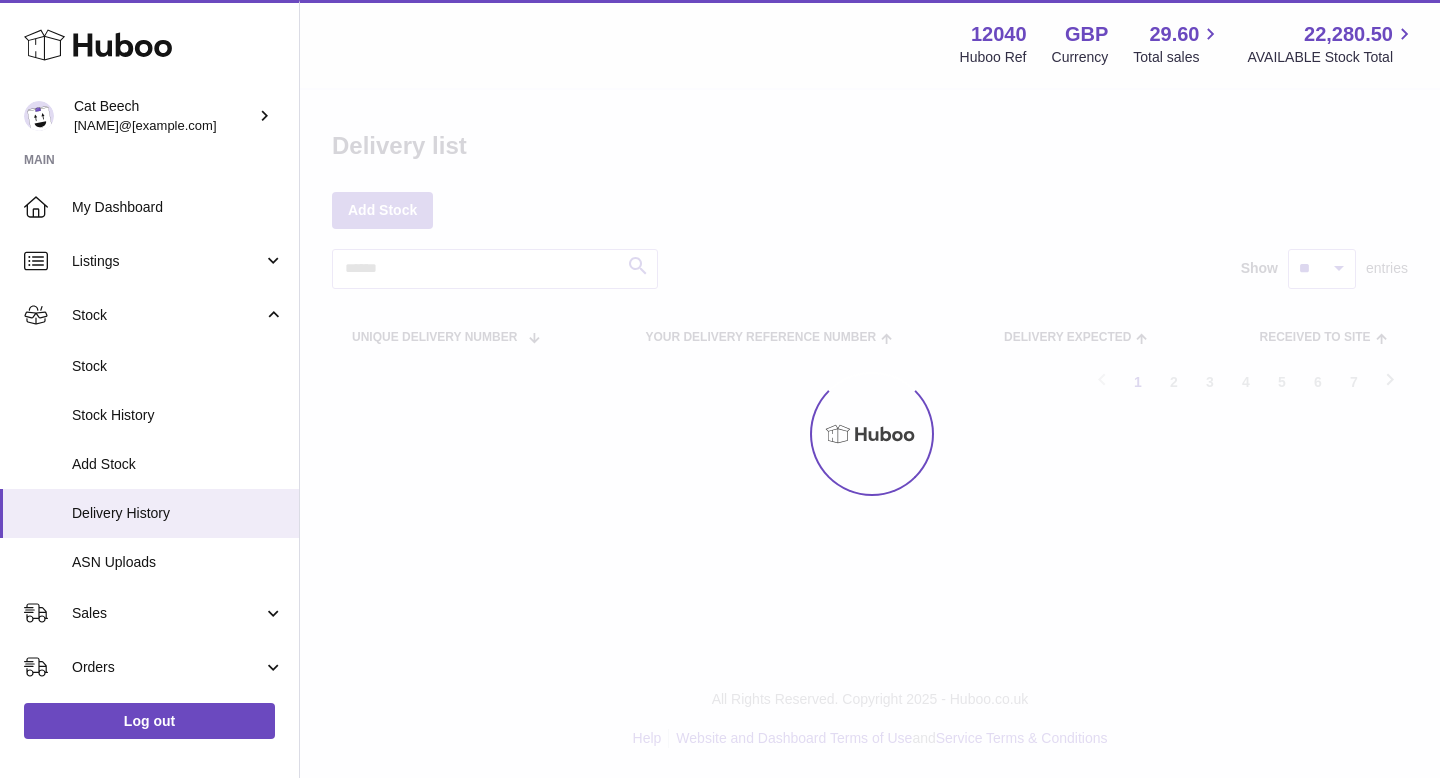 scroll, scrollTop: 0, scrollLeft: 0, axis: both 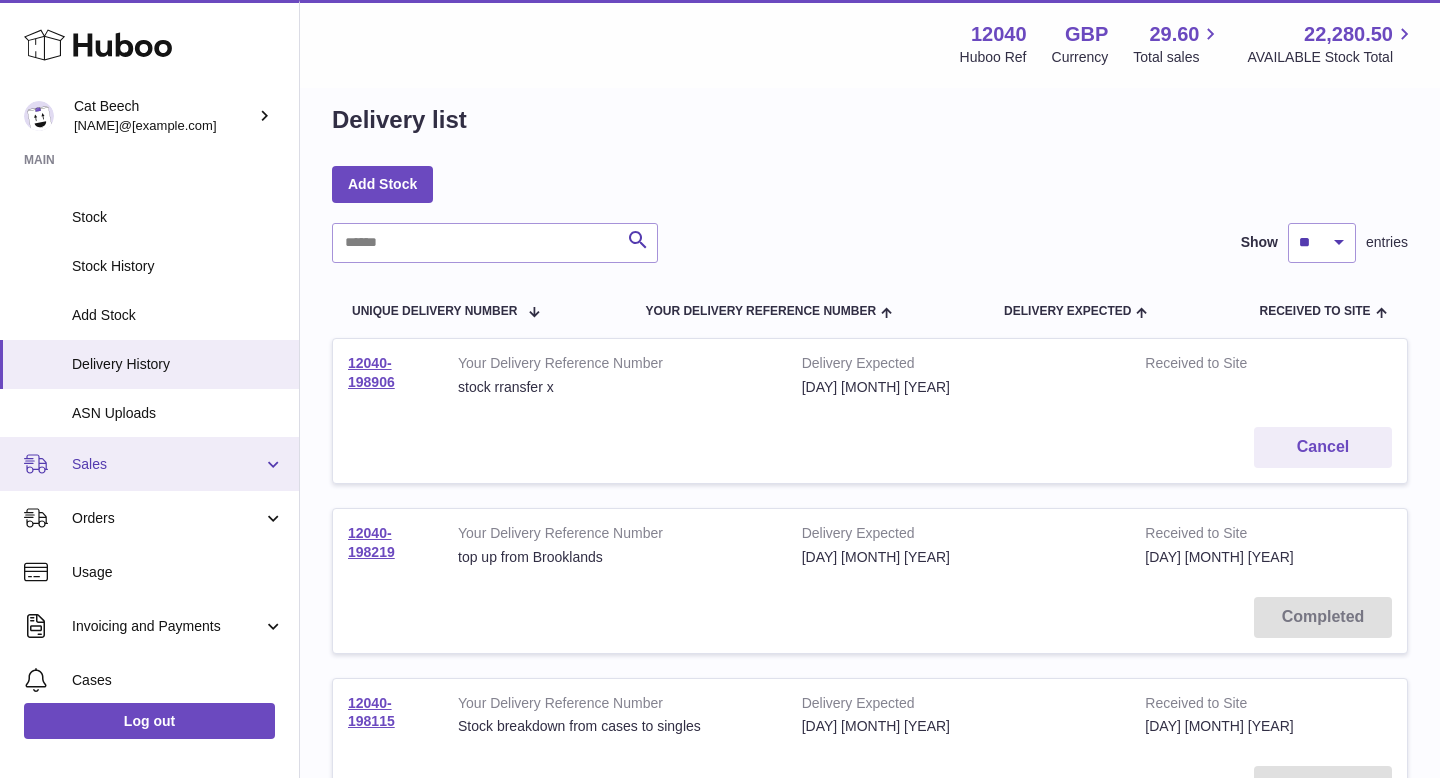 click on "Sales" at bounding box center [167, 464] 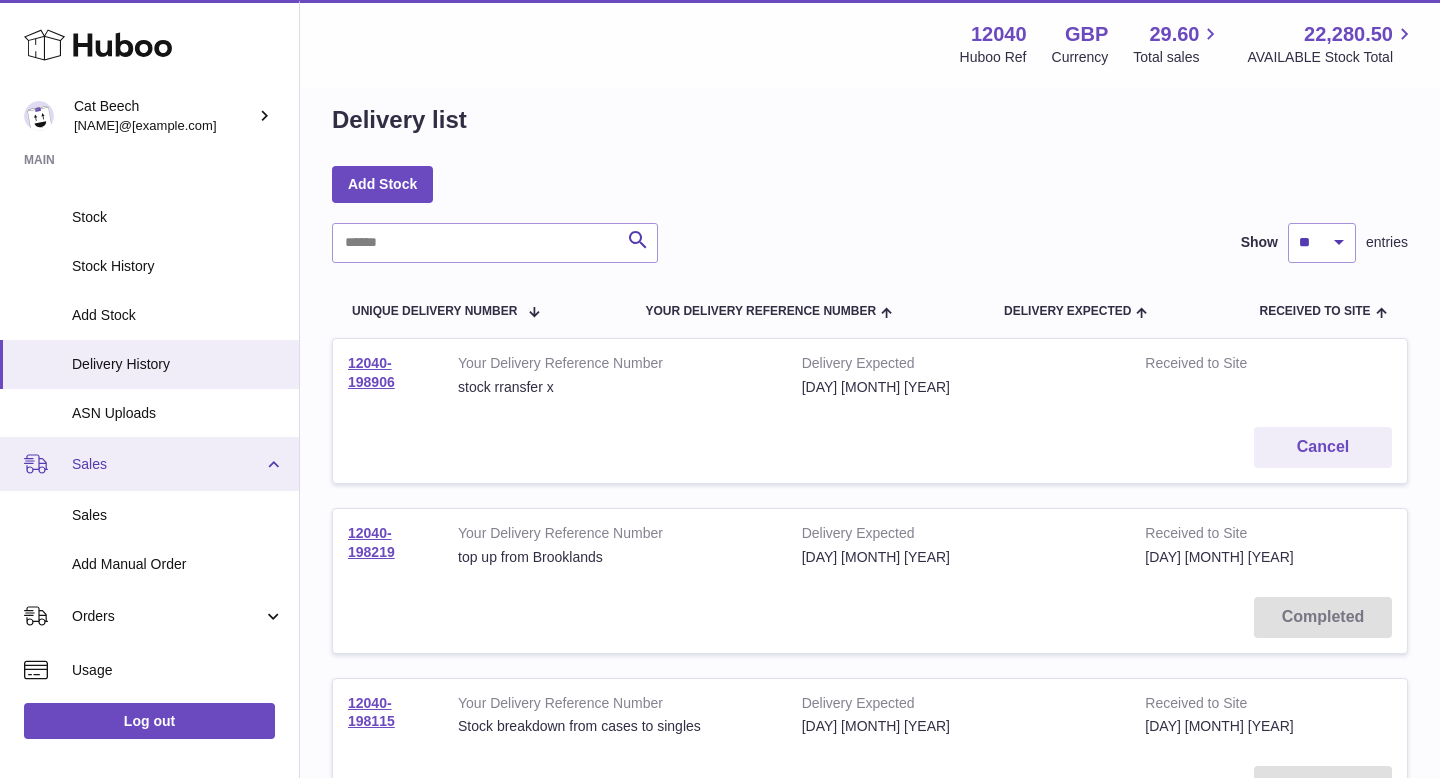scroll, scrollTop: 415, scrollLeft: 0, axis: vertical 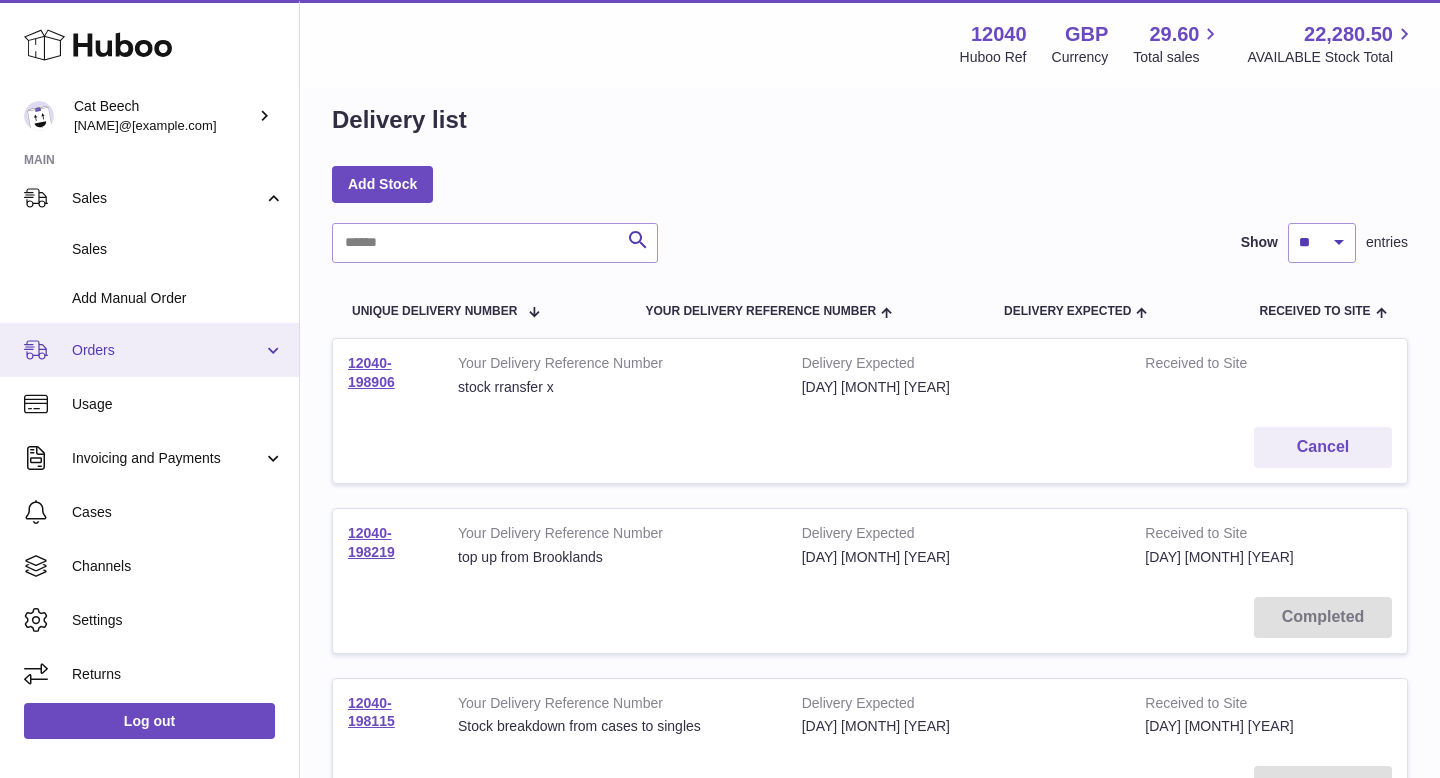 click on "Orders" at bounding box center (149, 350) 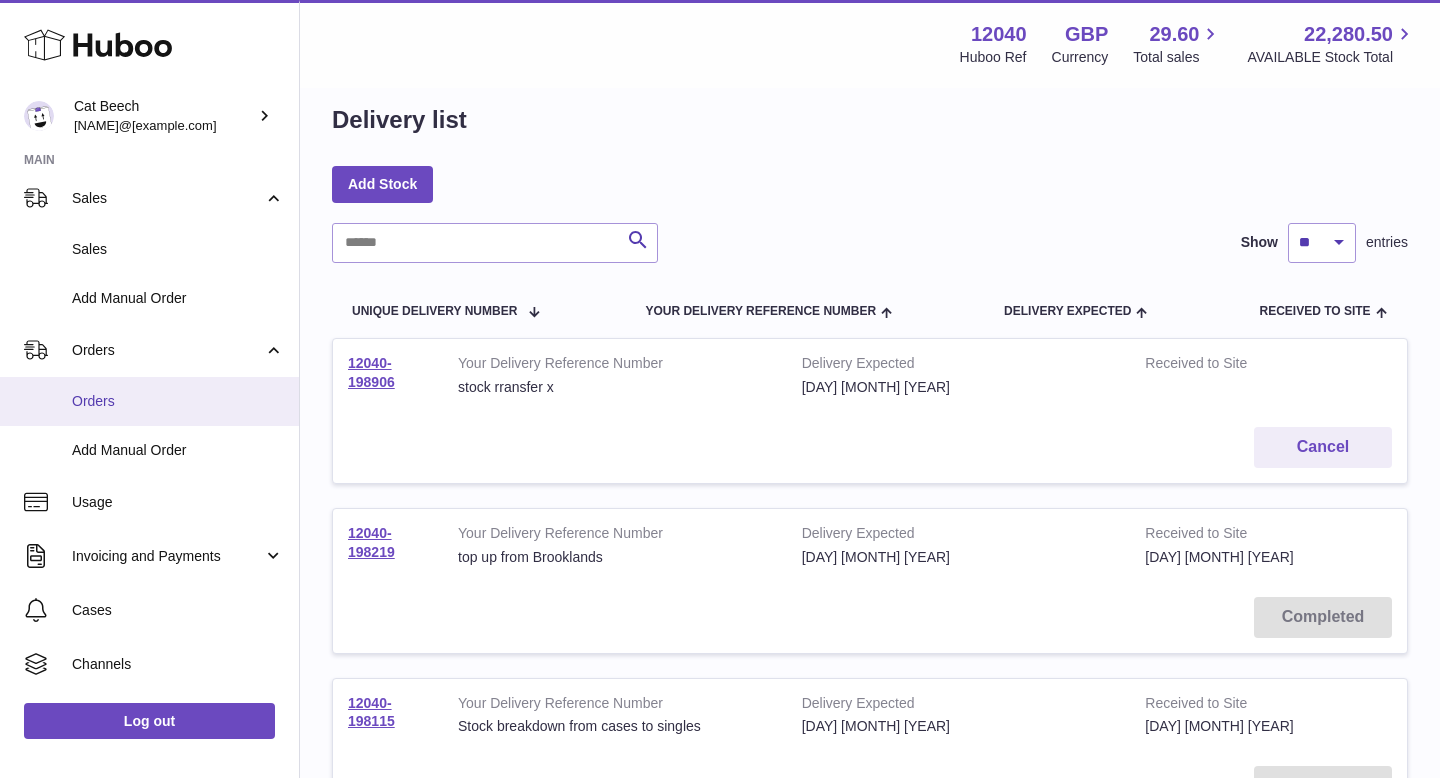 scroll, scrollTop: 0, scrollLeft: 0, axis: both 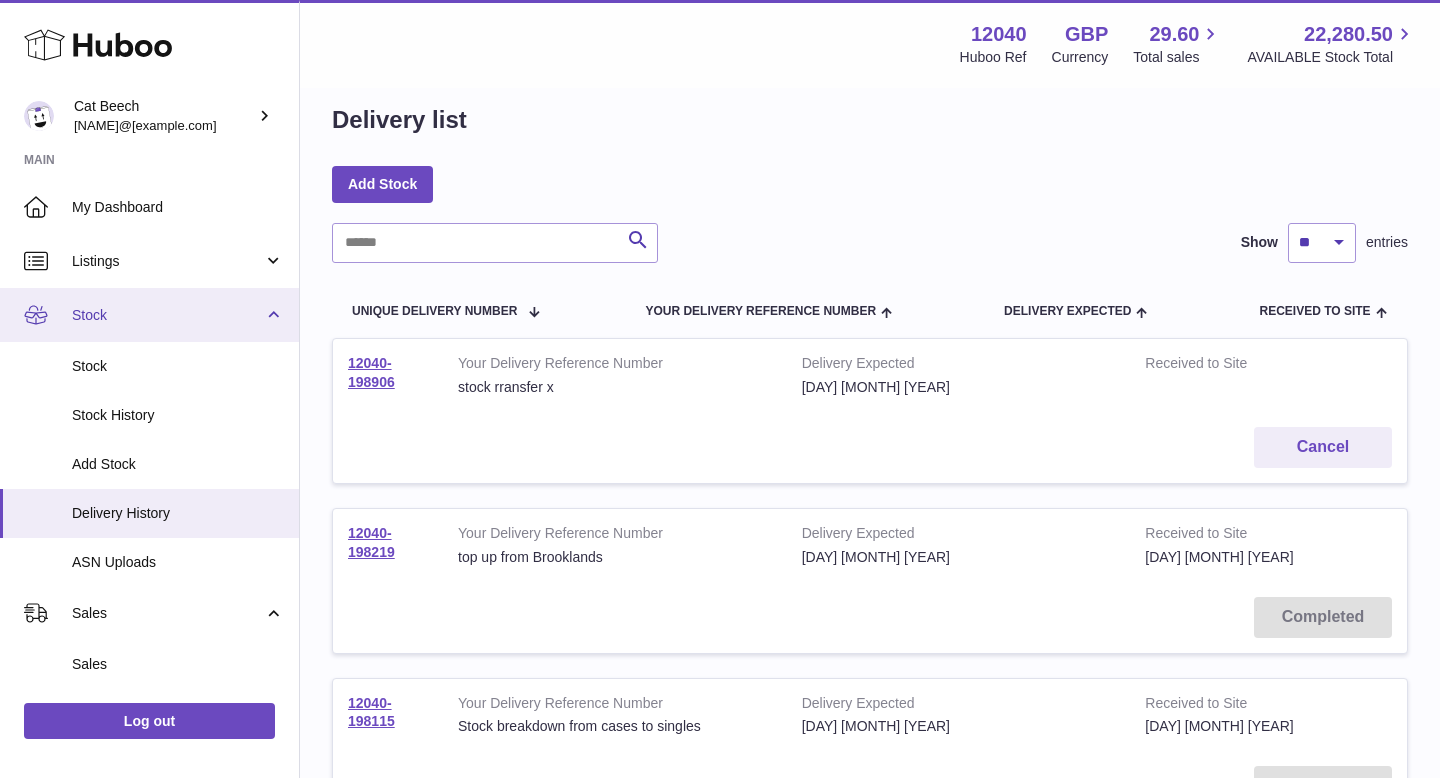 click on "Stock" at bounding box center [167, 315] 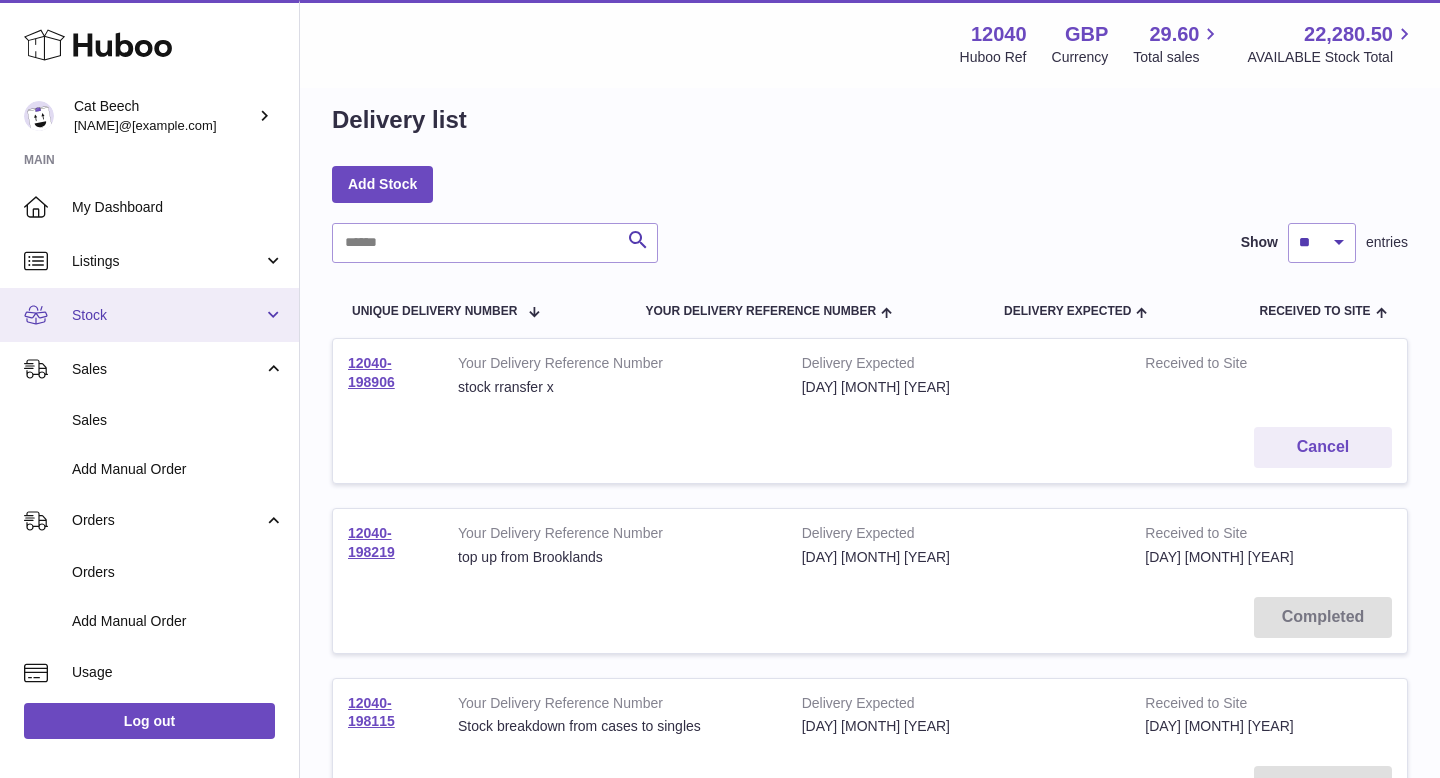 click on "Stock" at bounding box center (167, 315) 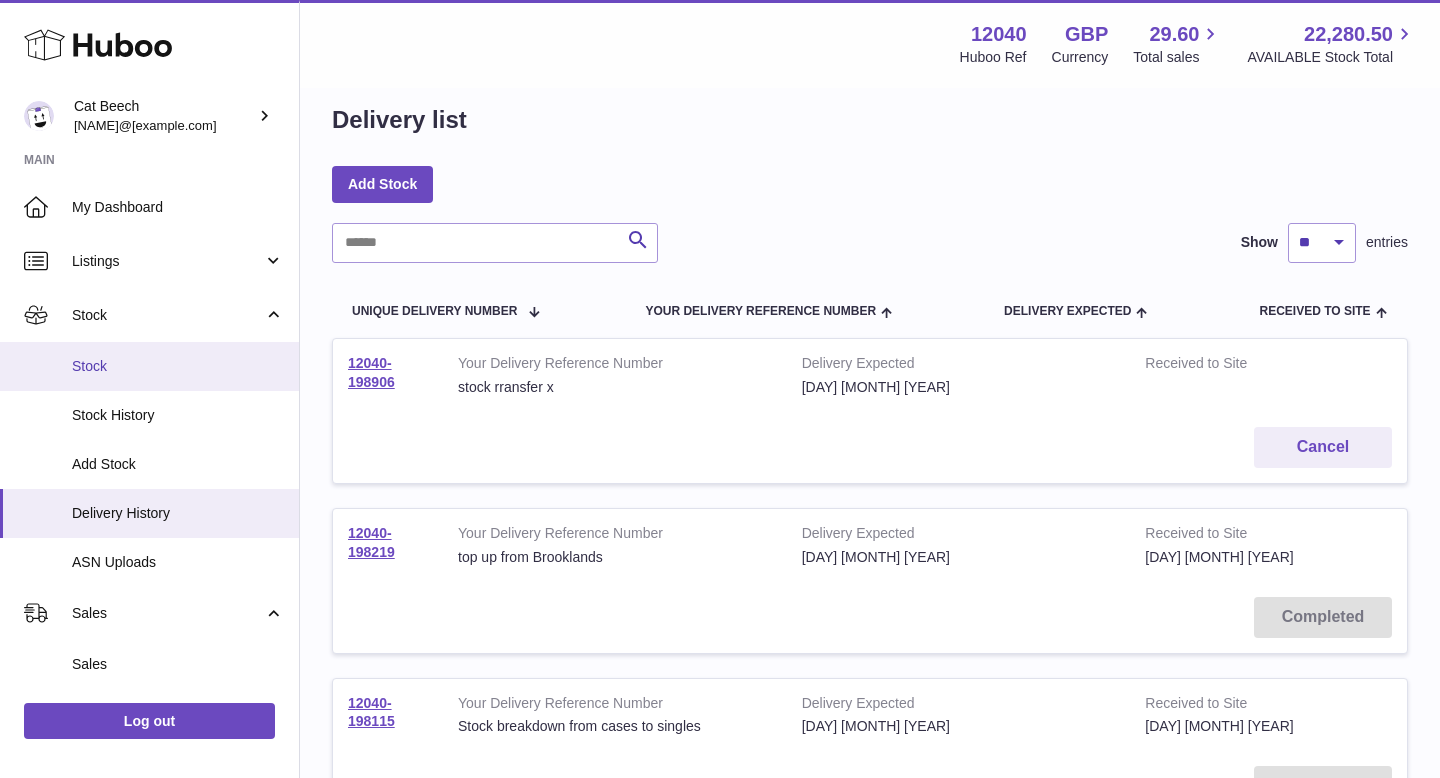 click on "Stock" at bounding box center [178, 366] 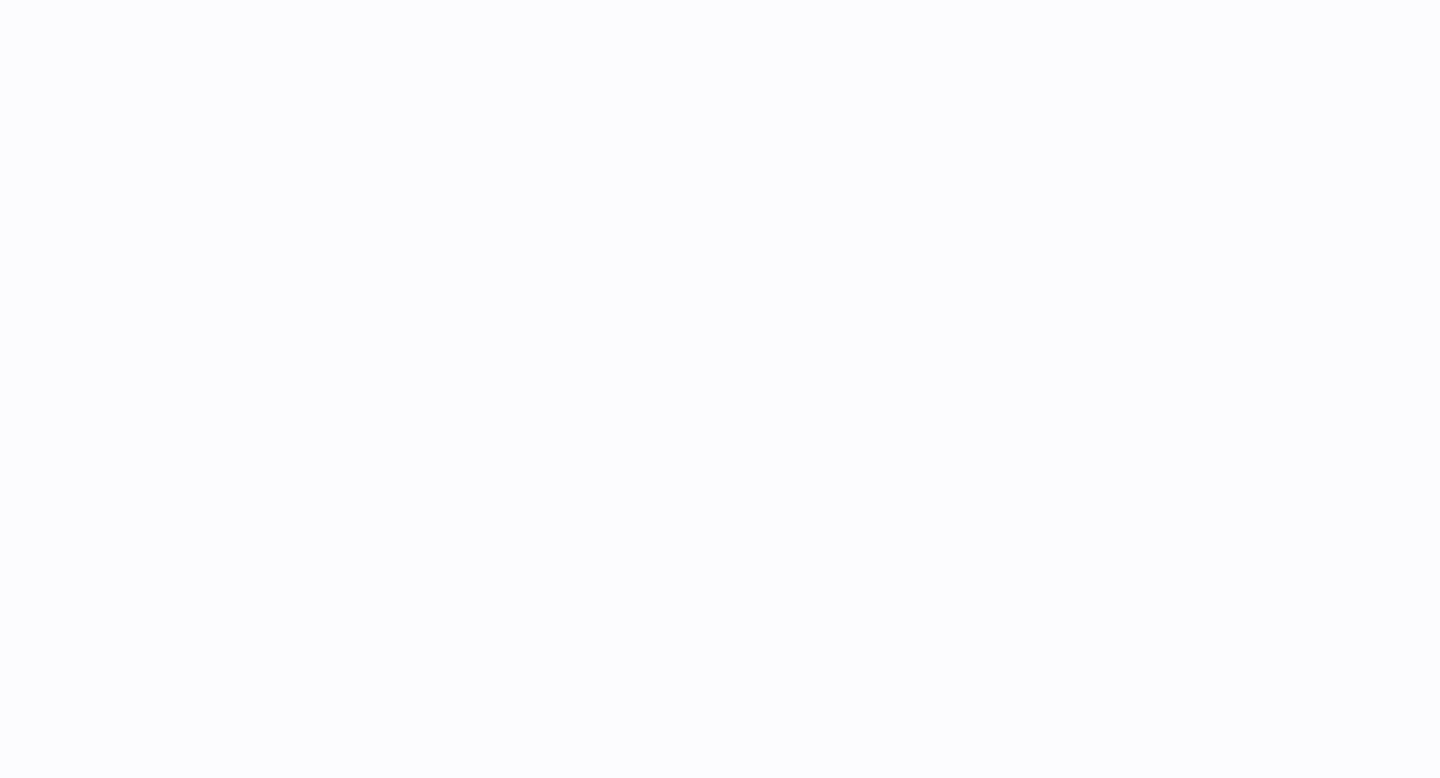 scroll, scrollTop: 0, scrollLeft: 0, axis: both 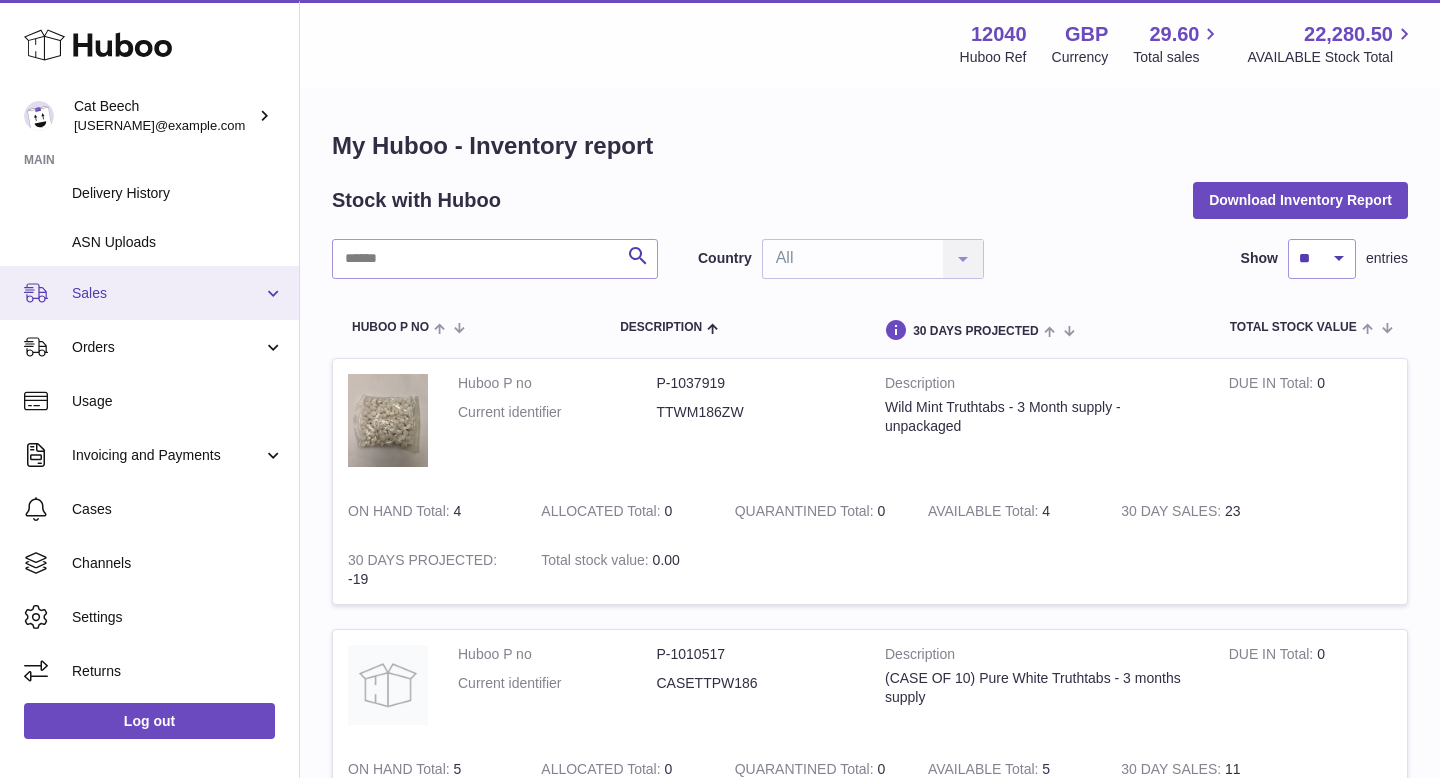 click on "Sales" at bounding box center [167, 293] 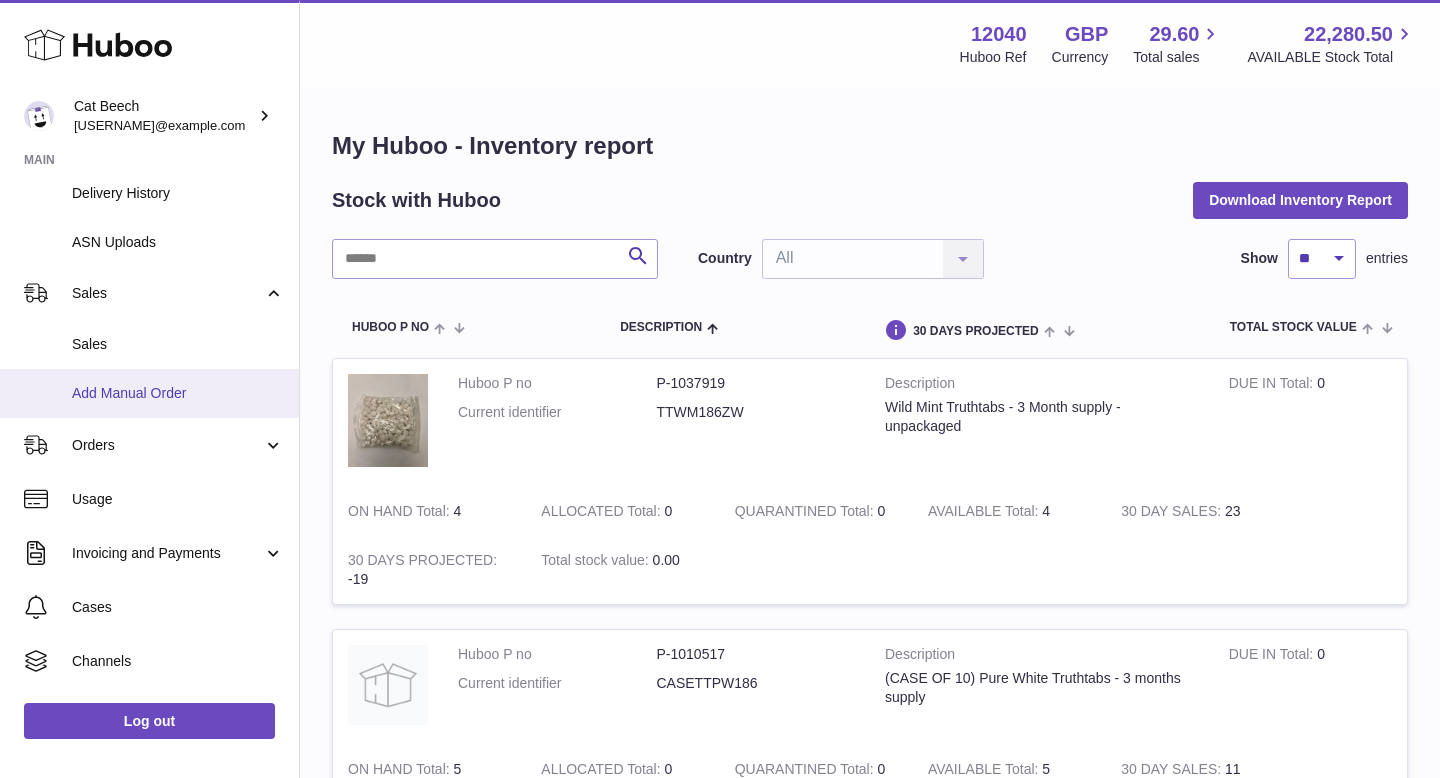 click on "Add Manual Order" at bounding box center (178, 393) 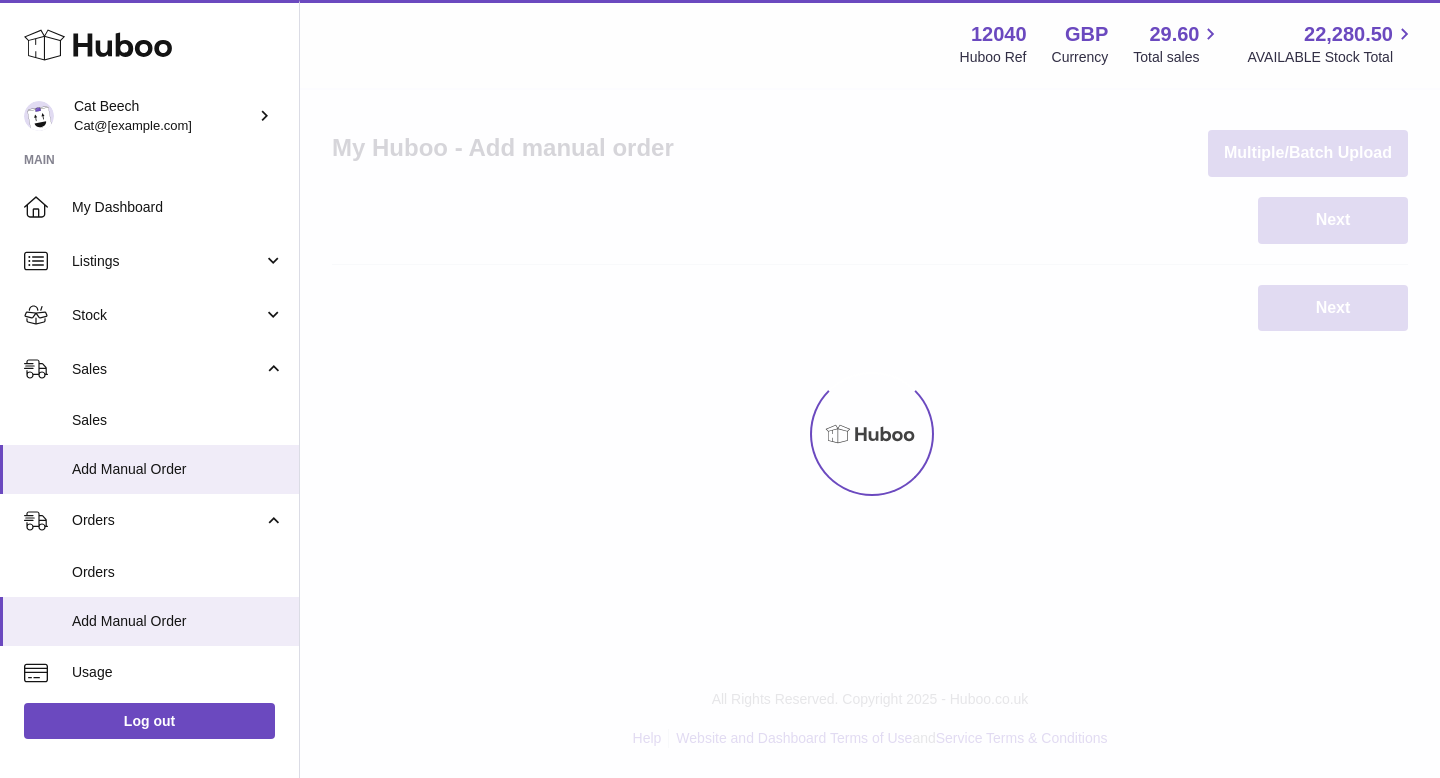scroll, scrollTop: 0, scrollLeft: 0, axis: both 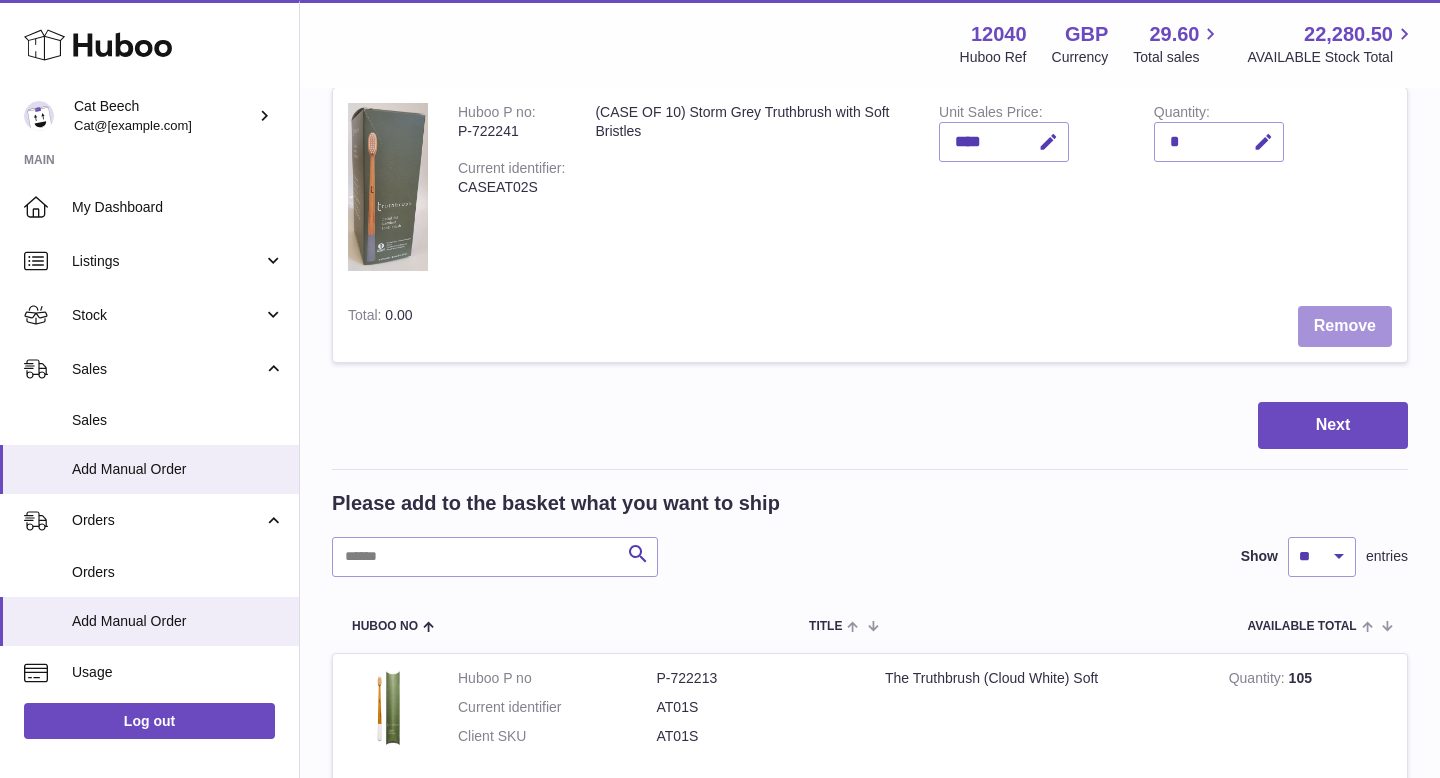 click on "Remove" at bounding box center [1345, 326] 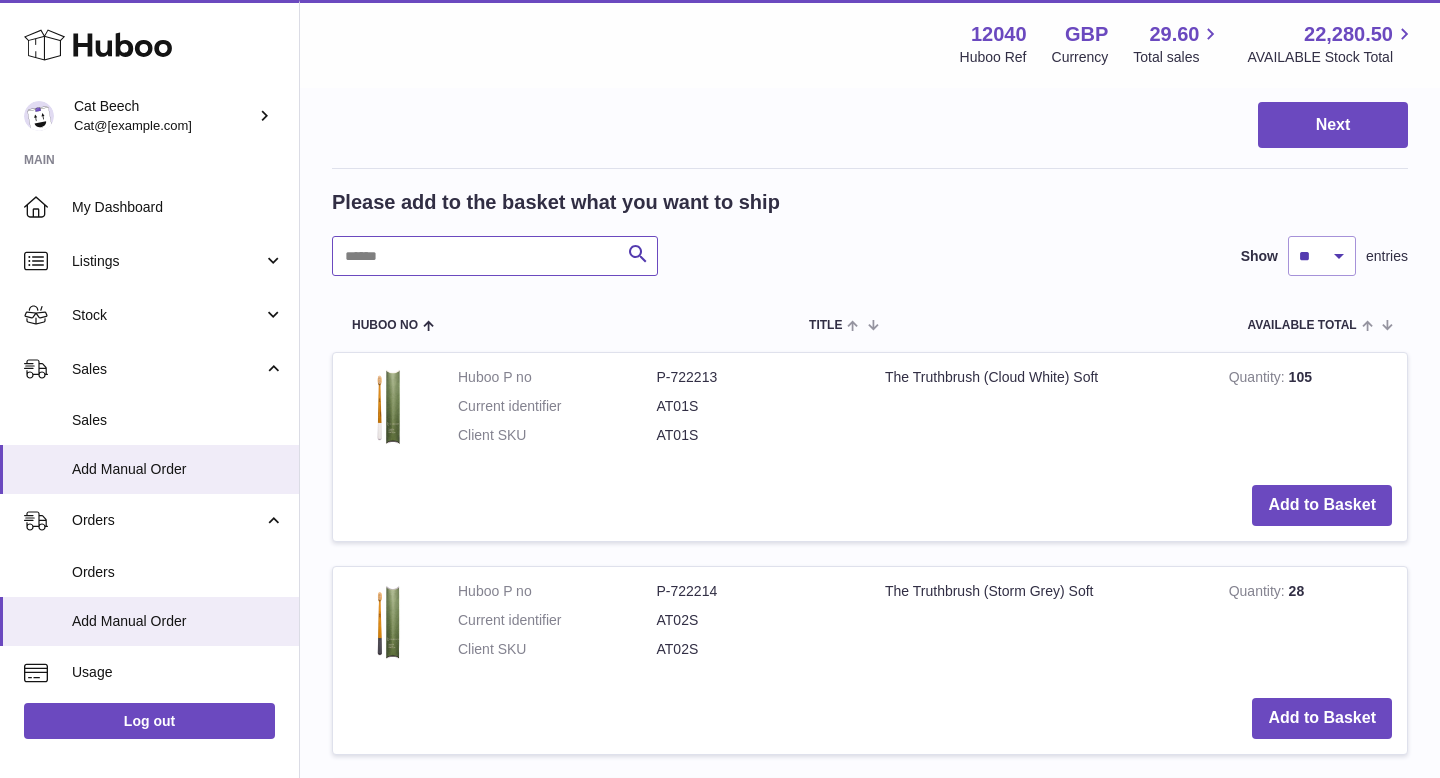 click at bounding box center (495, 256) 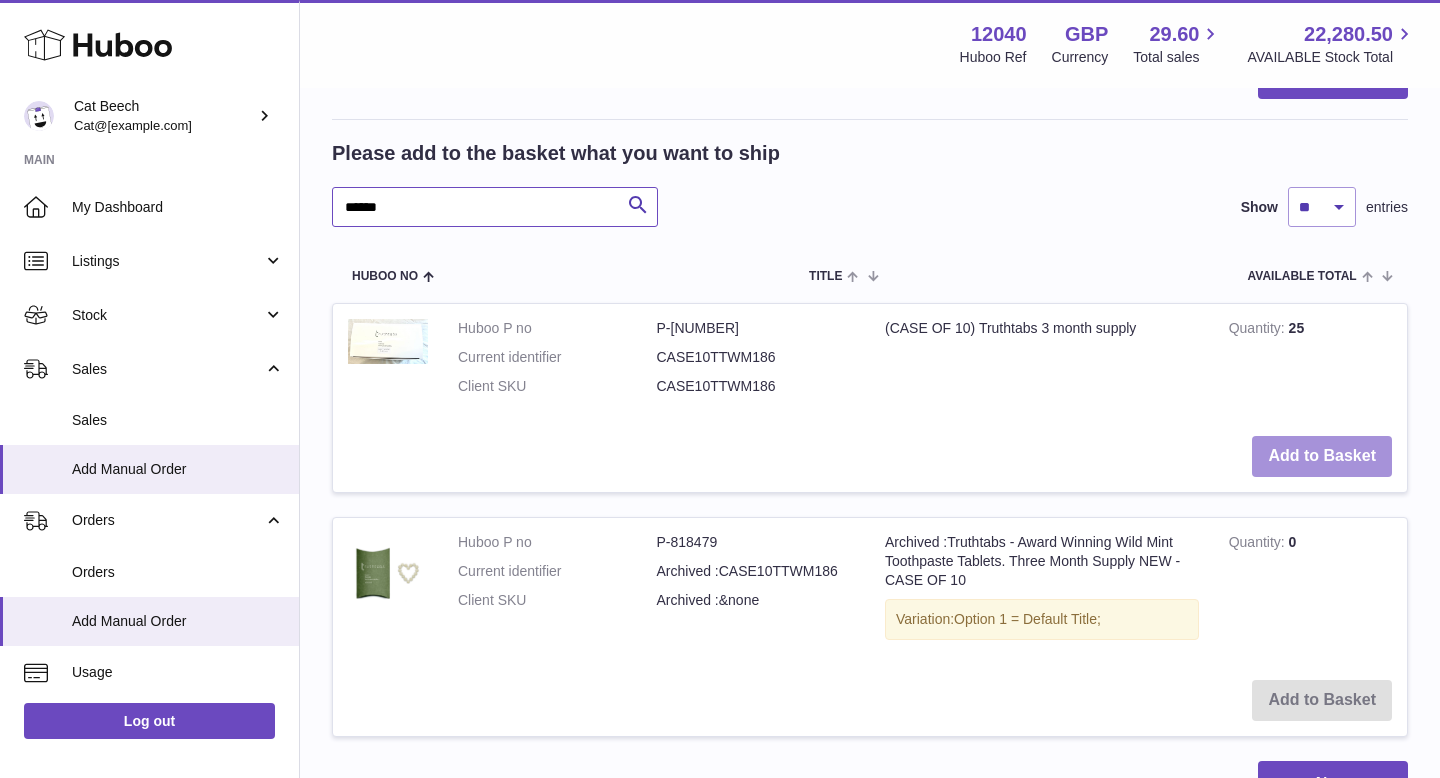 scroll, scrollTop: 329, scrollLeft: 0, axis: vertical 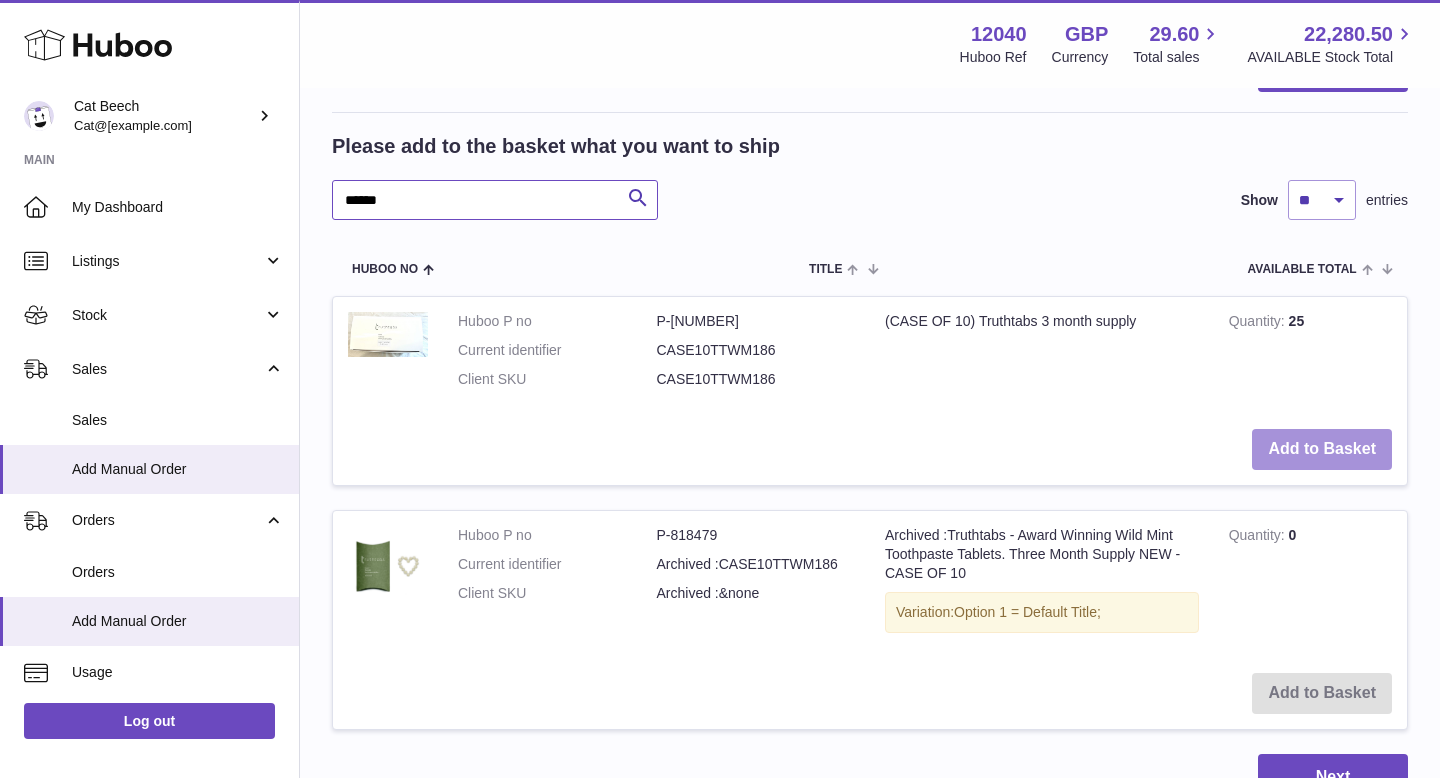 type on "******" 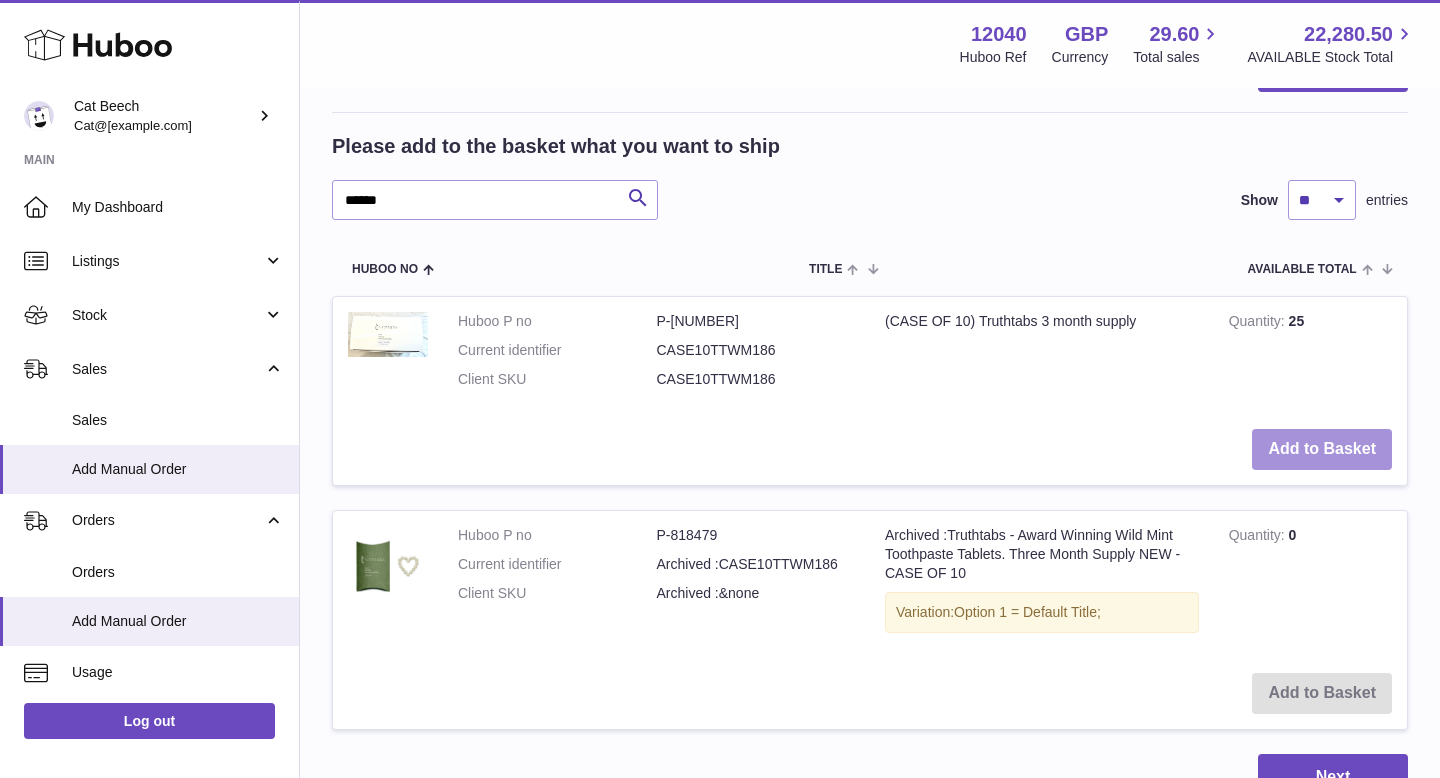 click on "Add to Basket" at bounding box center [1322, 449] 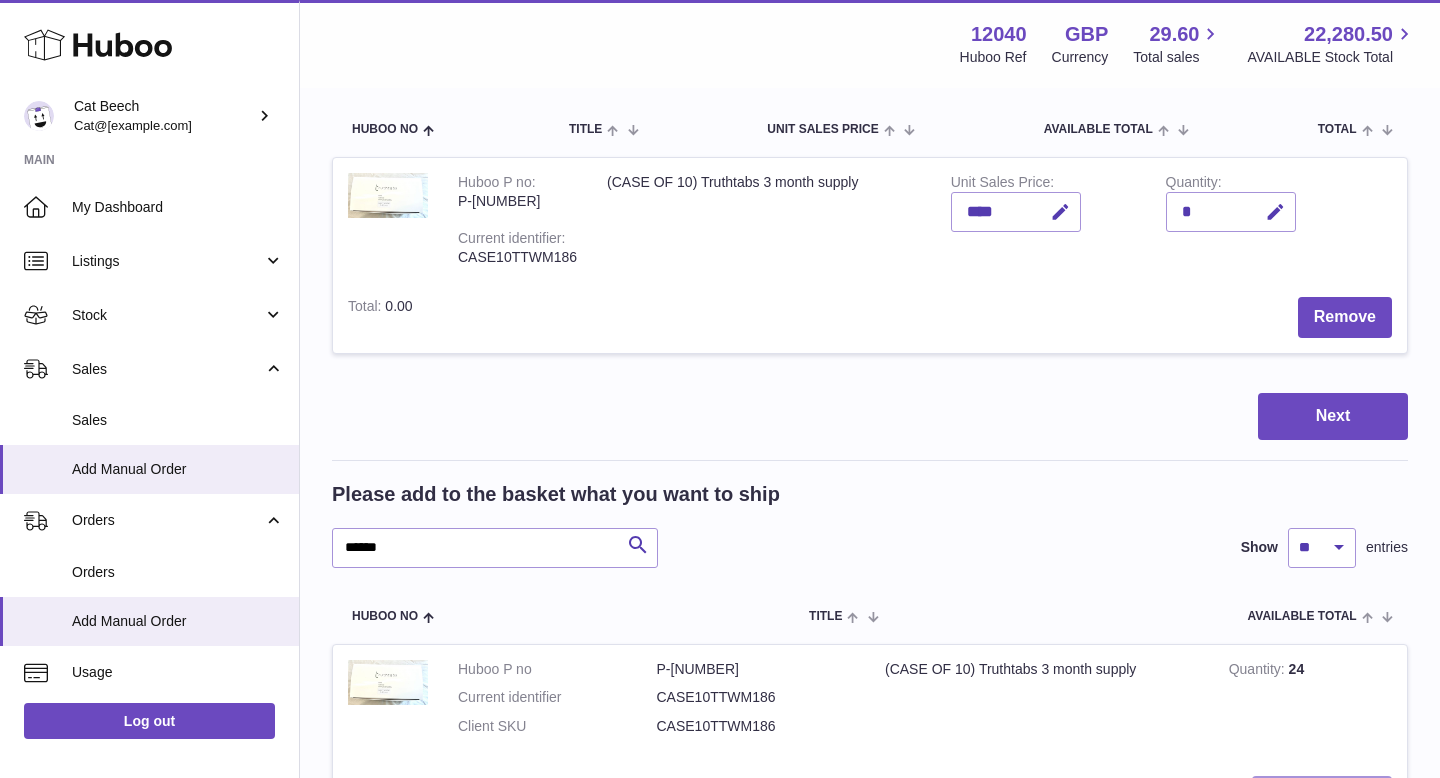 scroll, scrollTop: 58, scrollLeft: 0, axis: vertical 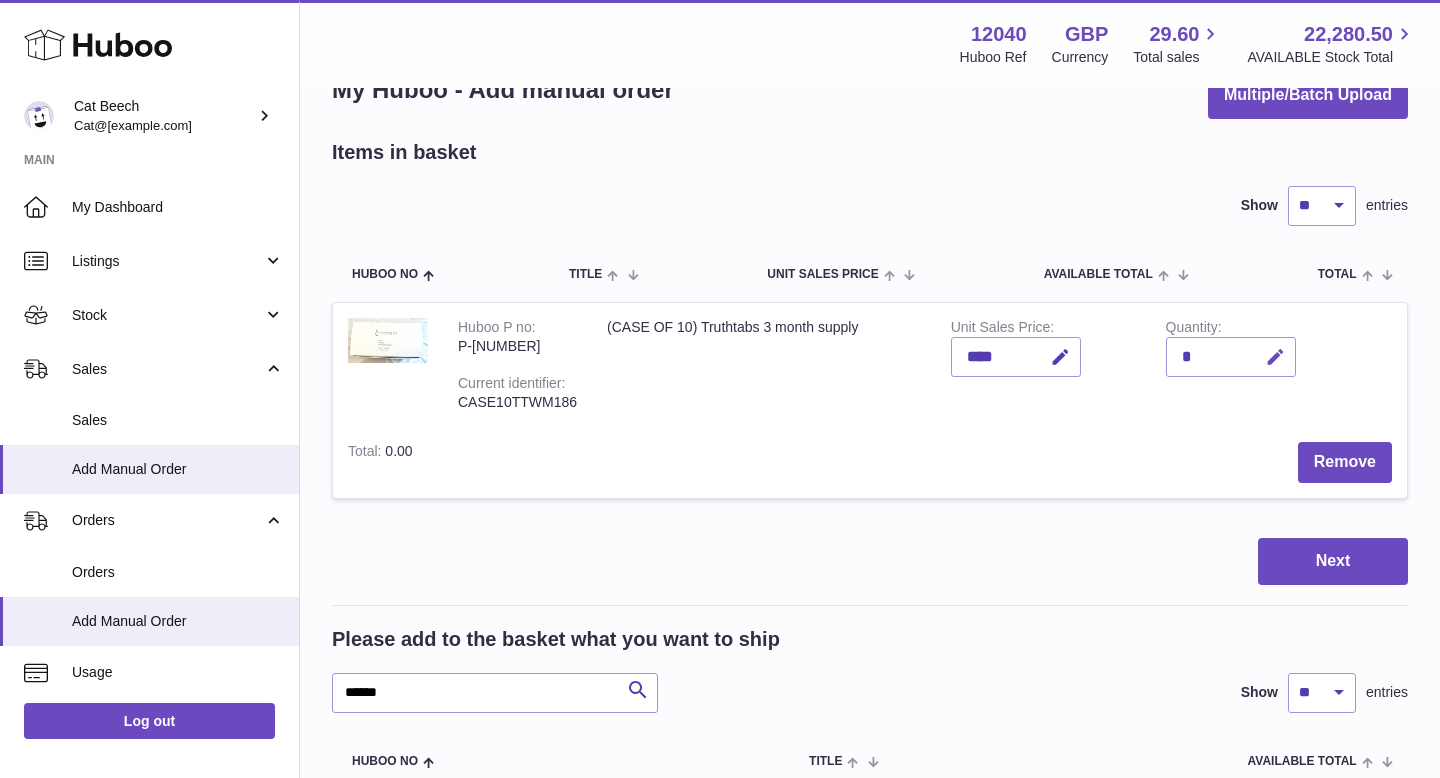 click at bounding box center [1275, 357] 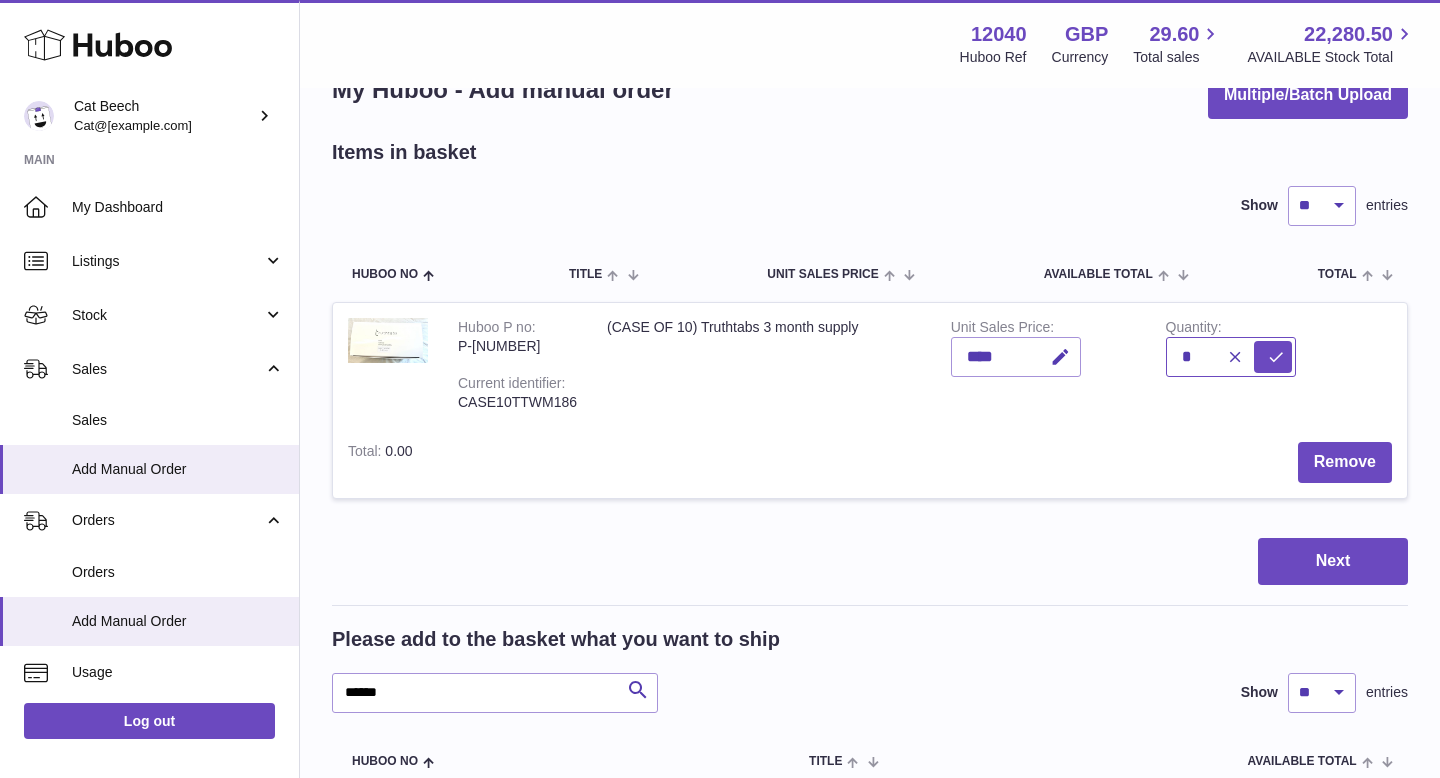 drag, startPoint x: 1189, startPoint y: 354, endPoint x: 1147, endPoint y: 353, distance: 42.0119 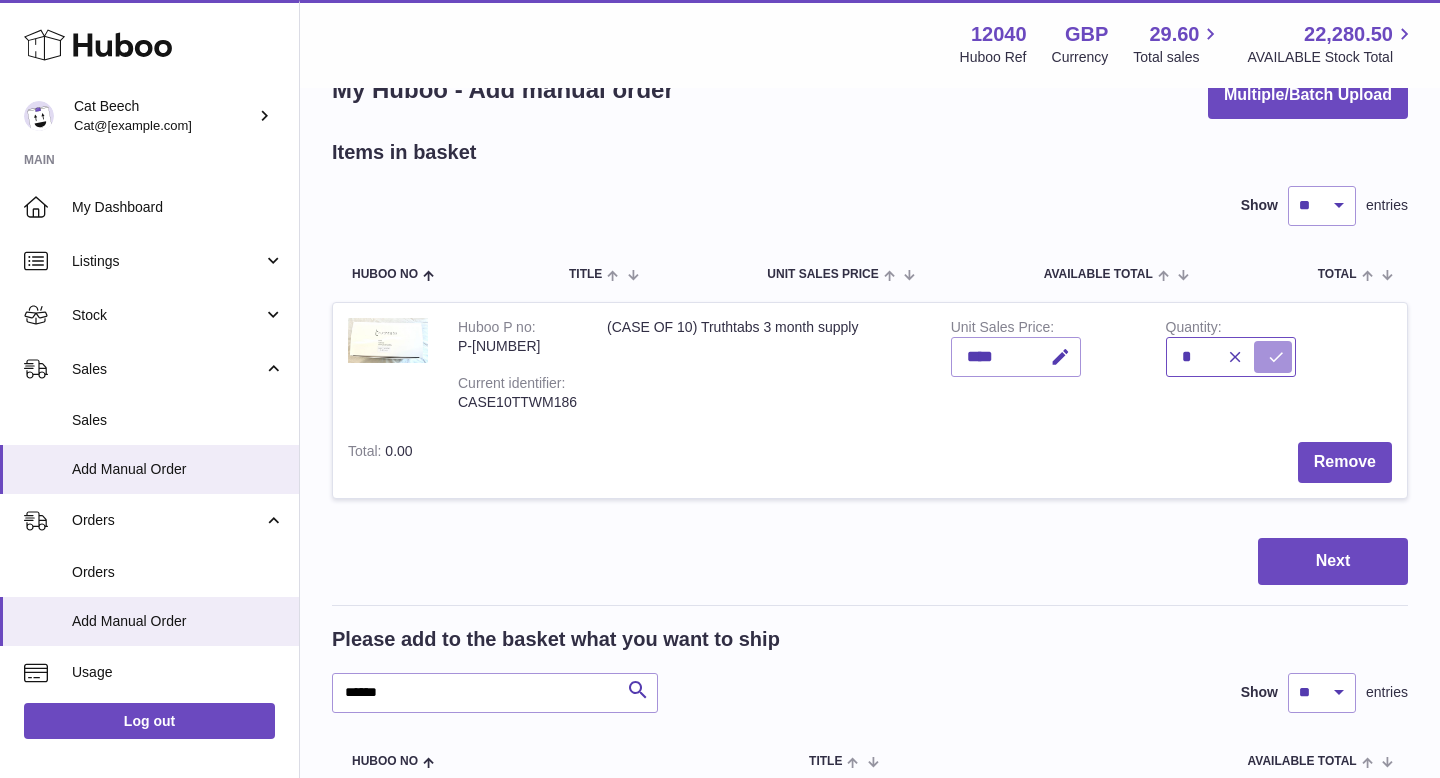 type on "*" 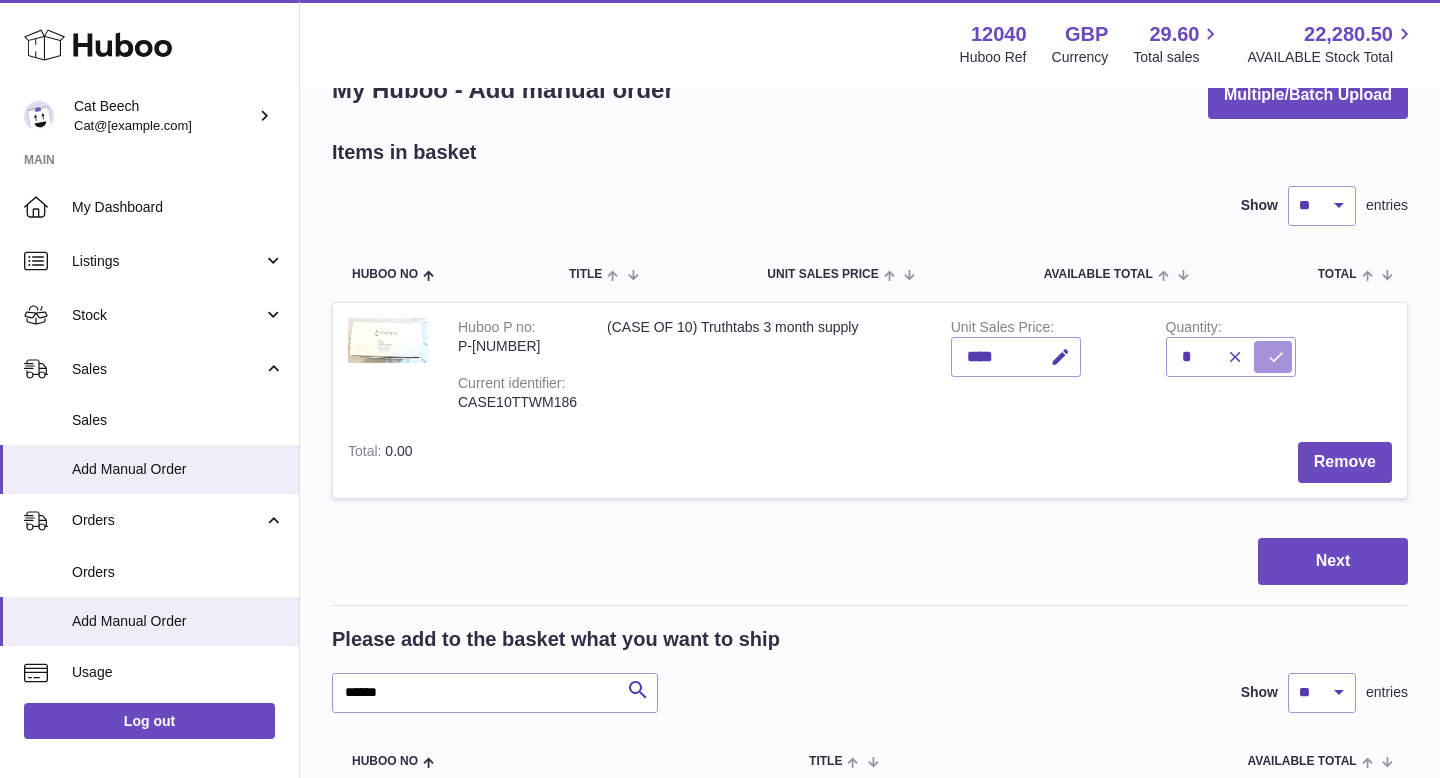 click at bounding box center [1276, 357] 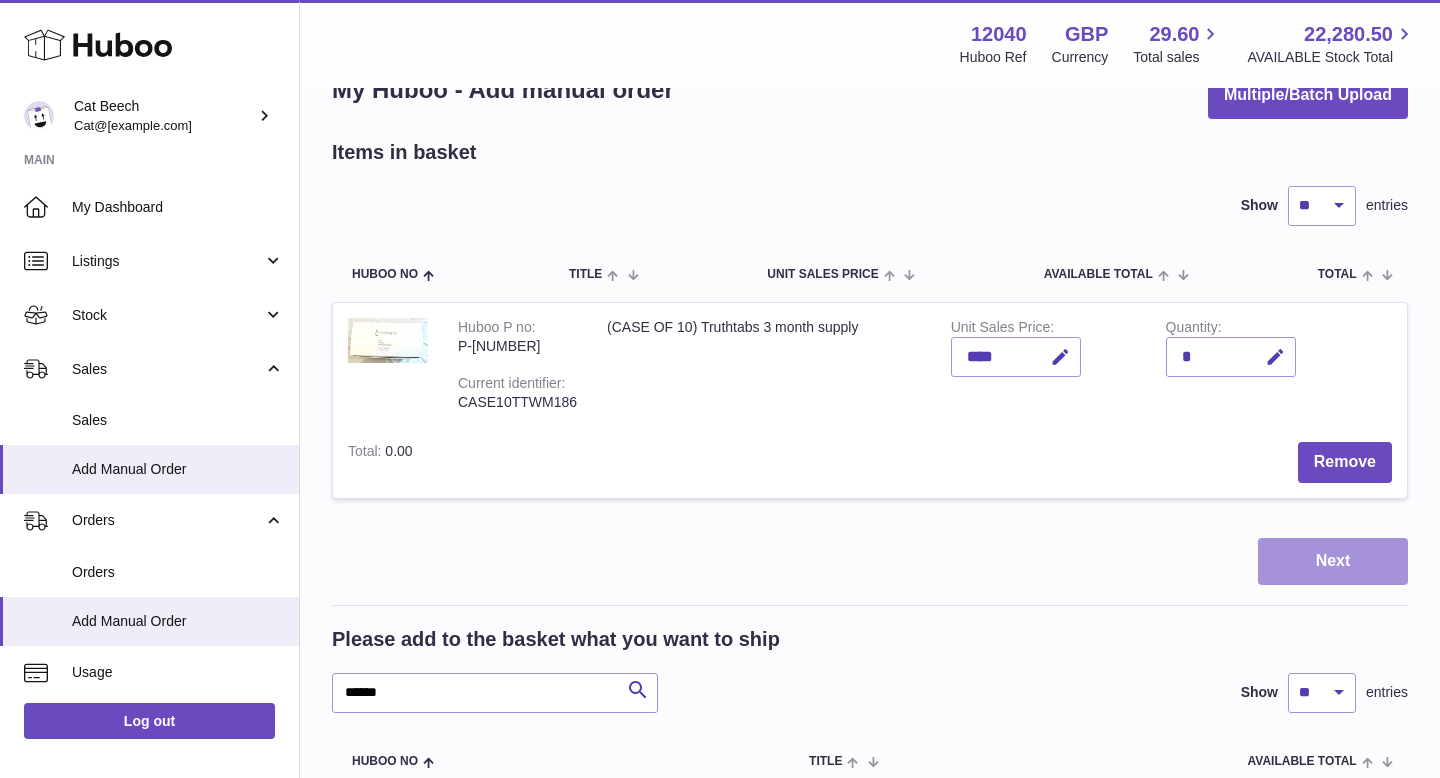 click on "Next" at bounding box center (1333, 561) 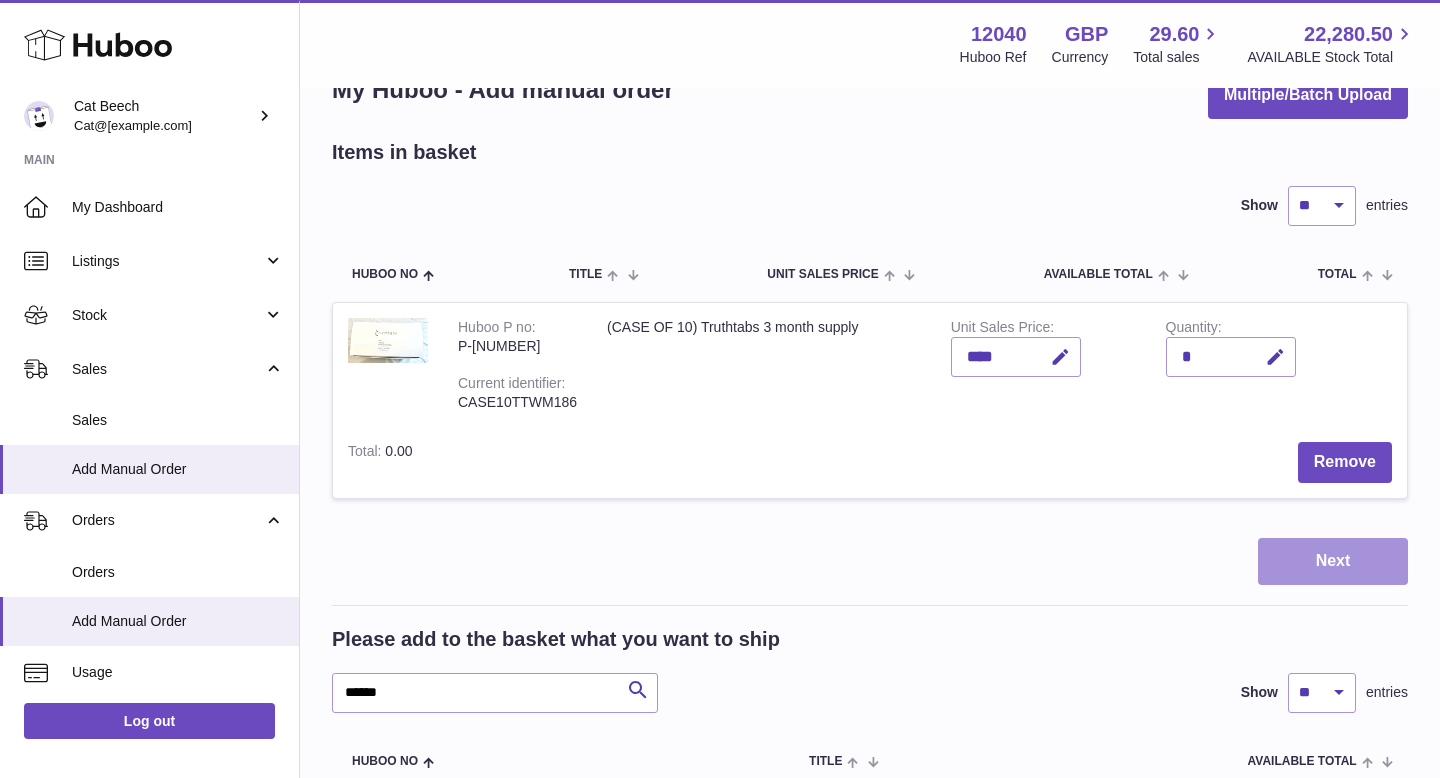 scroll, scrollTop: 0, scrollLeft: 0, axis: both 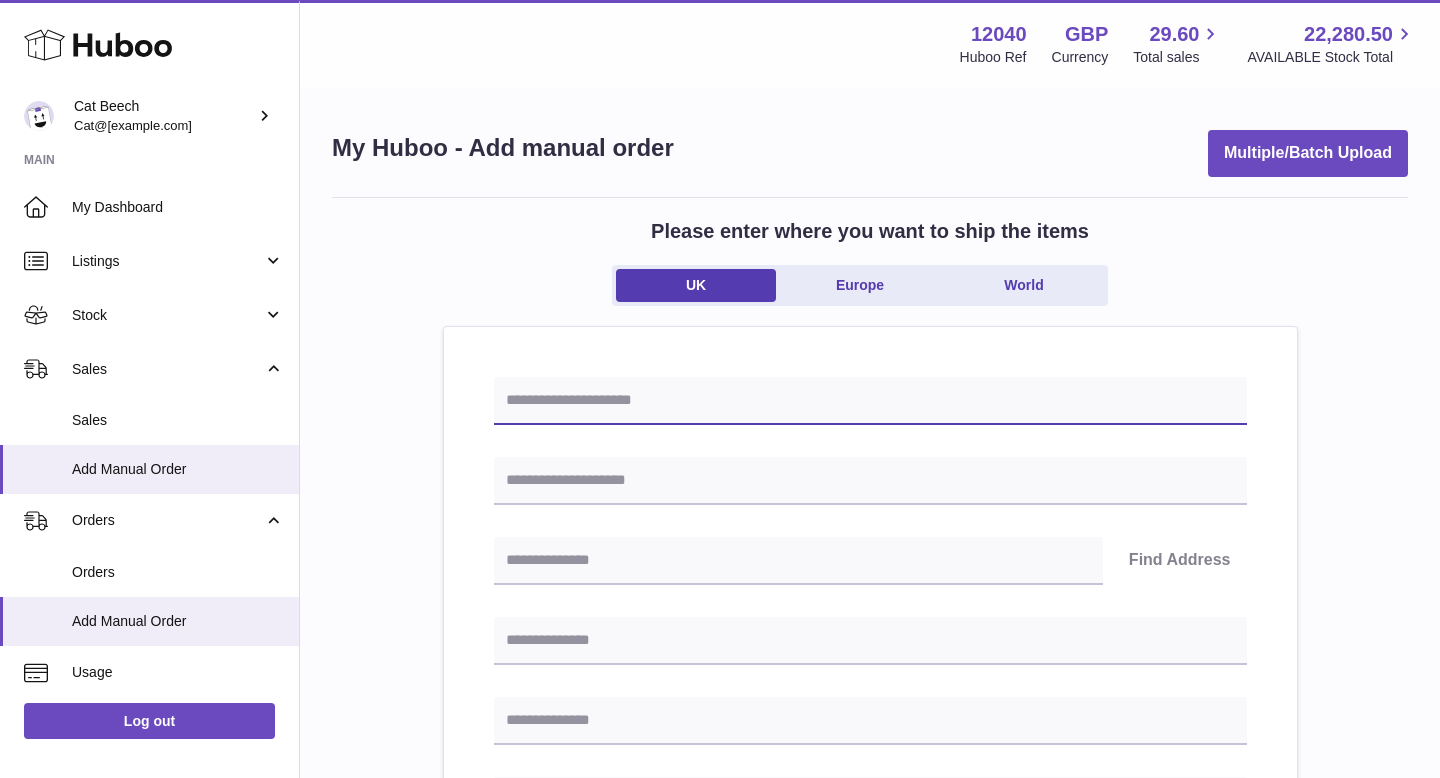 click at bounding box center (870, 401) 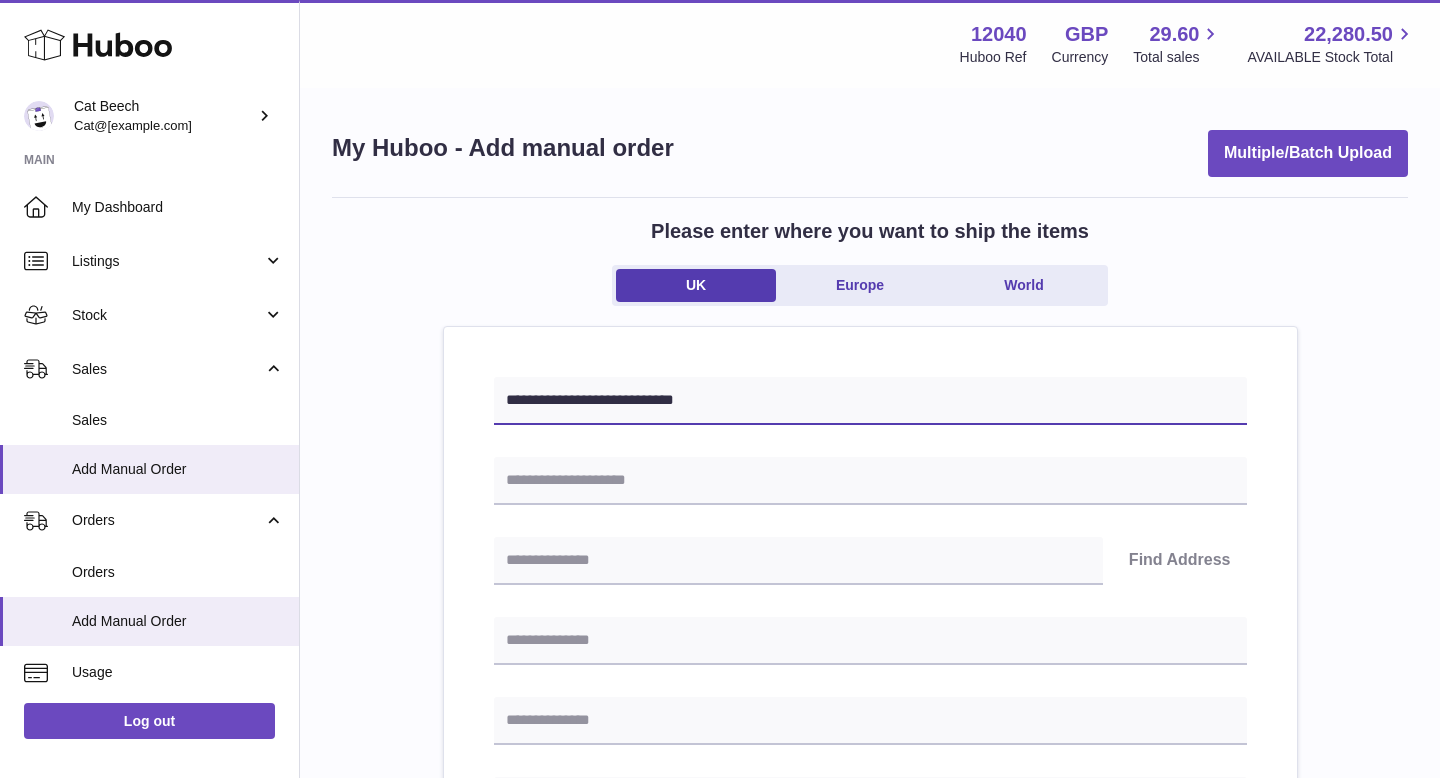 type on "**********" 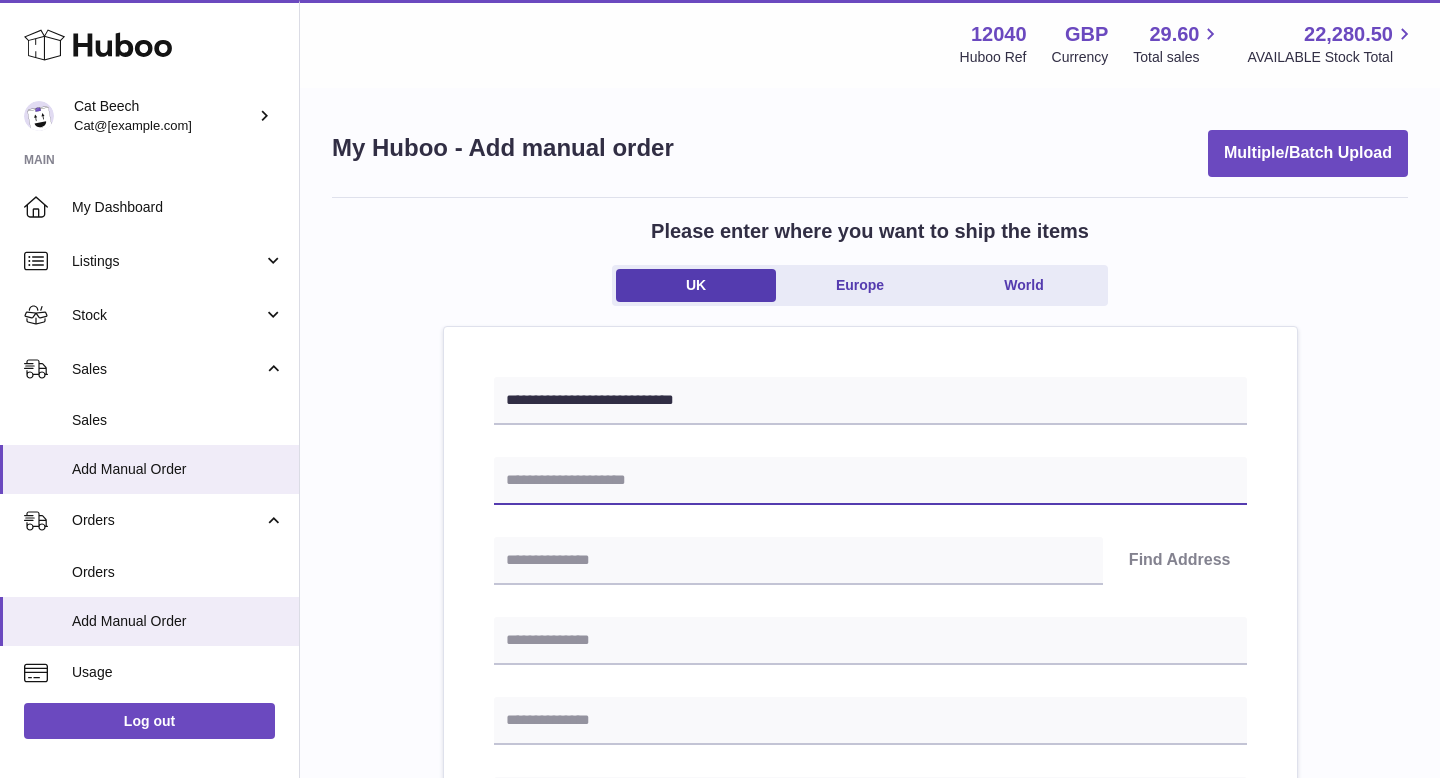 click at bounding box center [870, 481] 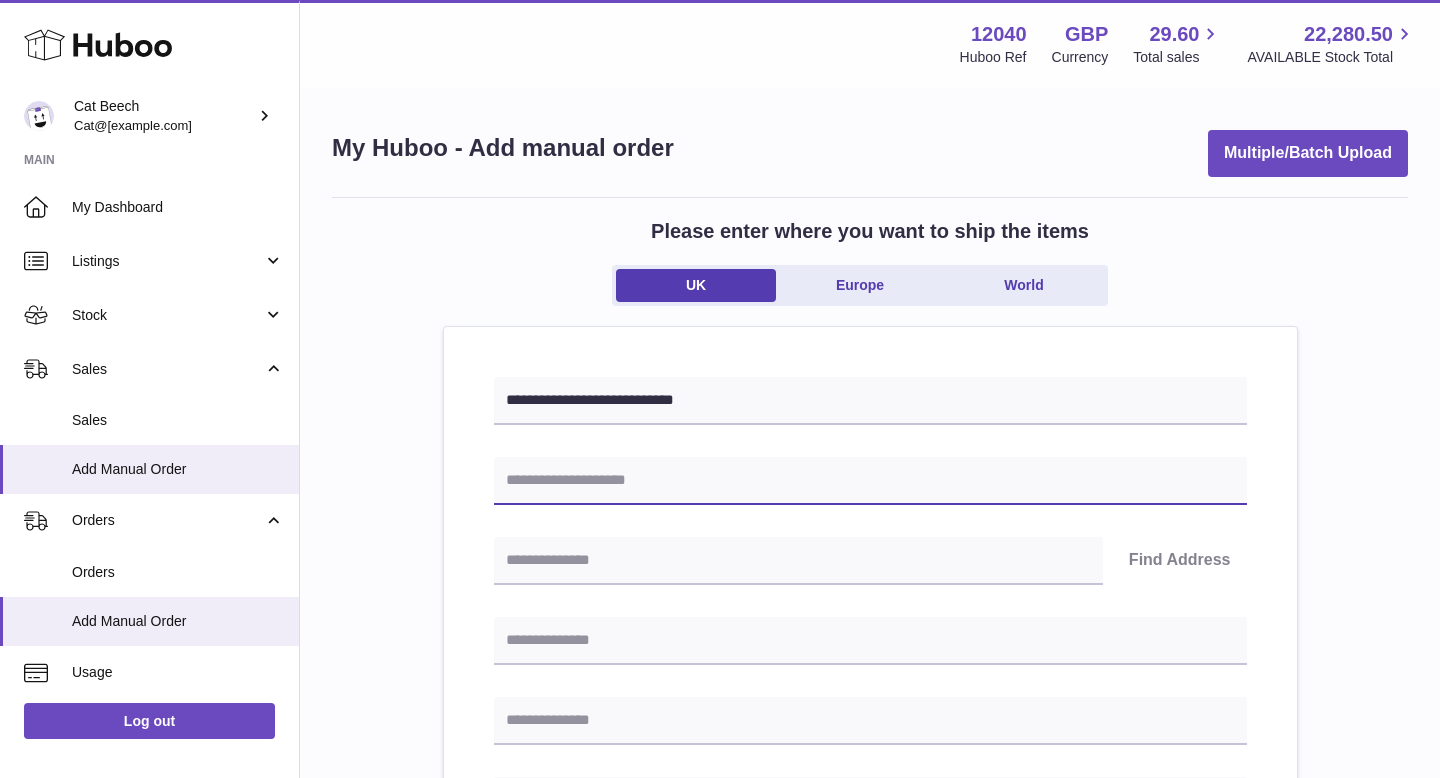 type on "*********" 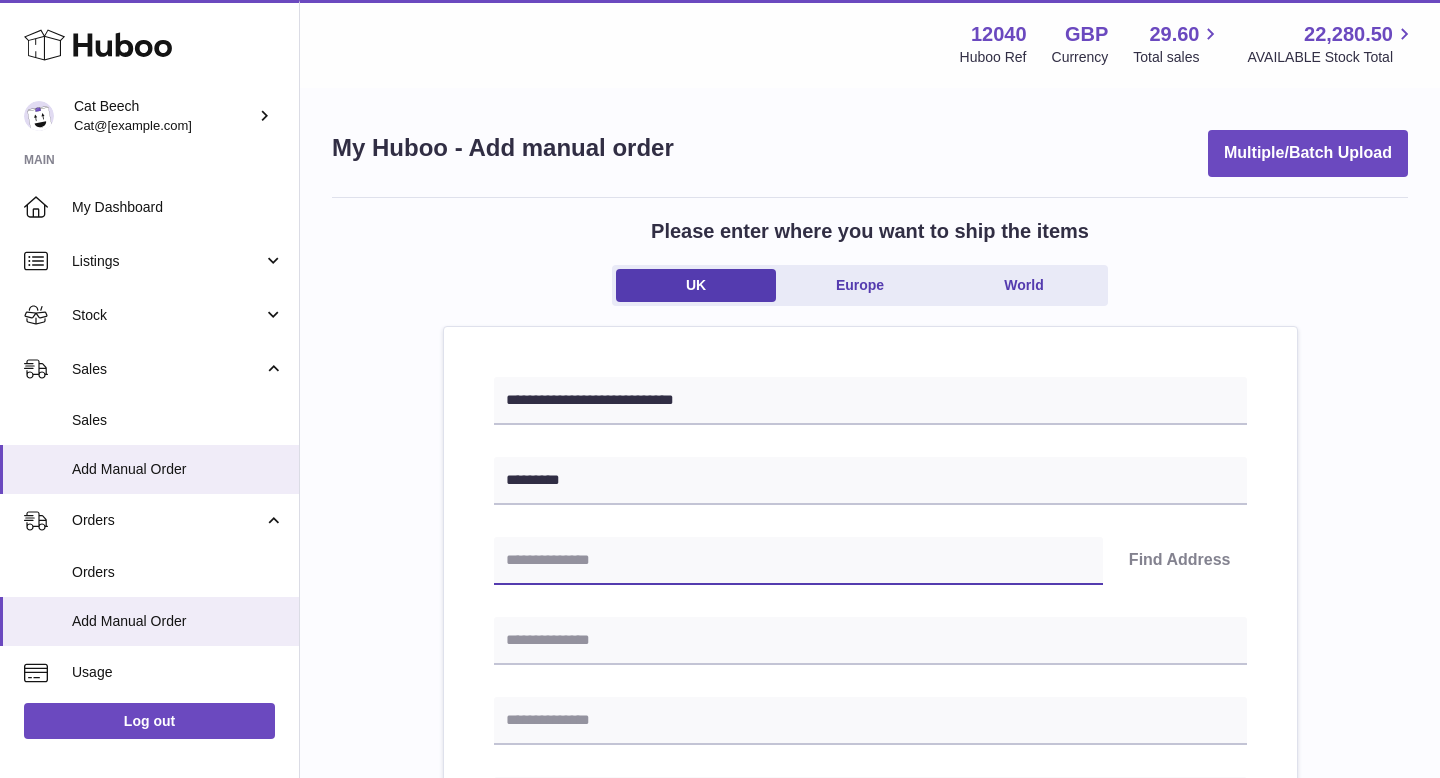 click at bounding box center (798, 561) 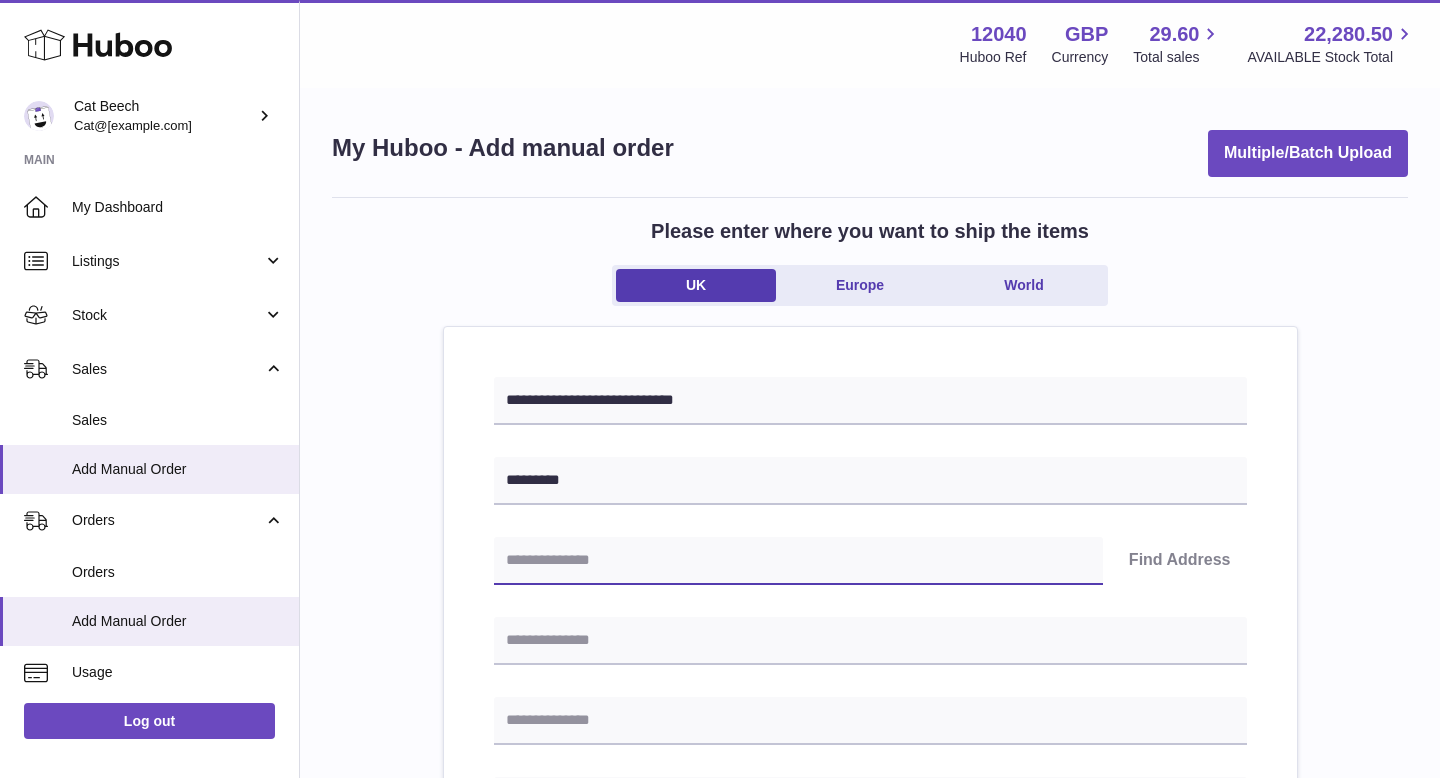 type on "********" 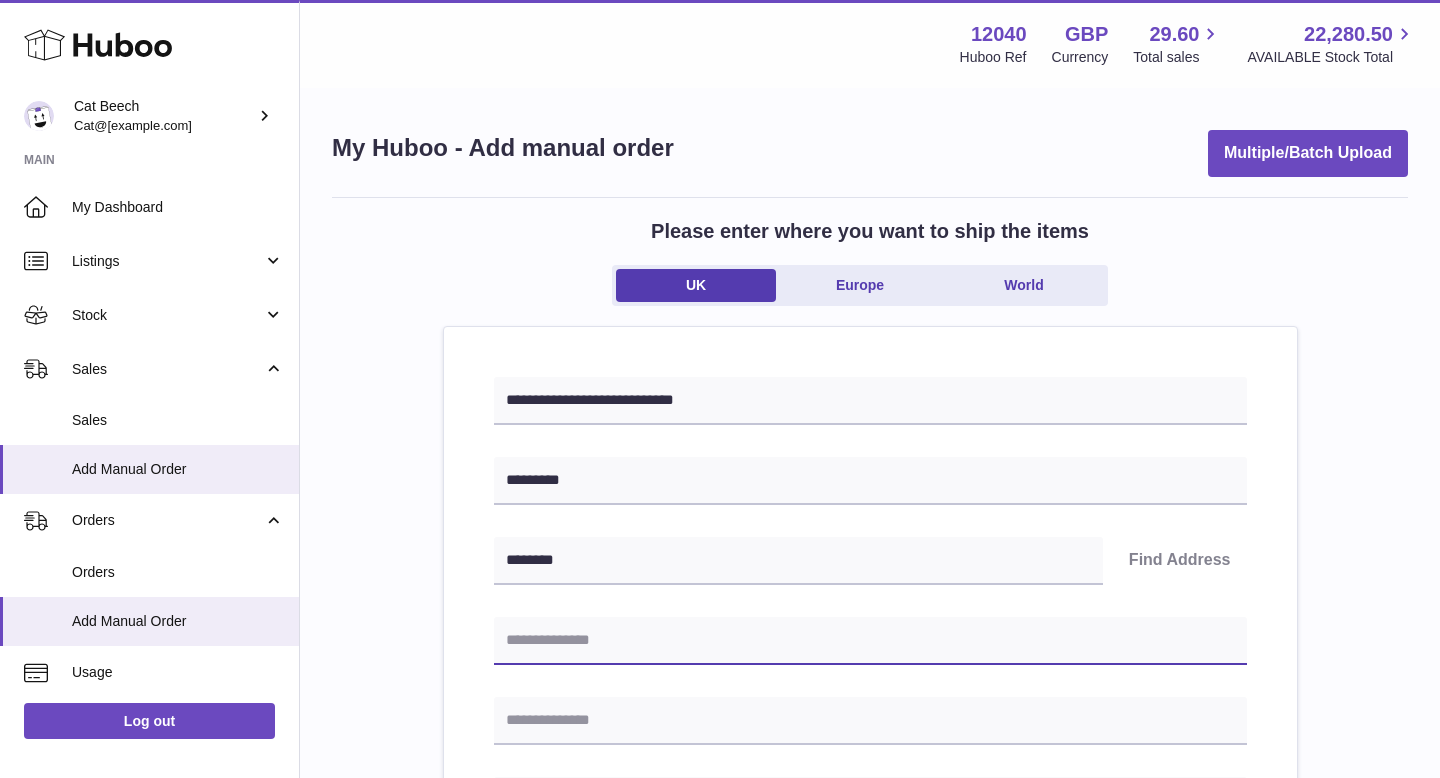 type on "*********" 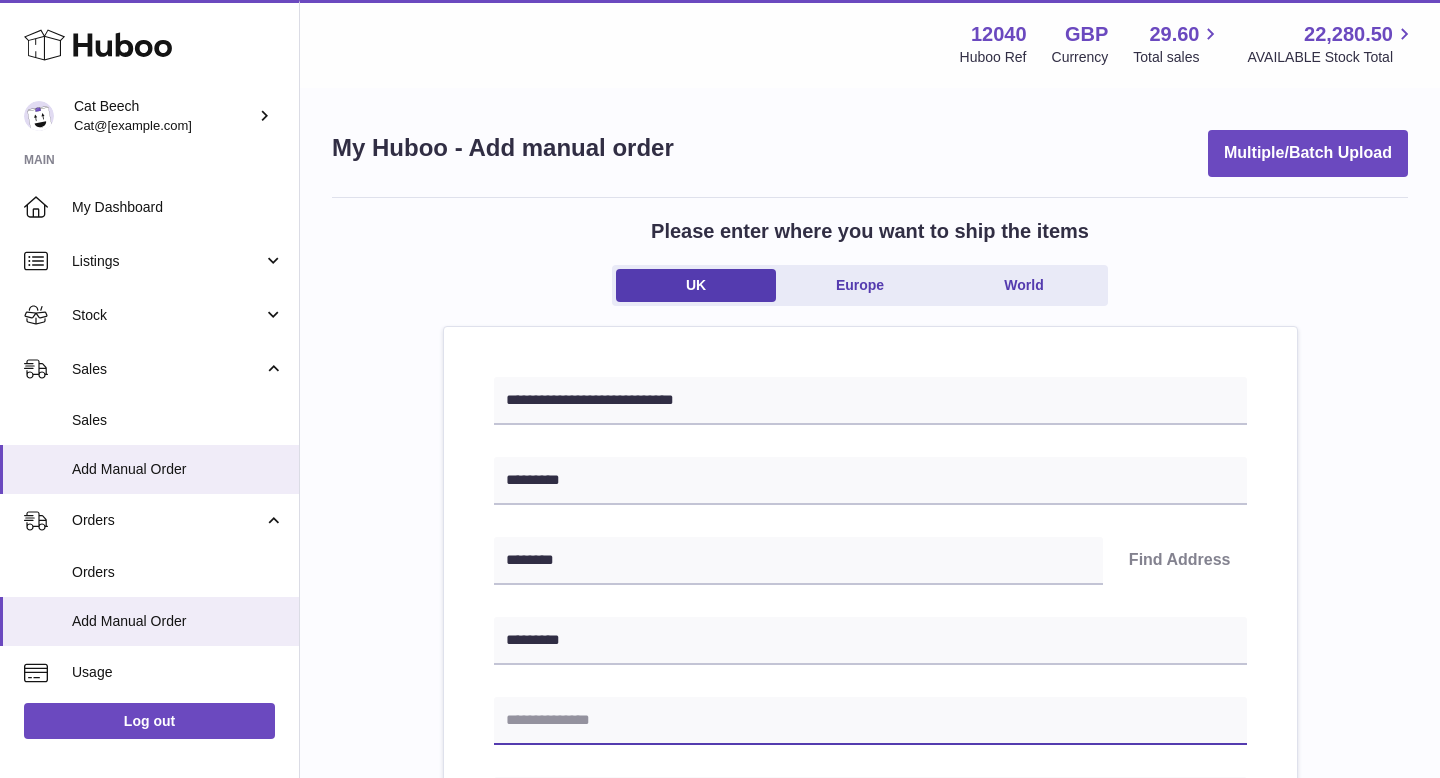 type on "**********" 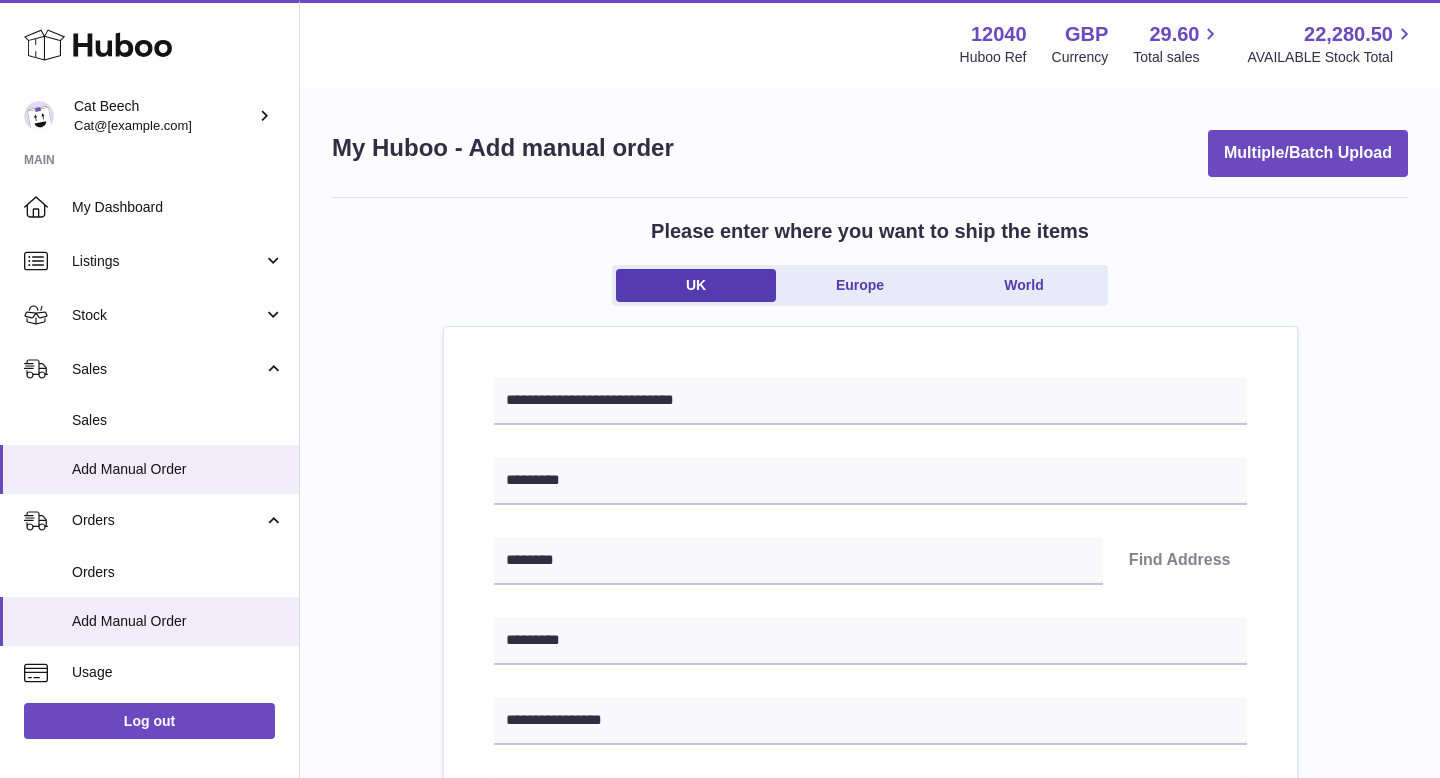type on "**********" 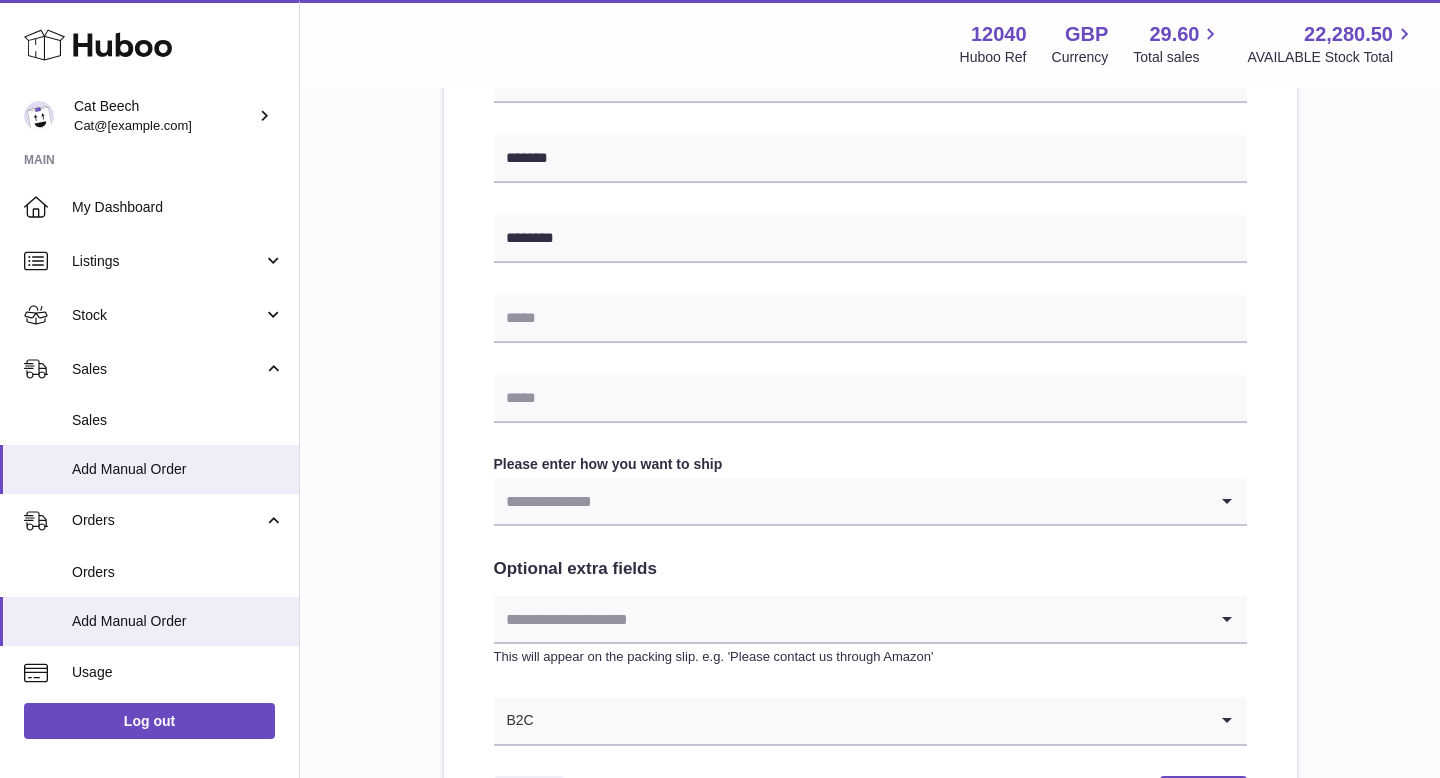 scroll, scrollTop: 779, scrollLeft: 0, axis: vertical 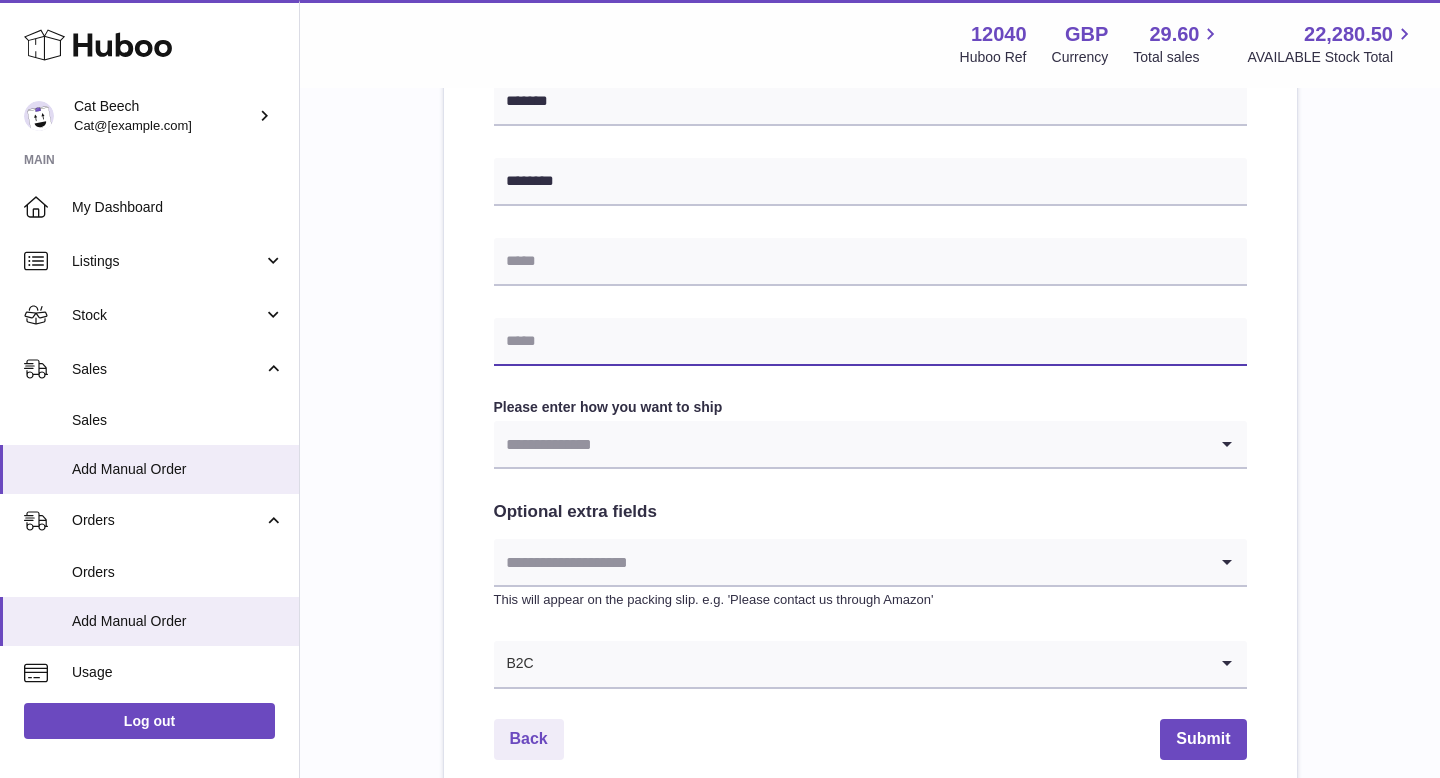 click at bounding box center [870, 342] 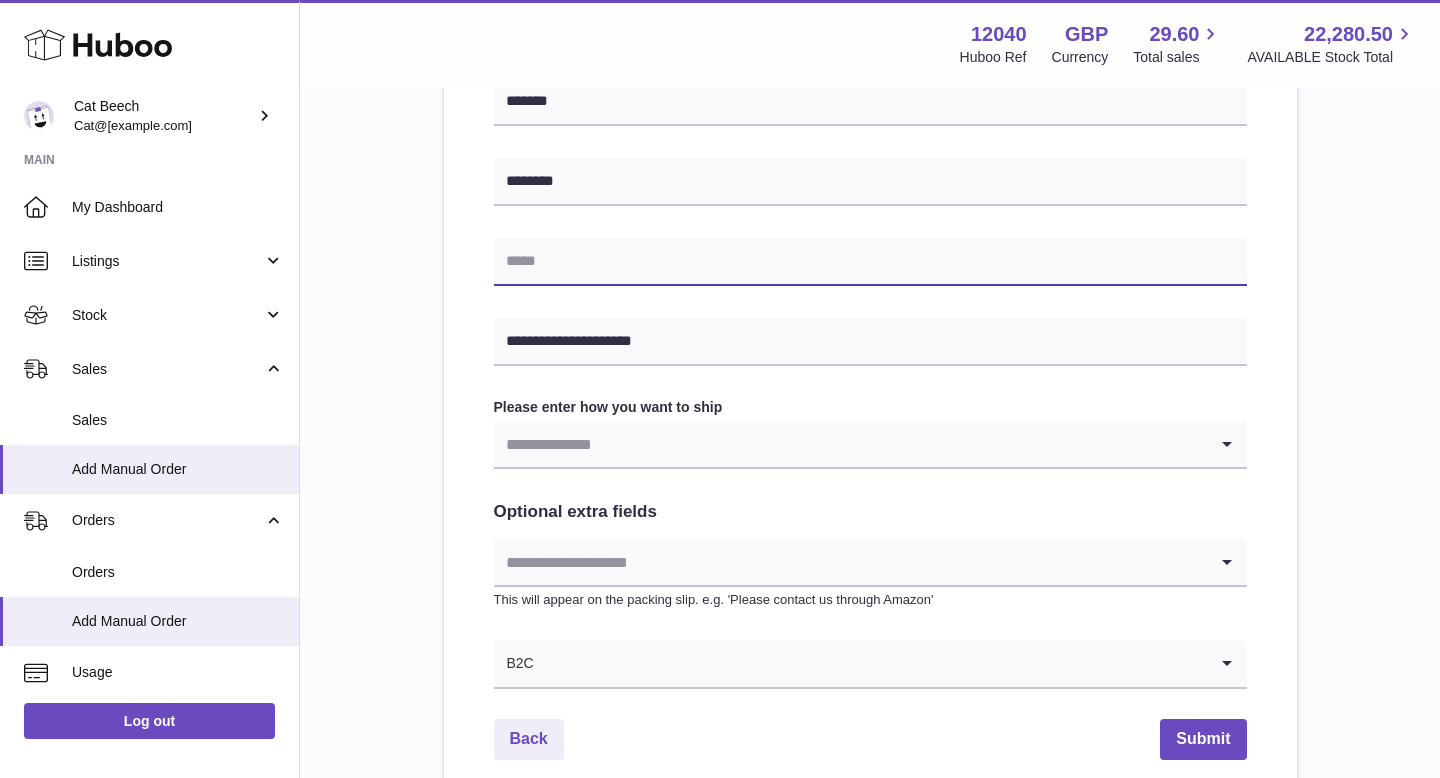 type on "**********" 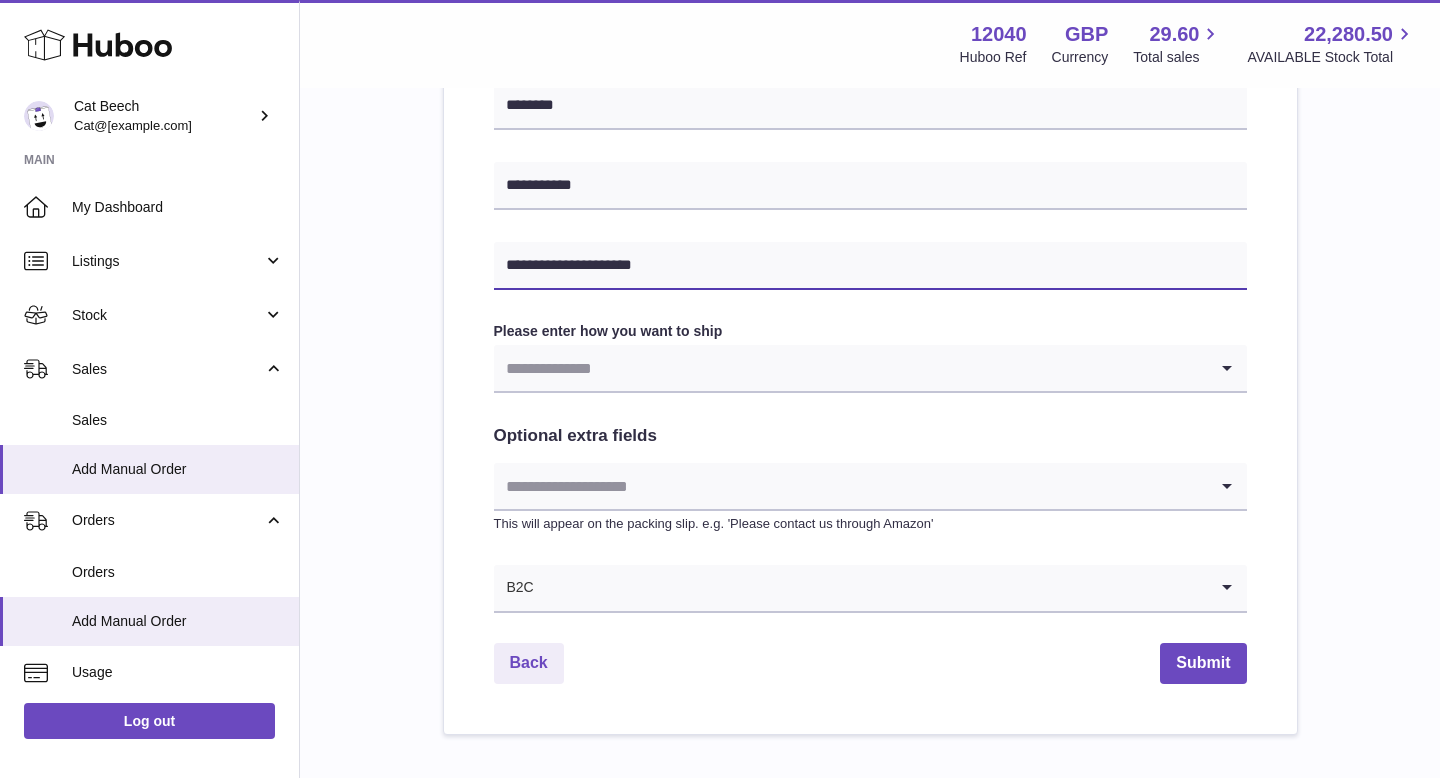 scroll, scrollTop: 913, scrollLeft: 0, axis: vertical 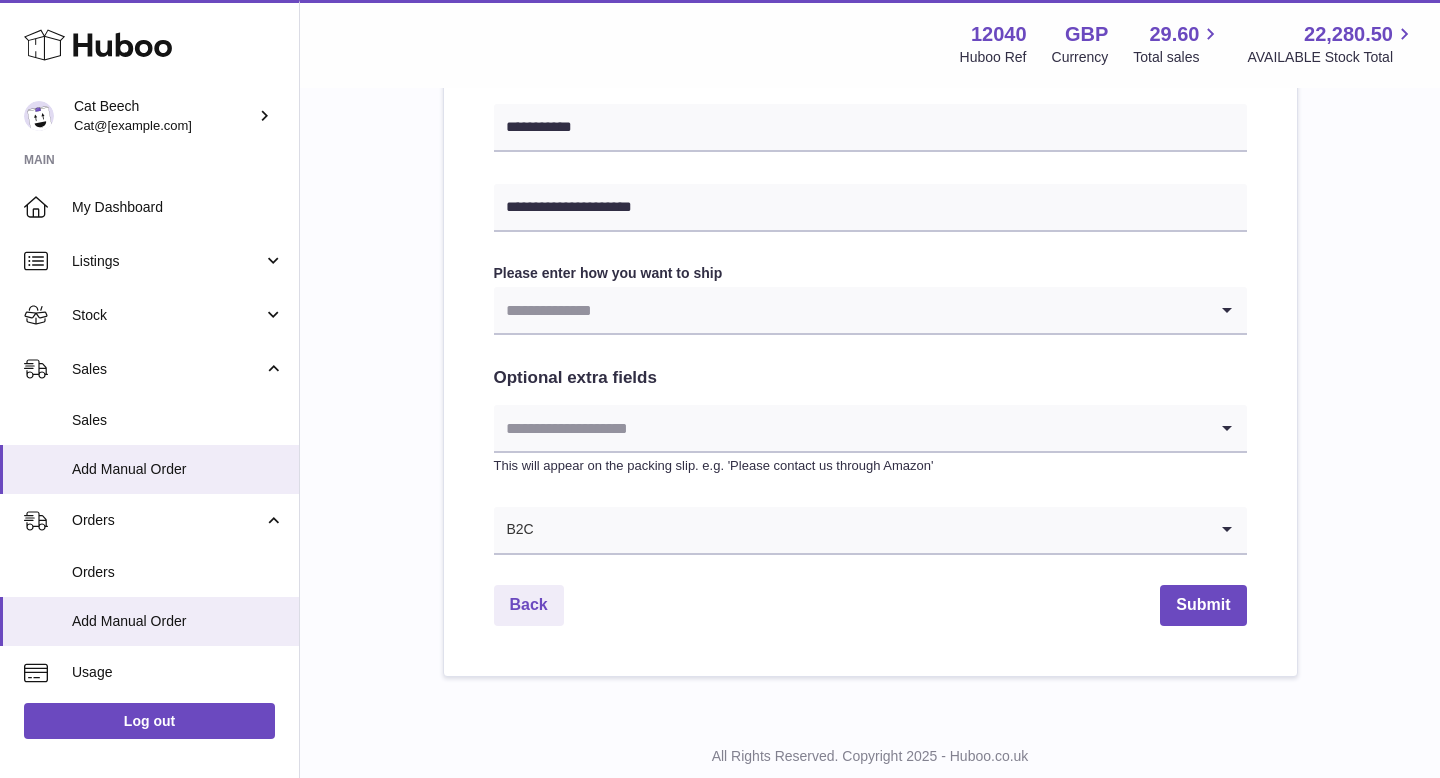 click at bounding box center (850, 310) 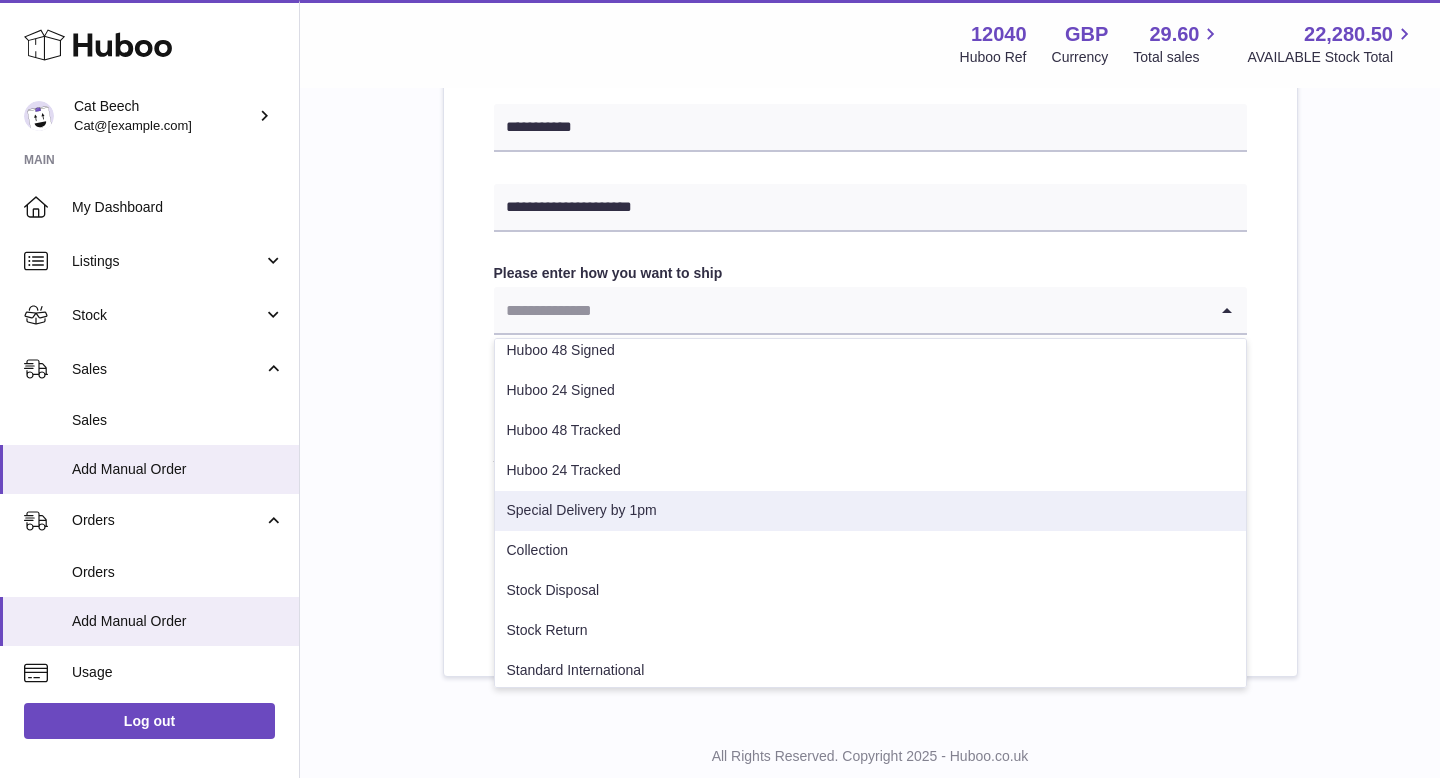scroll, scrollTop: 102, scrollLeft: 0, axis: vertical 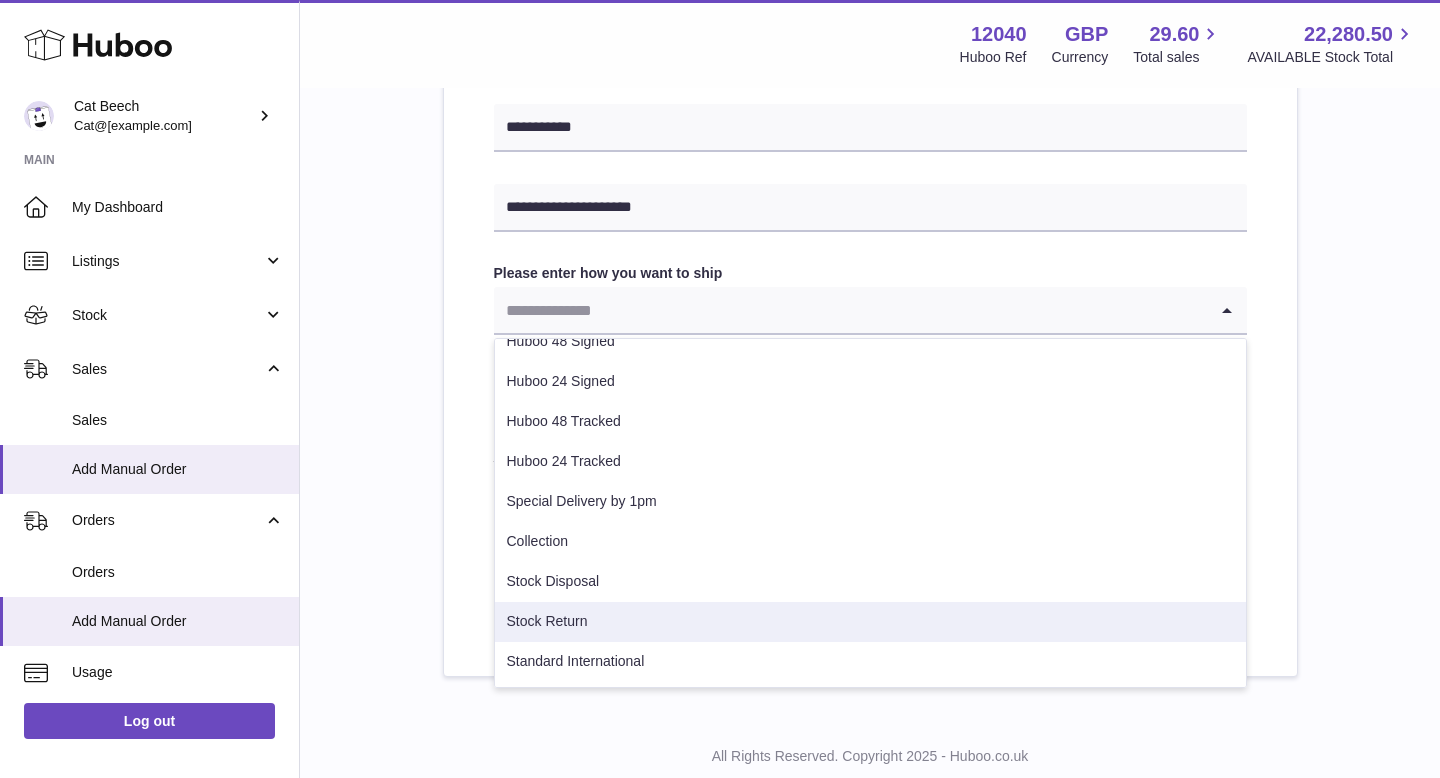 click on "Stock Return" at bounding box center [870, 622] 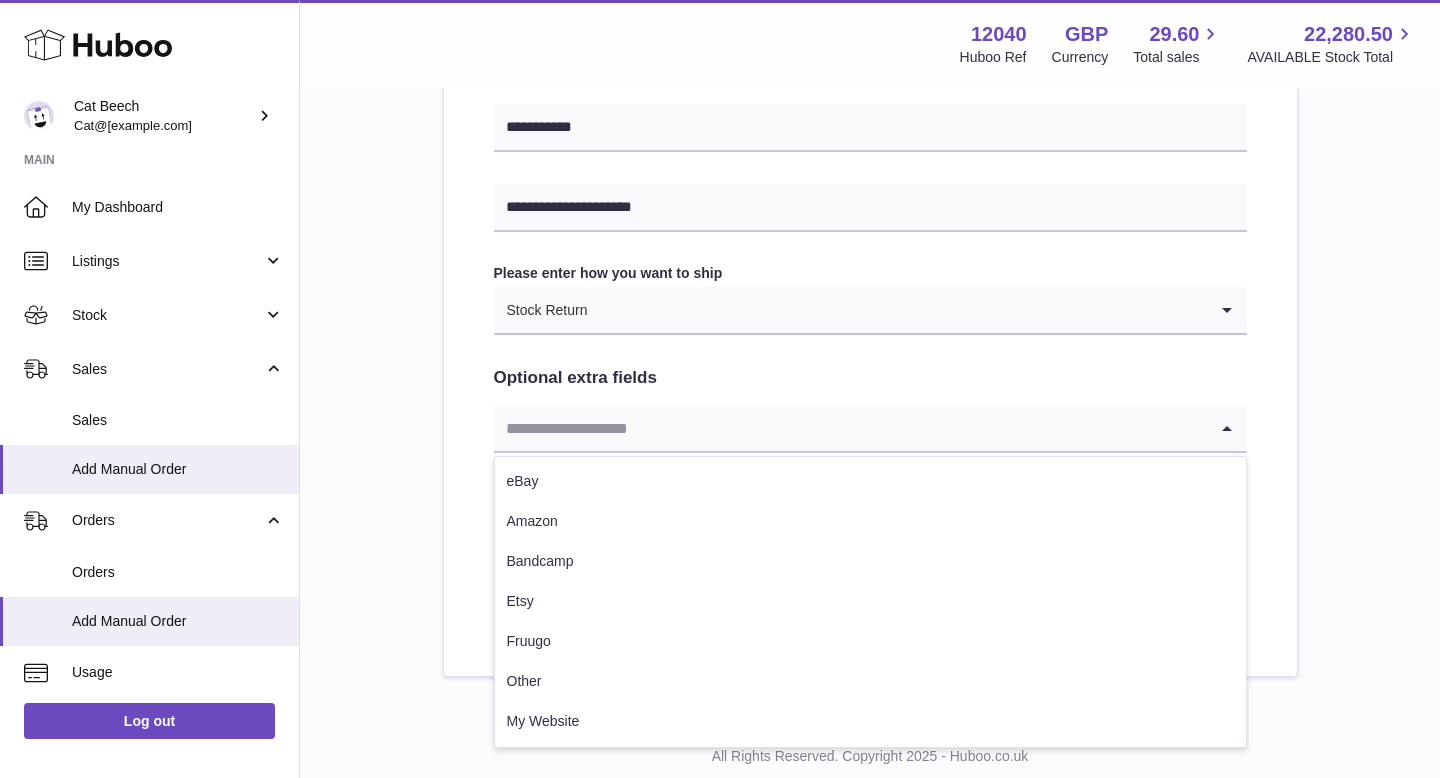 click at bounding box center [850, 428] 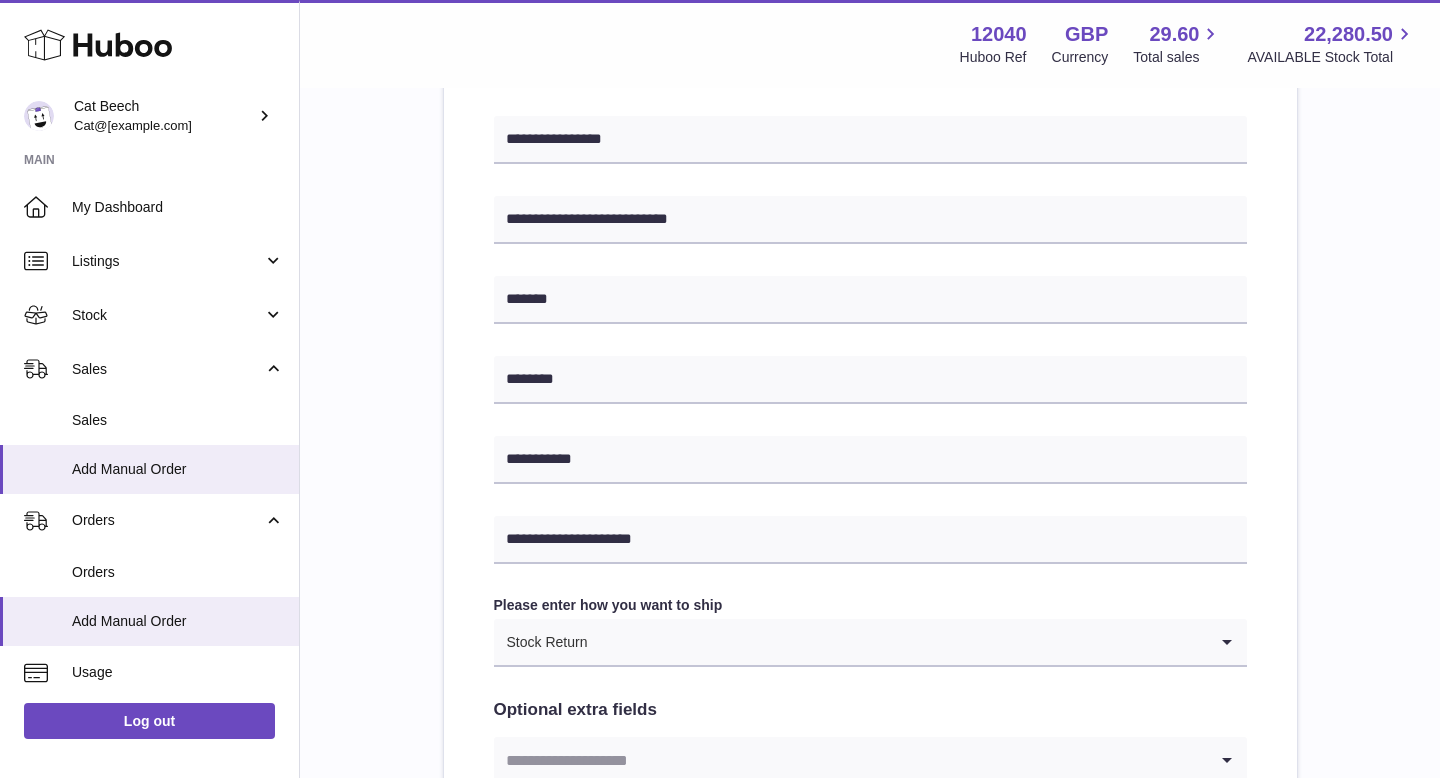 scroll, scrollTop: 969, scrollLeft: 0, axis: vertical 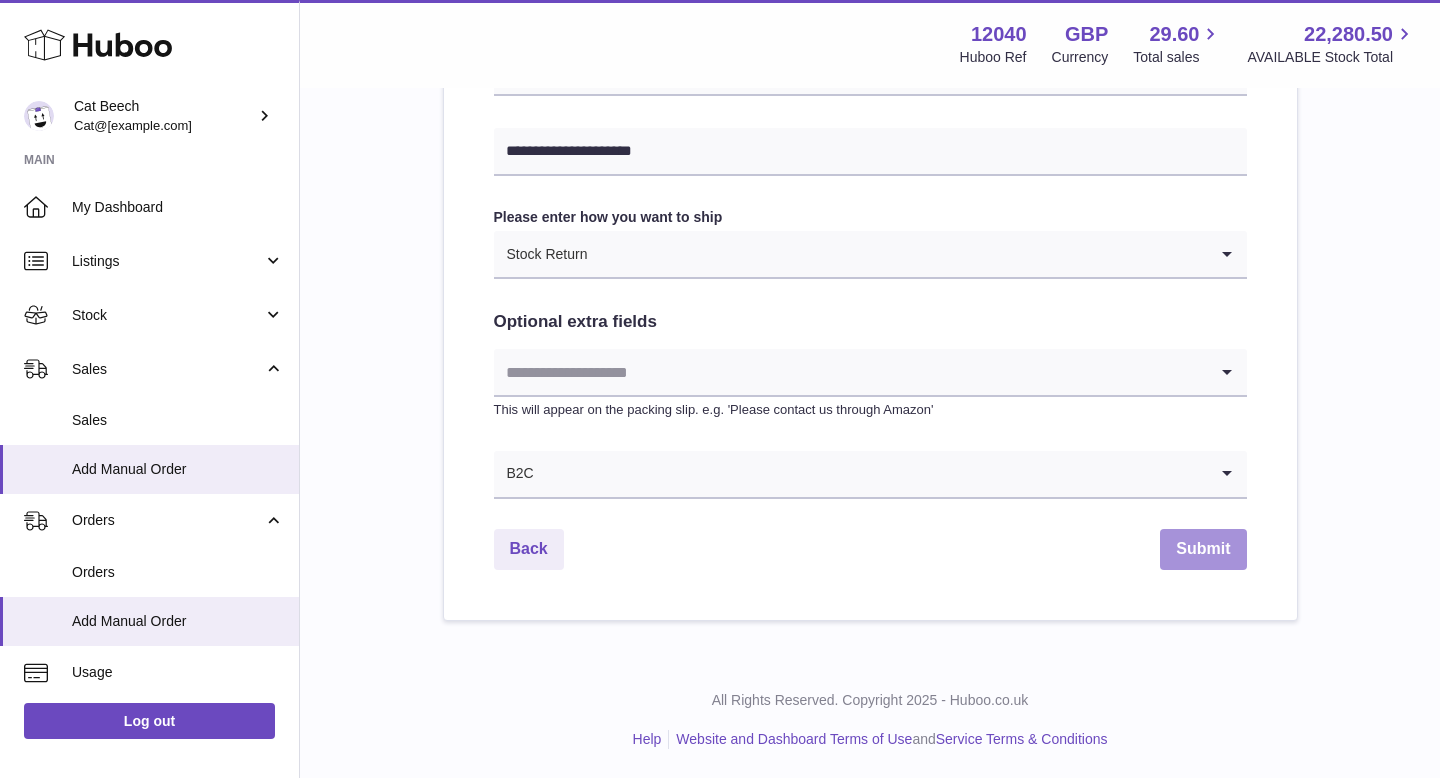 click on "Submit" at bounding box center (1203, 549) 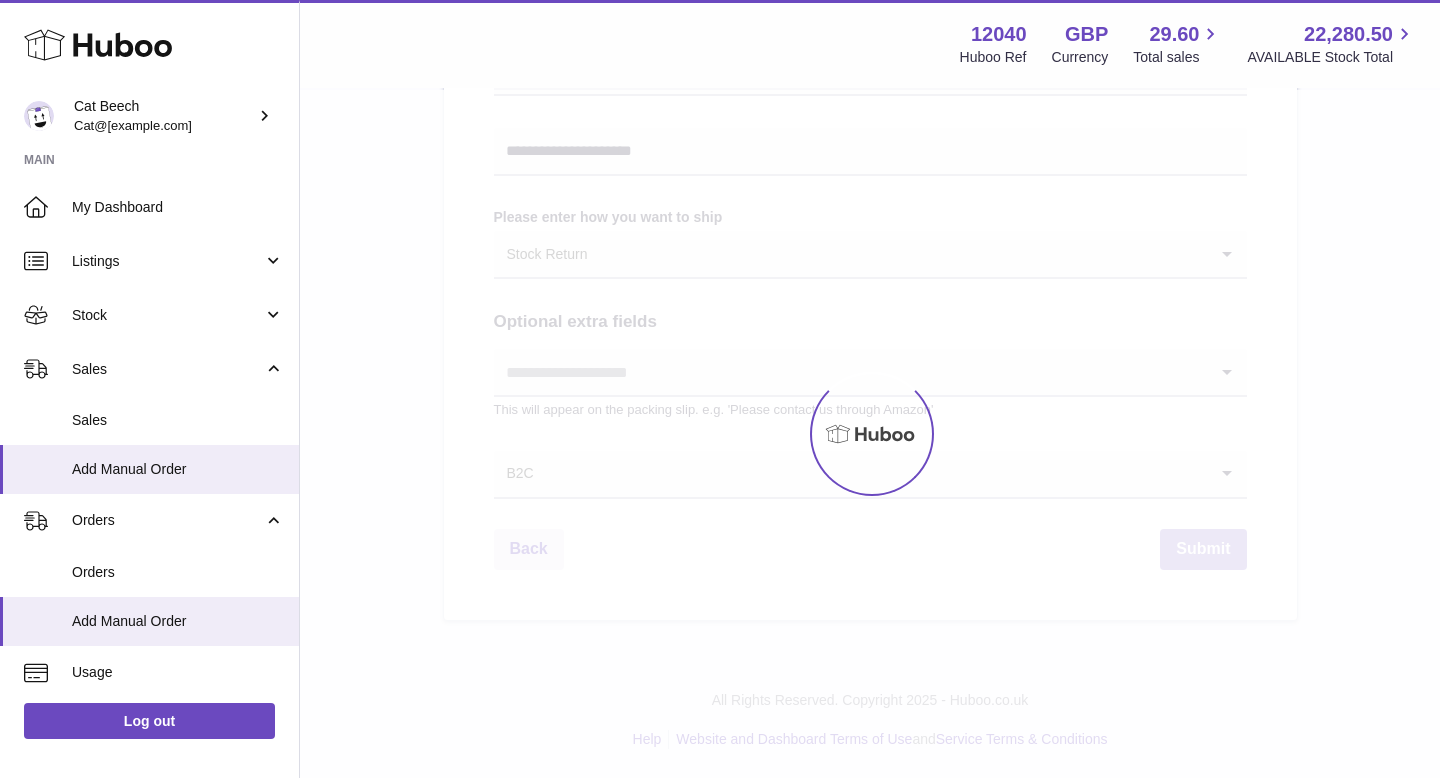 scroll, scrollTop: 0, scrollLeft: 0, axis: both 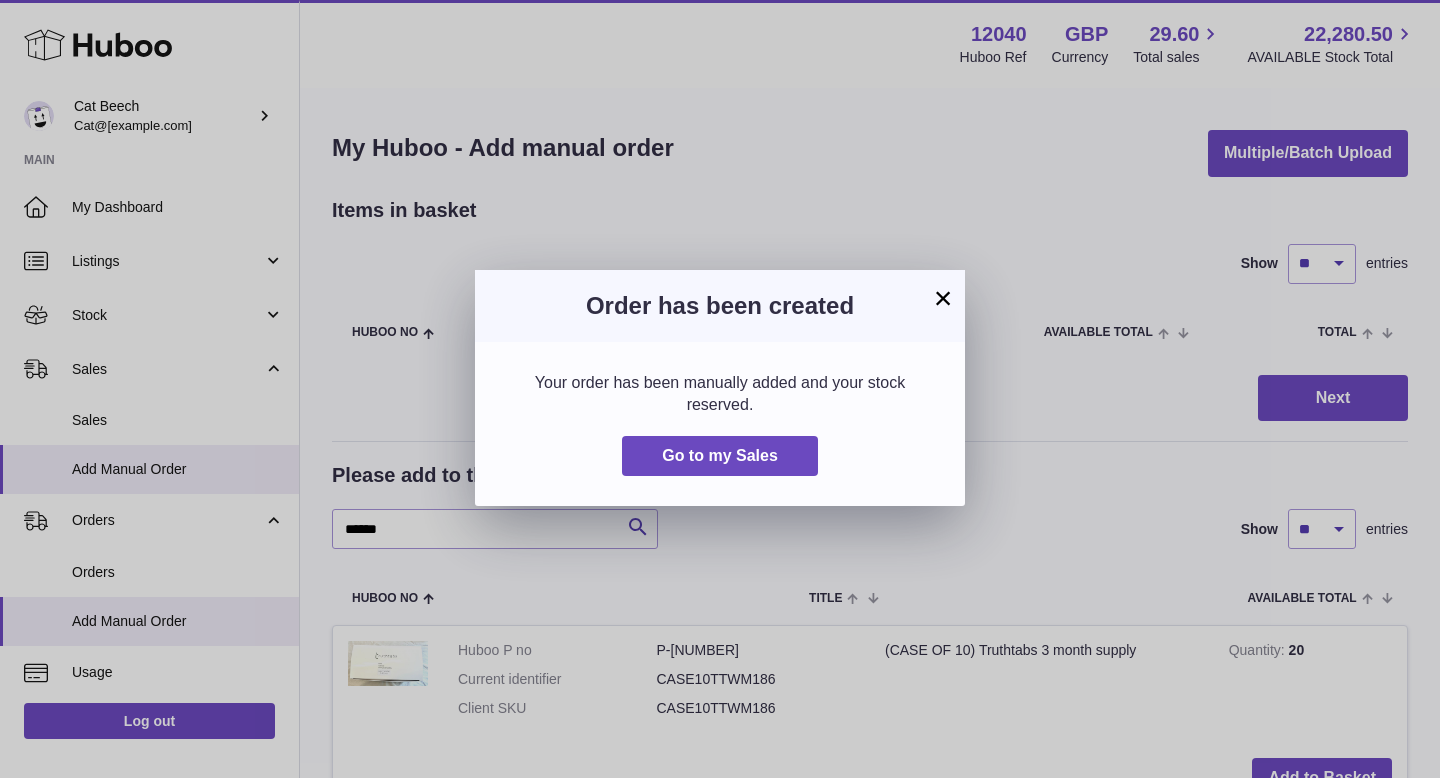 click on "×" at bounding box center [943, 298] 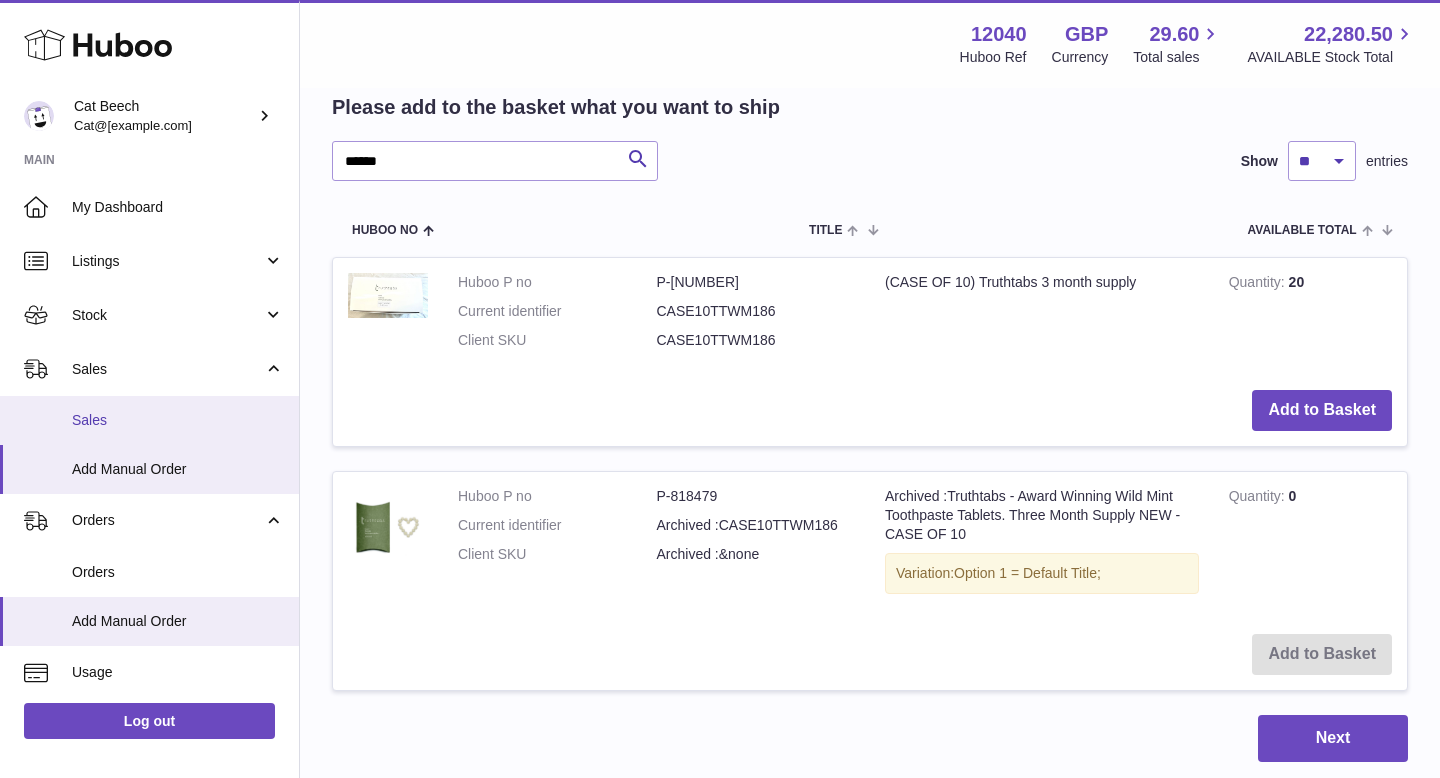 scroll, scrollTop: 374, scrollLeft: 0, axis: vertical 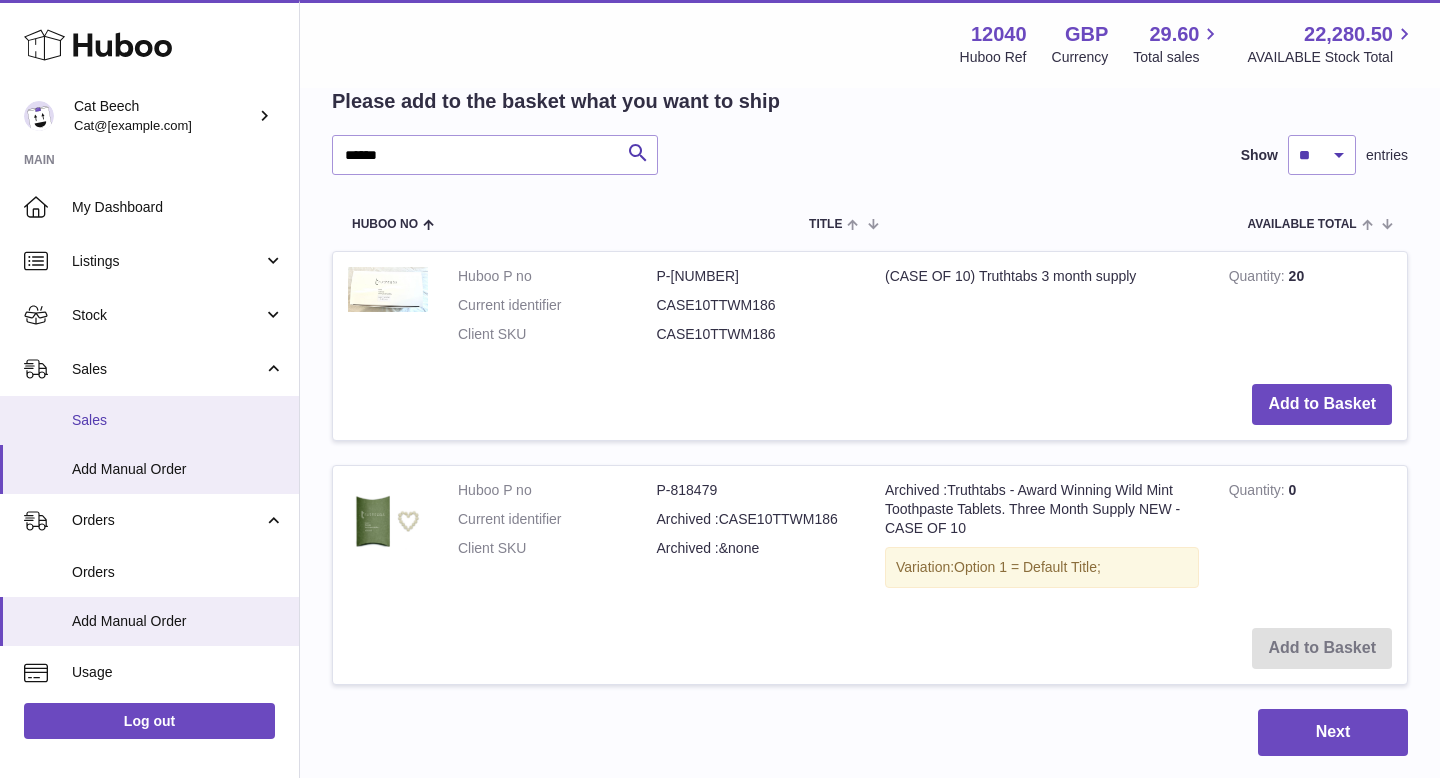 click on "Sales" at bounding box center [178, 420] 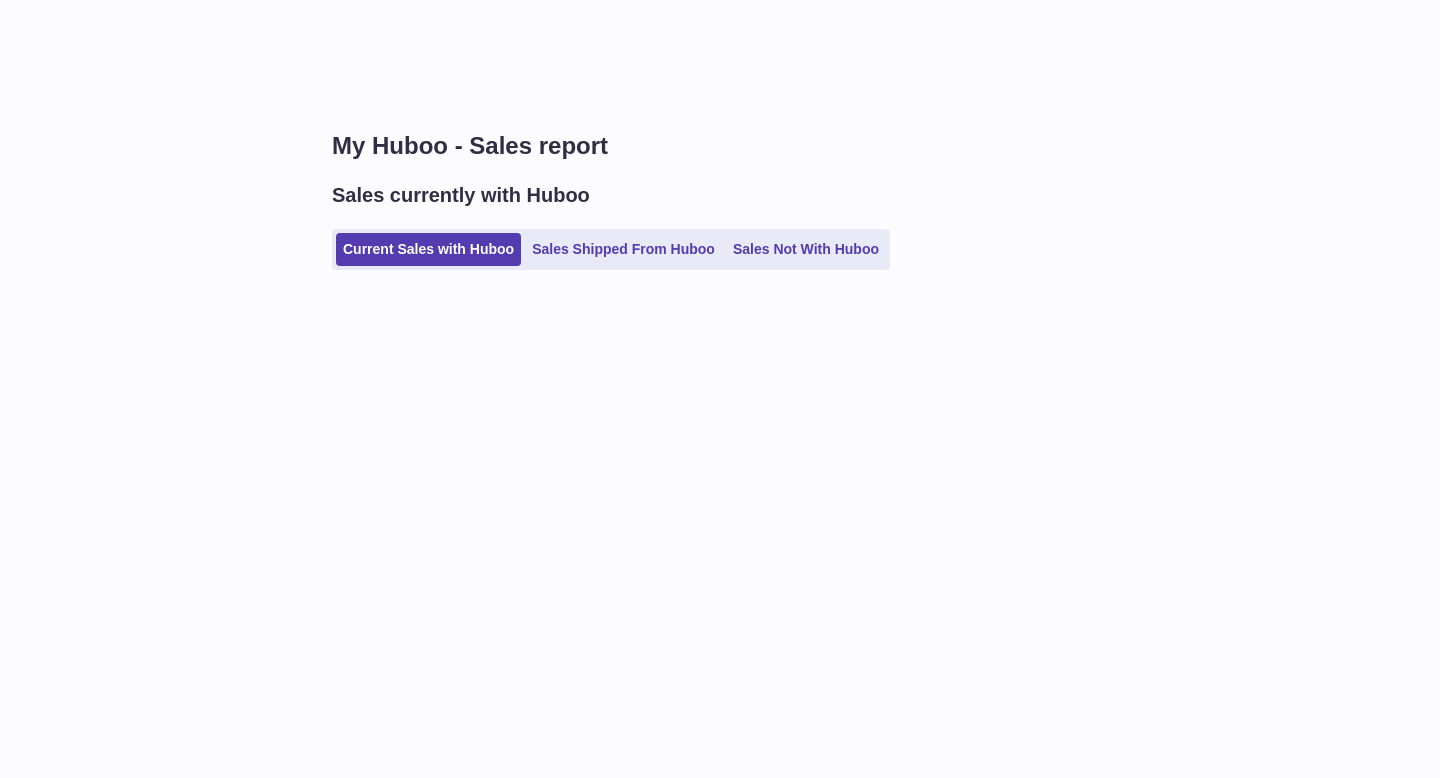 scroll, scrollTop: 0, scrollLeft: 0, axis: both 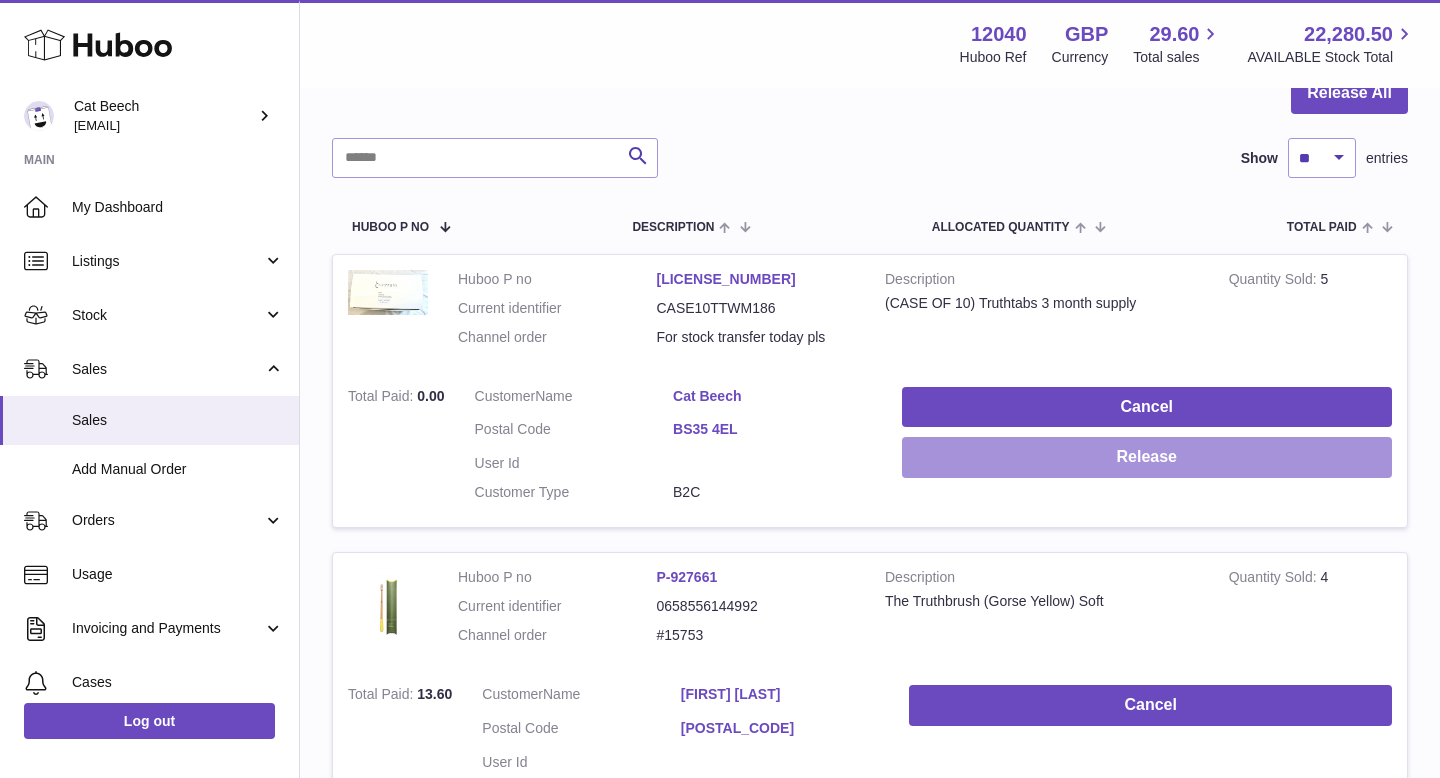 click on "Release" at bounding box center [1147, 457] 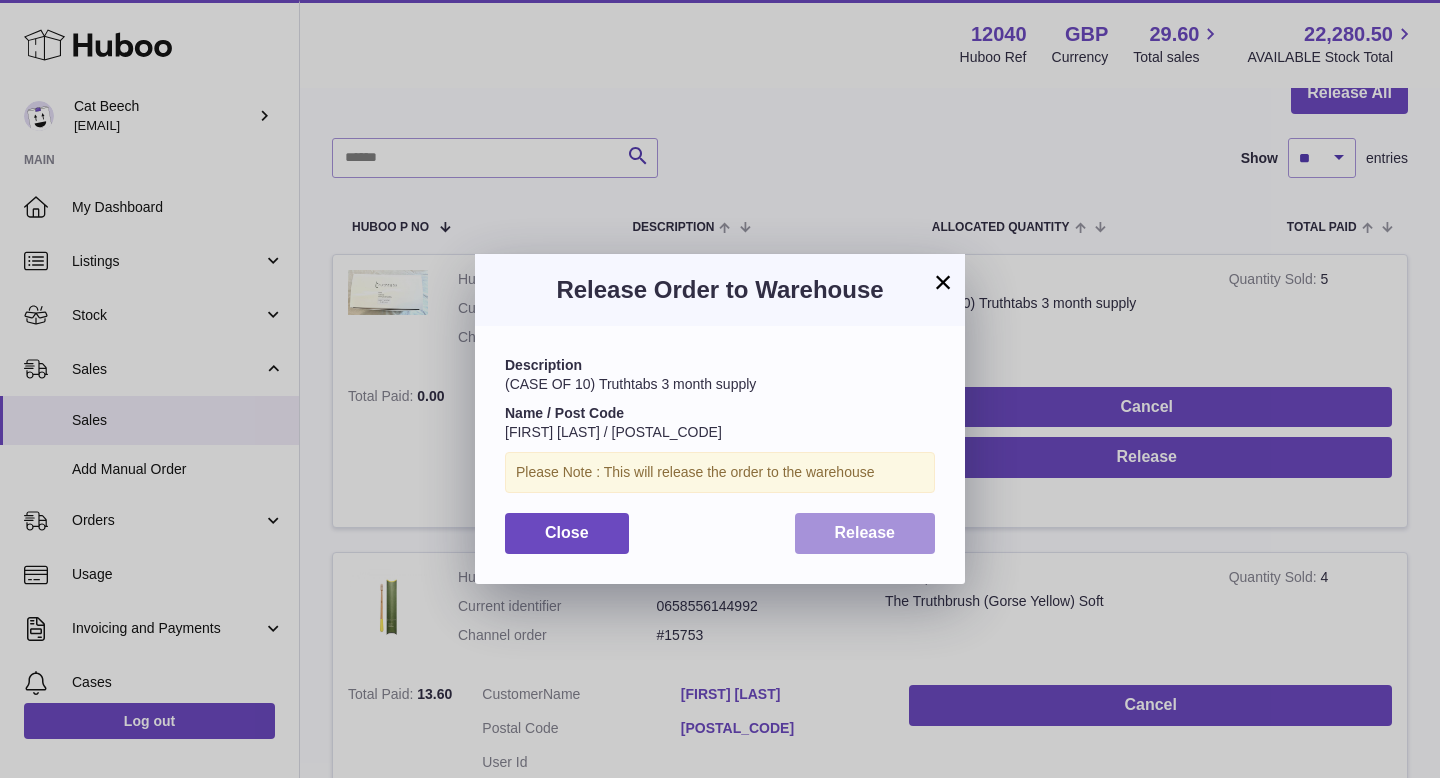 click on "Release" at bounding box center (865, 532) 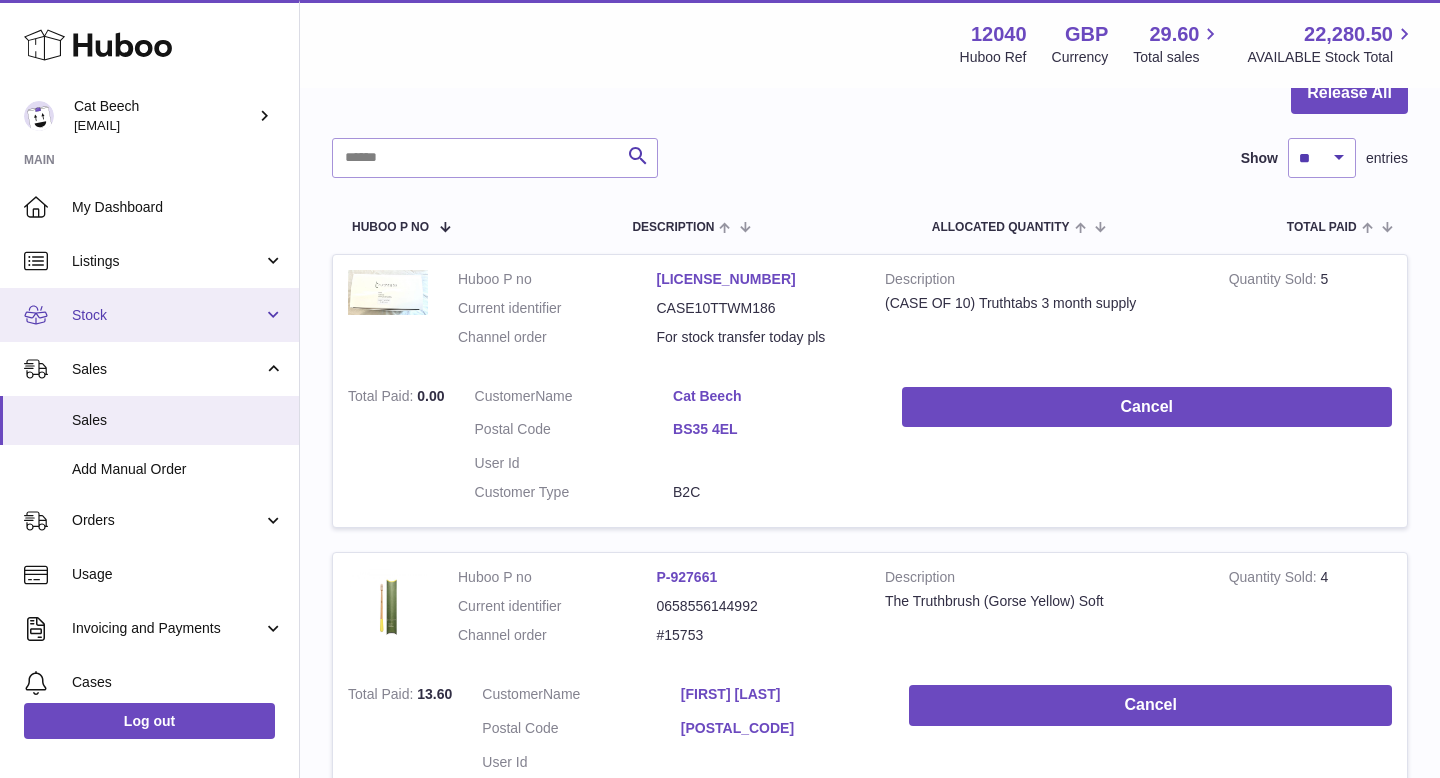 click on "Stock" at bounding box center [167, 315] 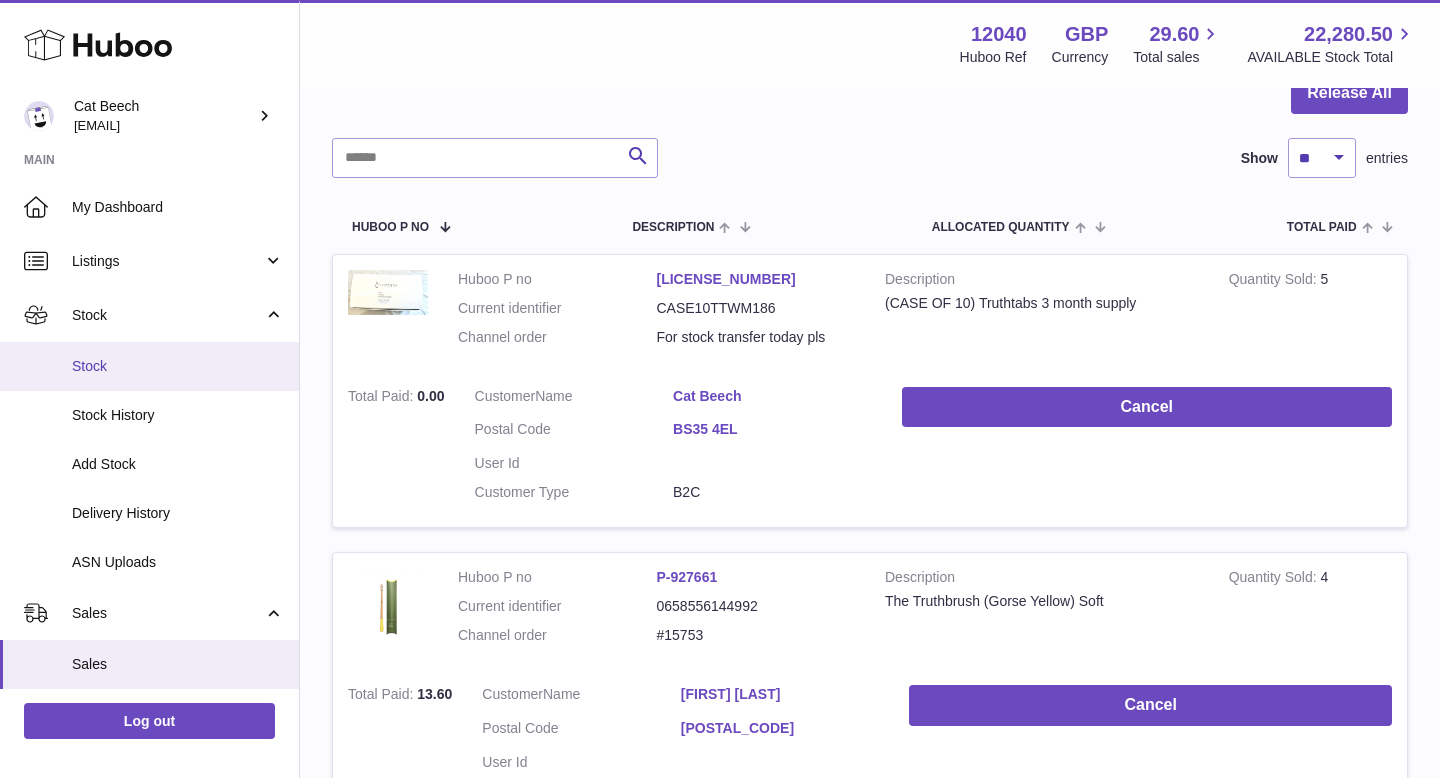 click on "Stock" at bounding box center (178, 366) 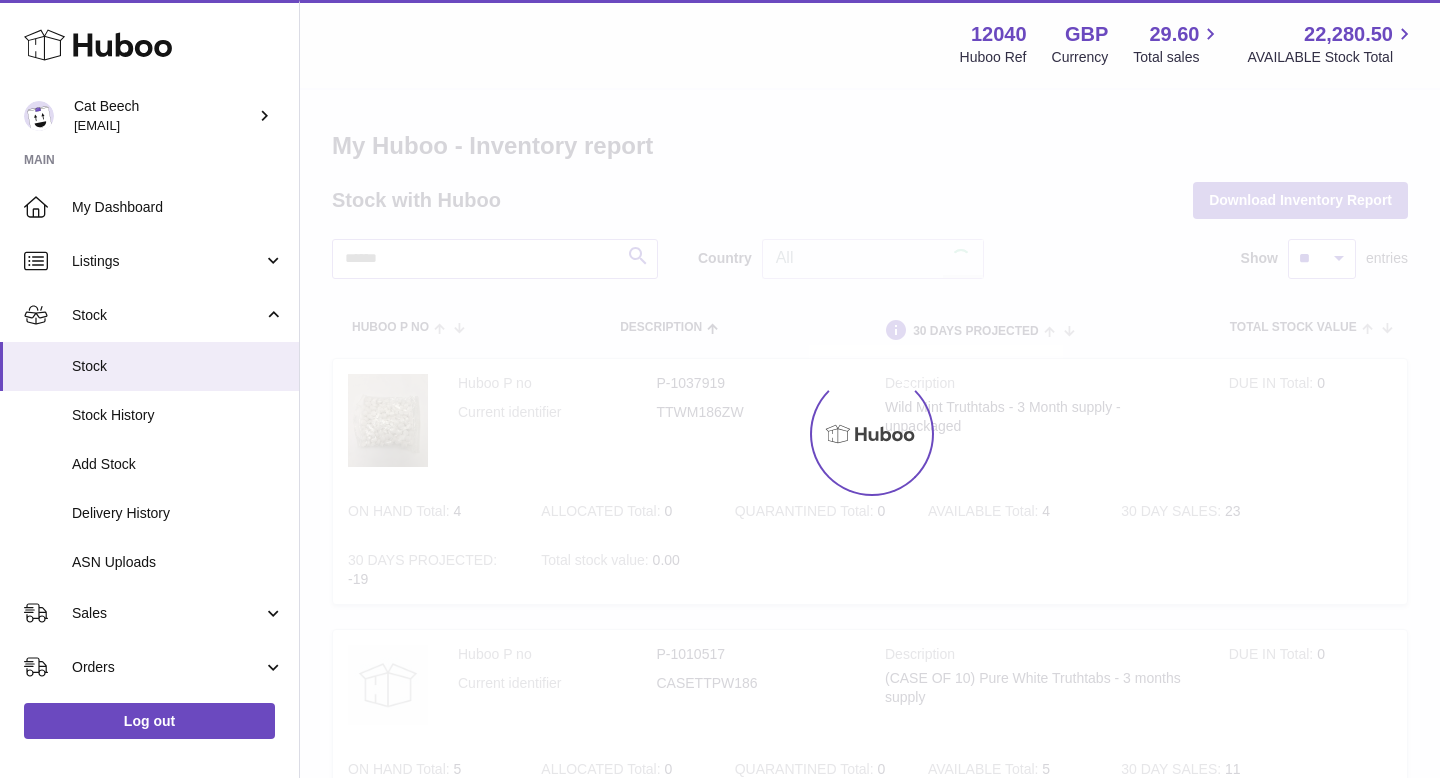scroll, scrollTop: 0, scrollLeft: 0, axis: both 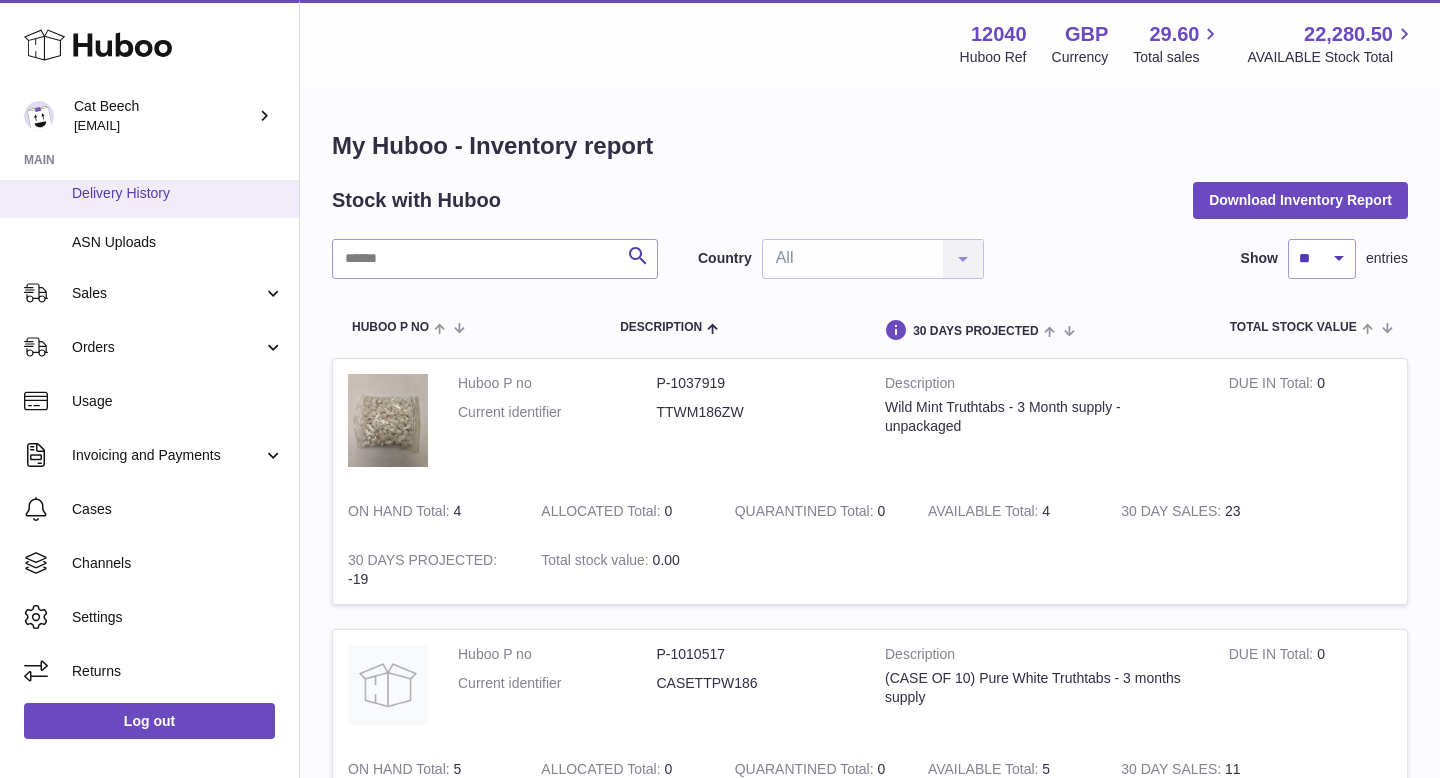 click on "Cases" at bounding box center [178, 509] 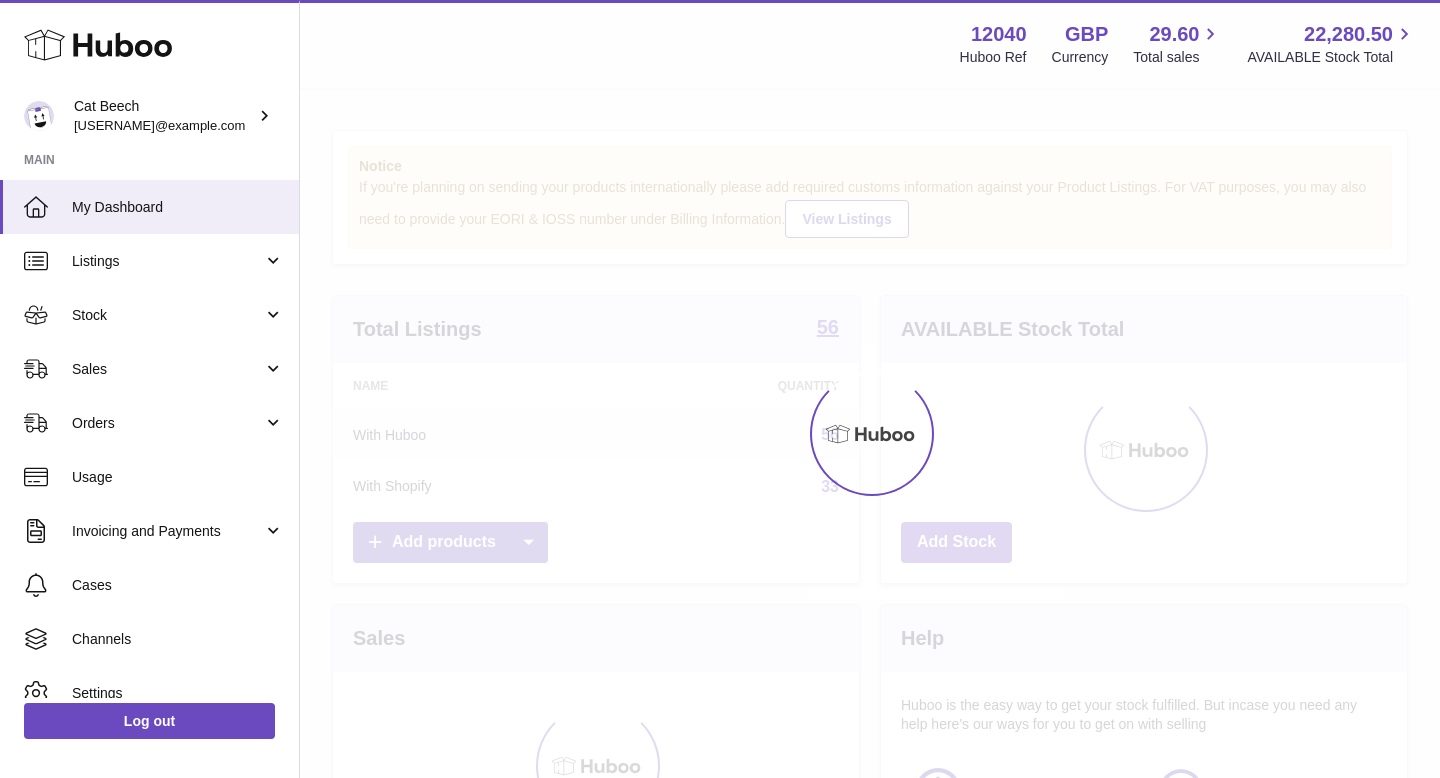 scroll, scrollTop: 0, scrollLeft: 0, axis: both 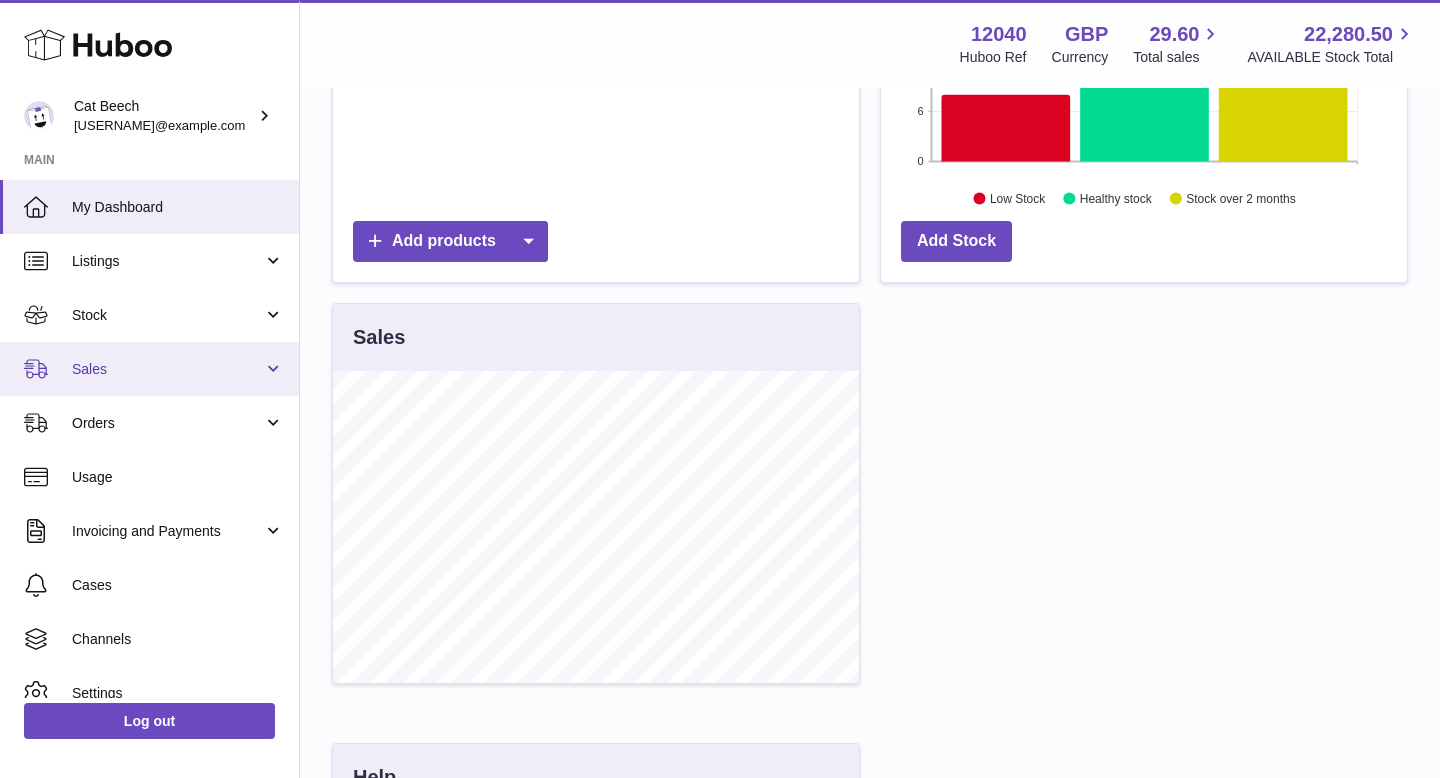 click on "Sales" at bounding box center [167, 369] 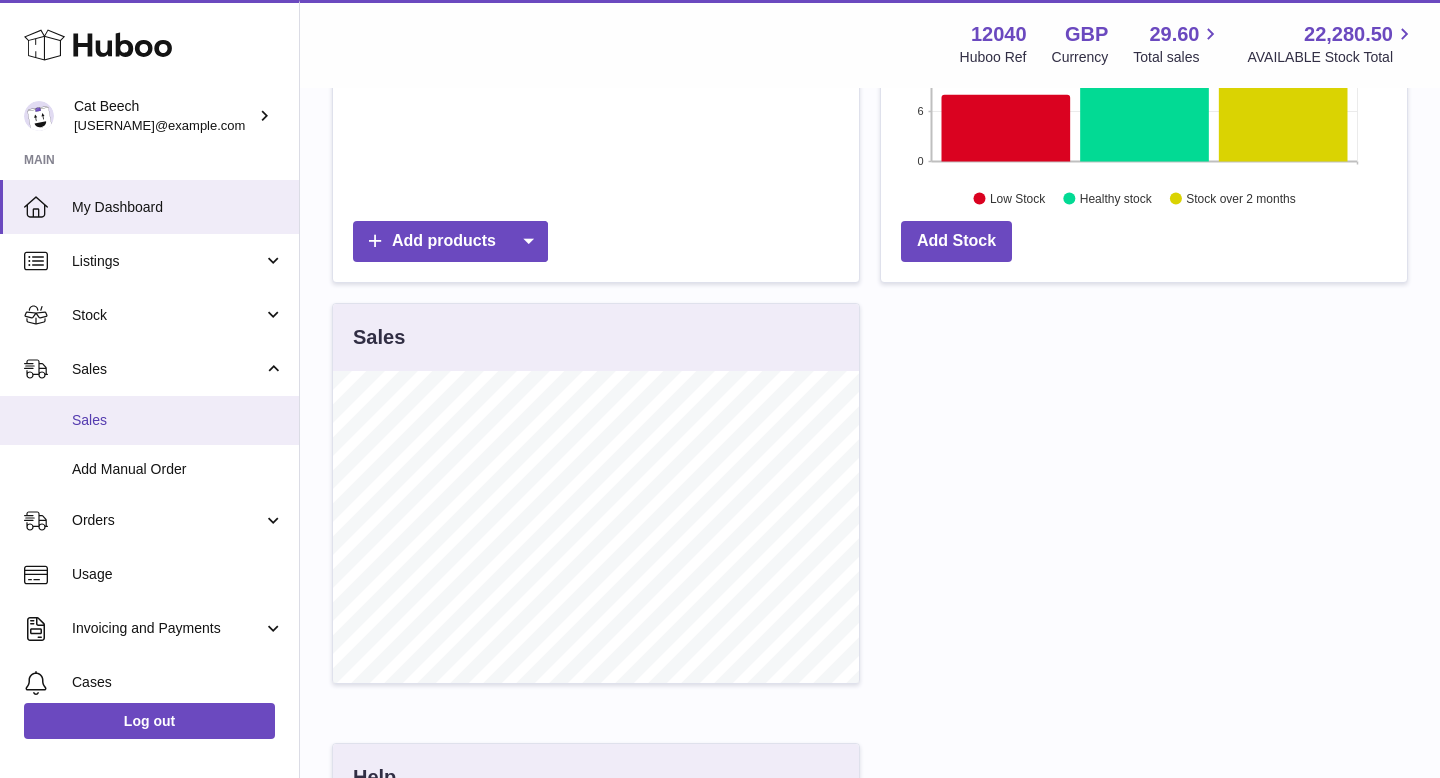 click on "Sales" at bounding box center (149, 420) 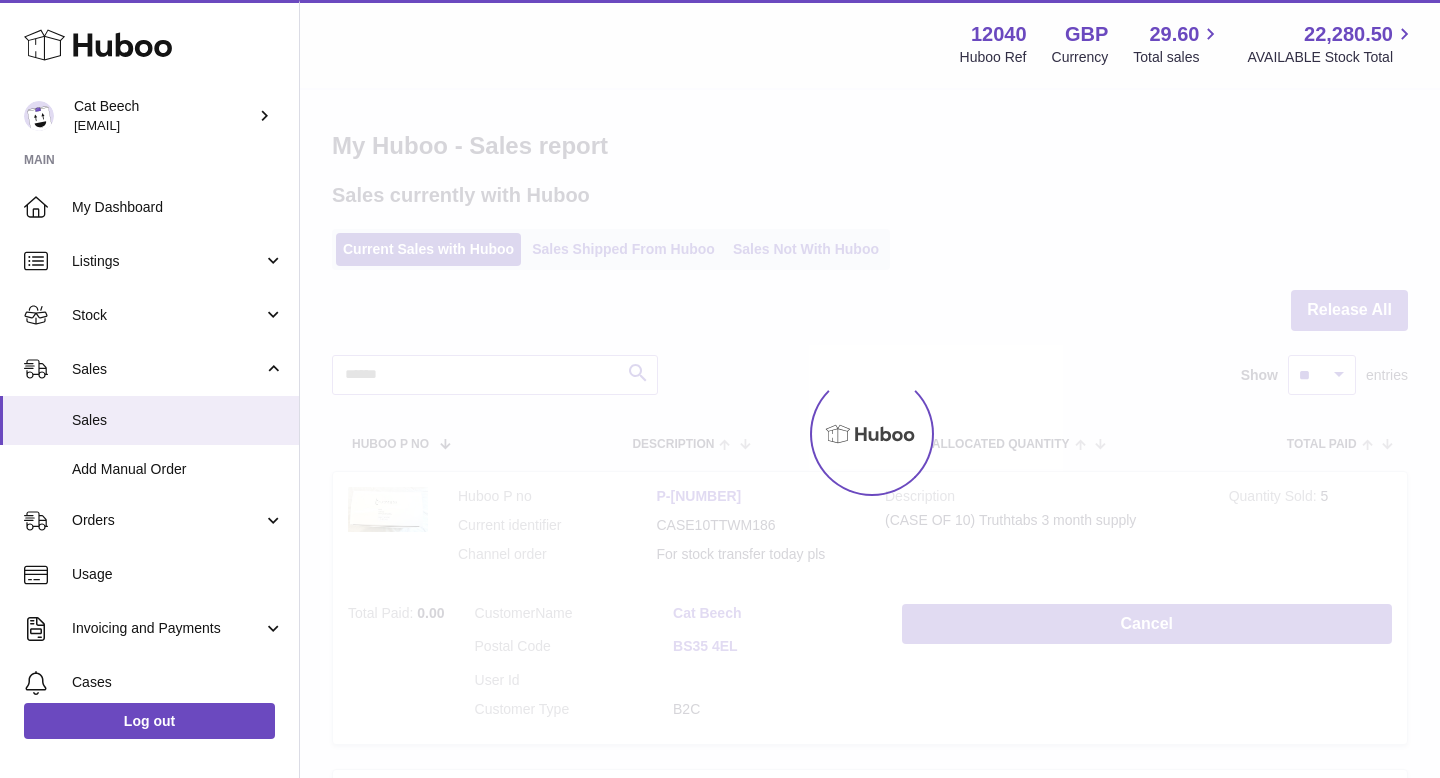 scroll, scrollTop: 0, scrollLeft: 0, axis: both 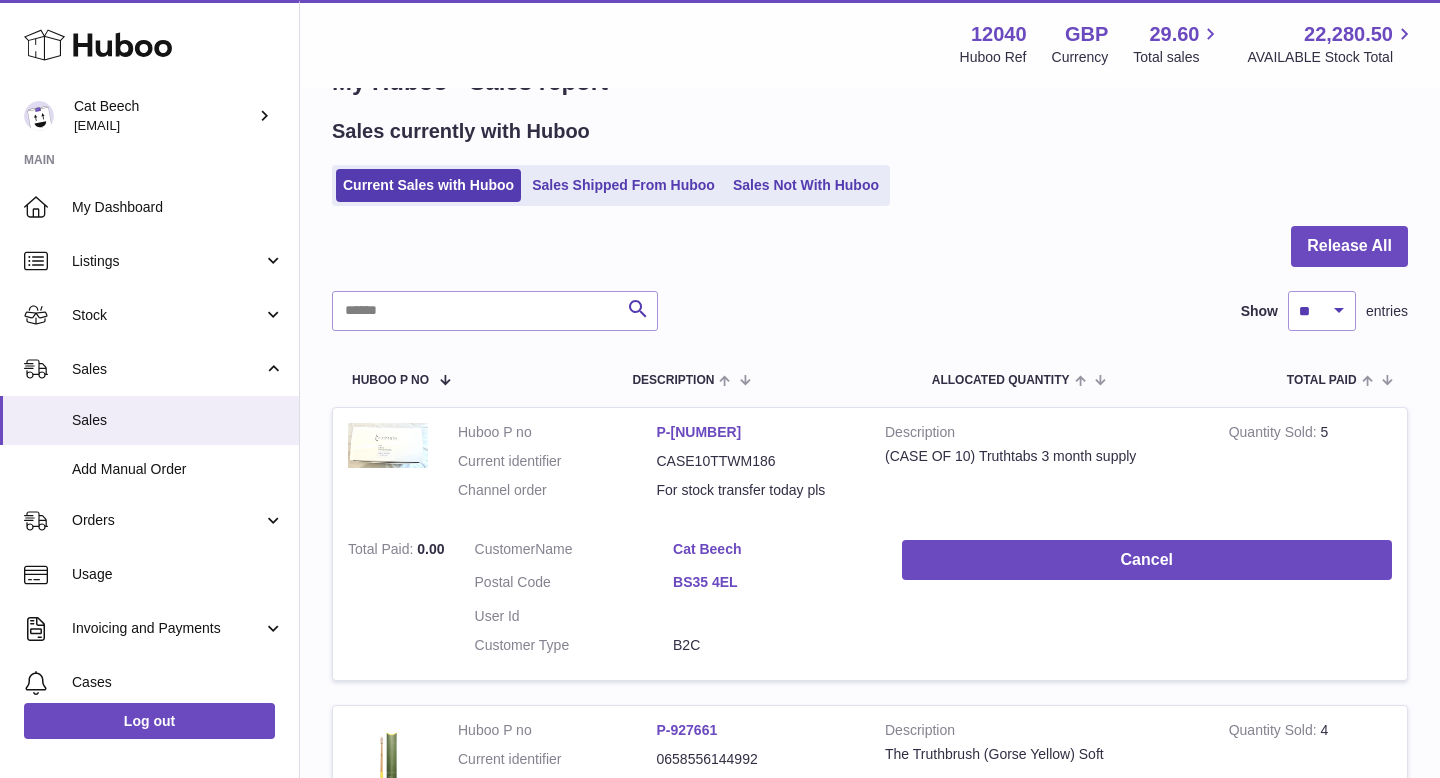 drag, startPoint x: 789, startPoint y: 470, endPoint x: 658, endPoint y: 432, distance: 136.40015 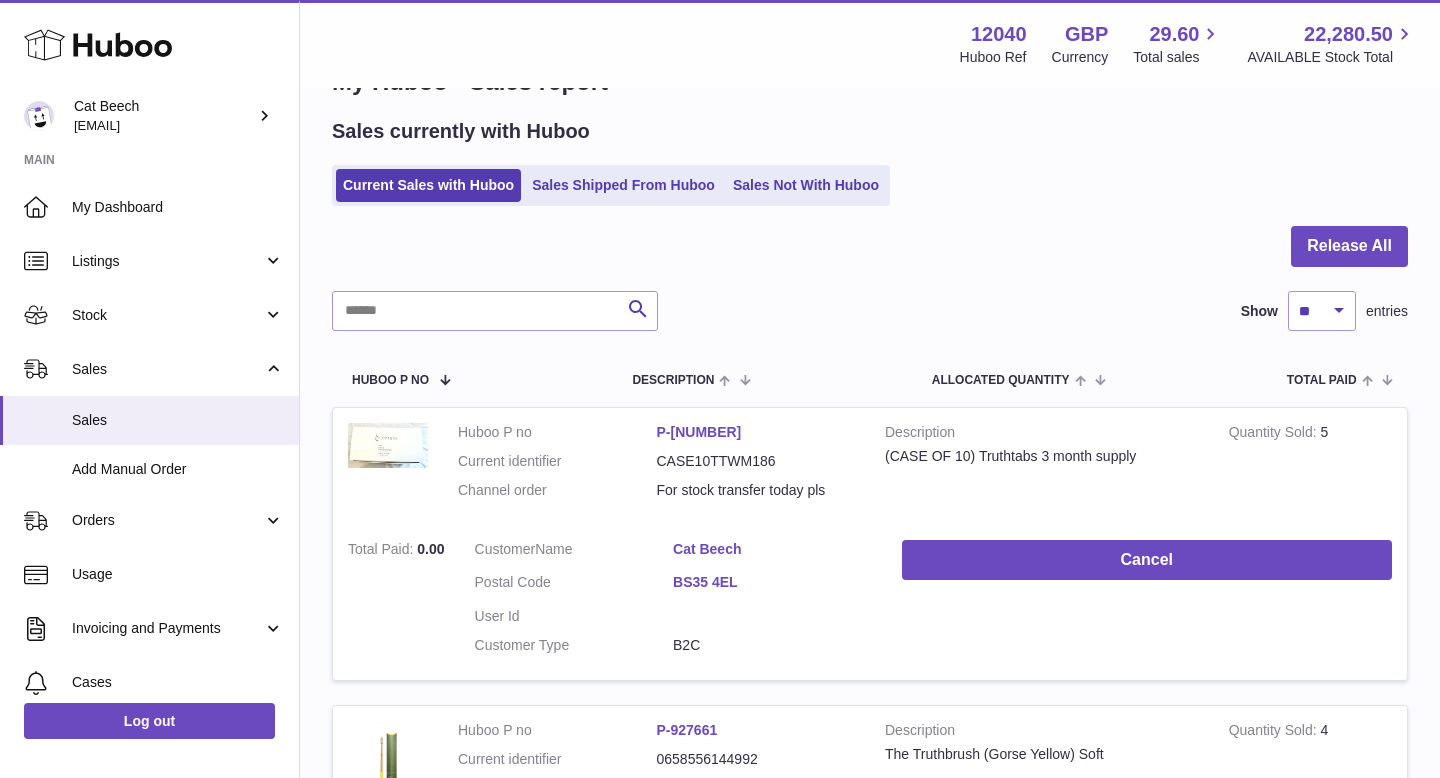 copy on "P-800725
Current identifier   CASE10TTWM186" 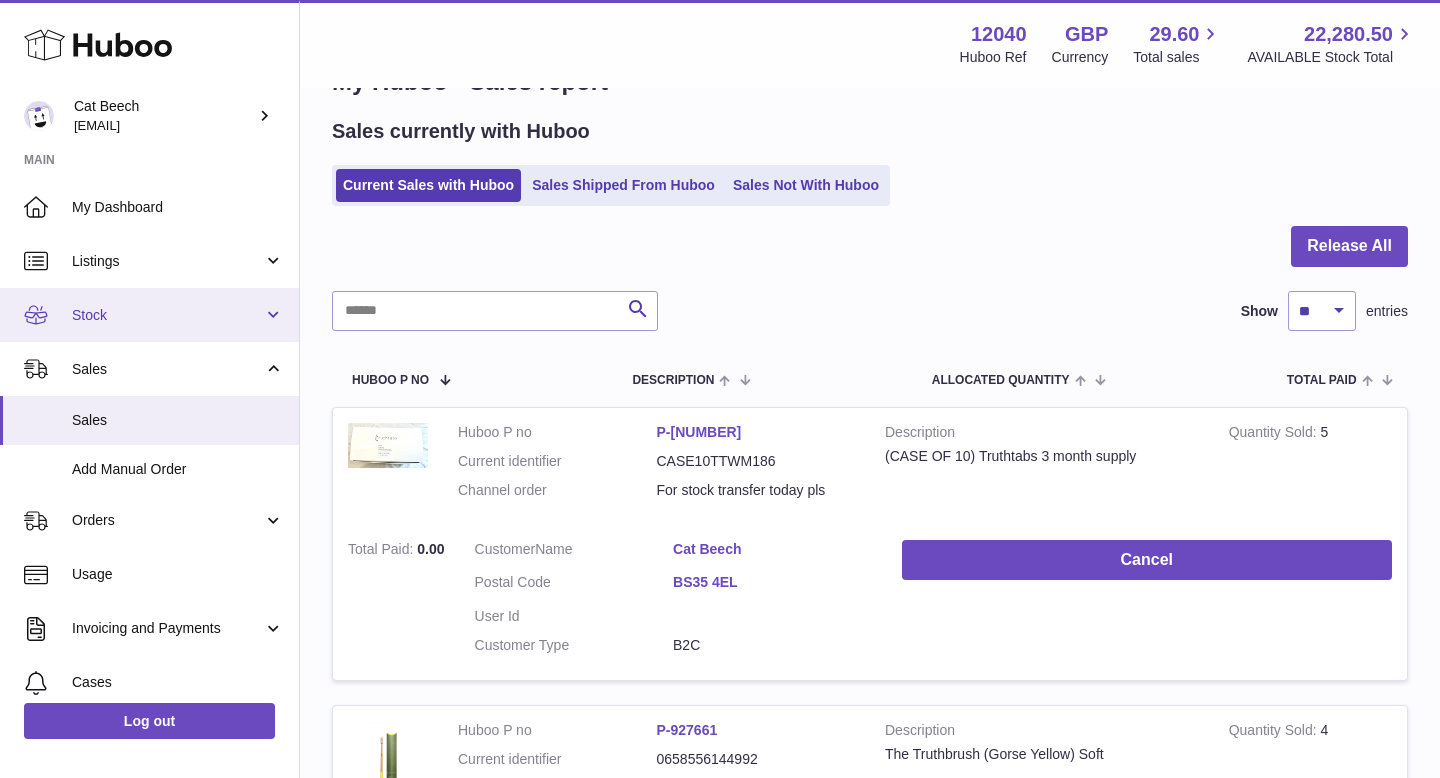 click on "Stock" at bounding box center (167, 315) 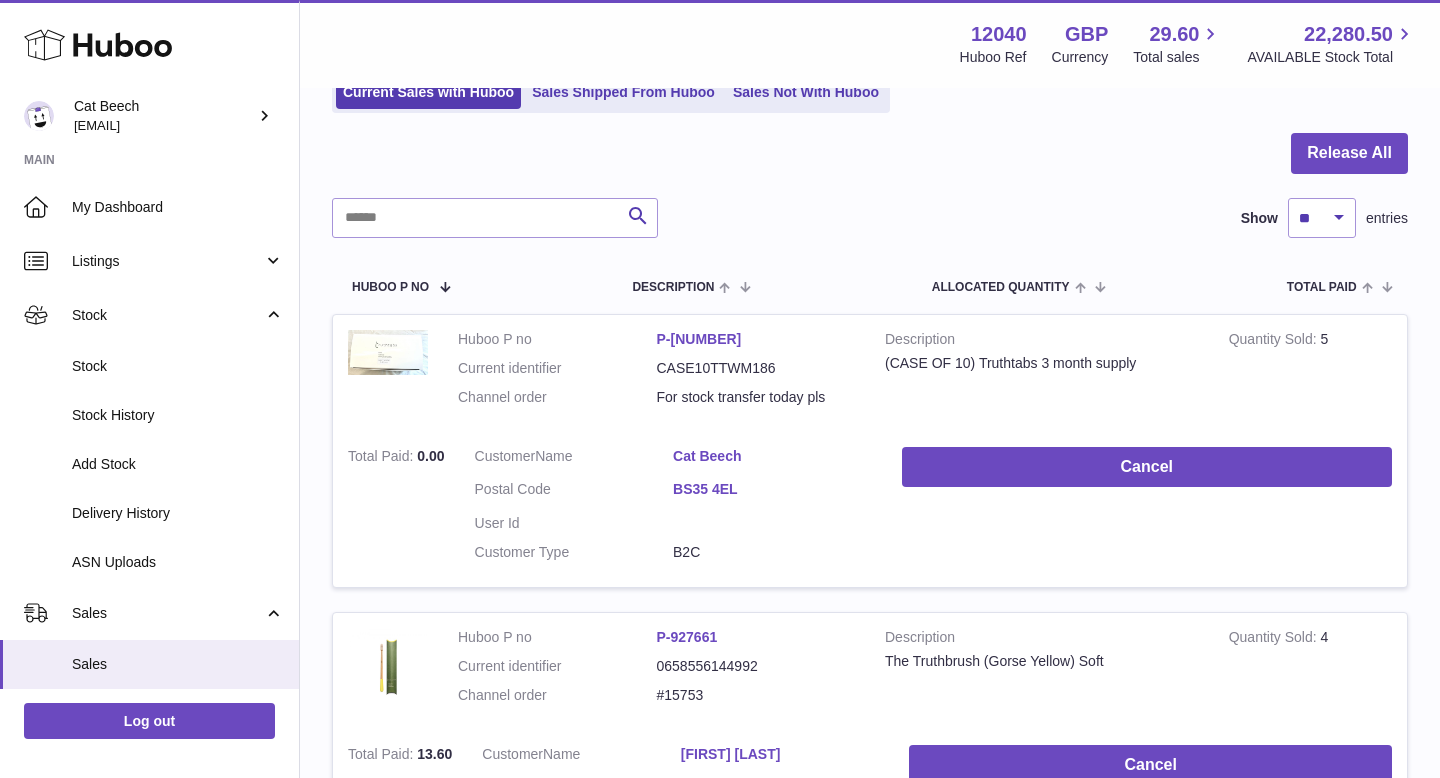 scroll, scrollTop: 0, scrollLeft: 0, axis: both 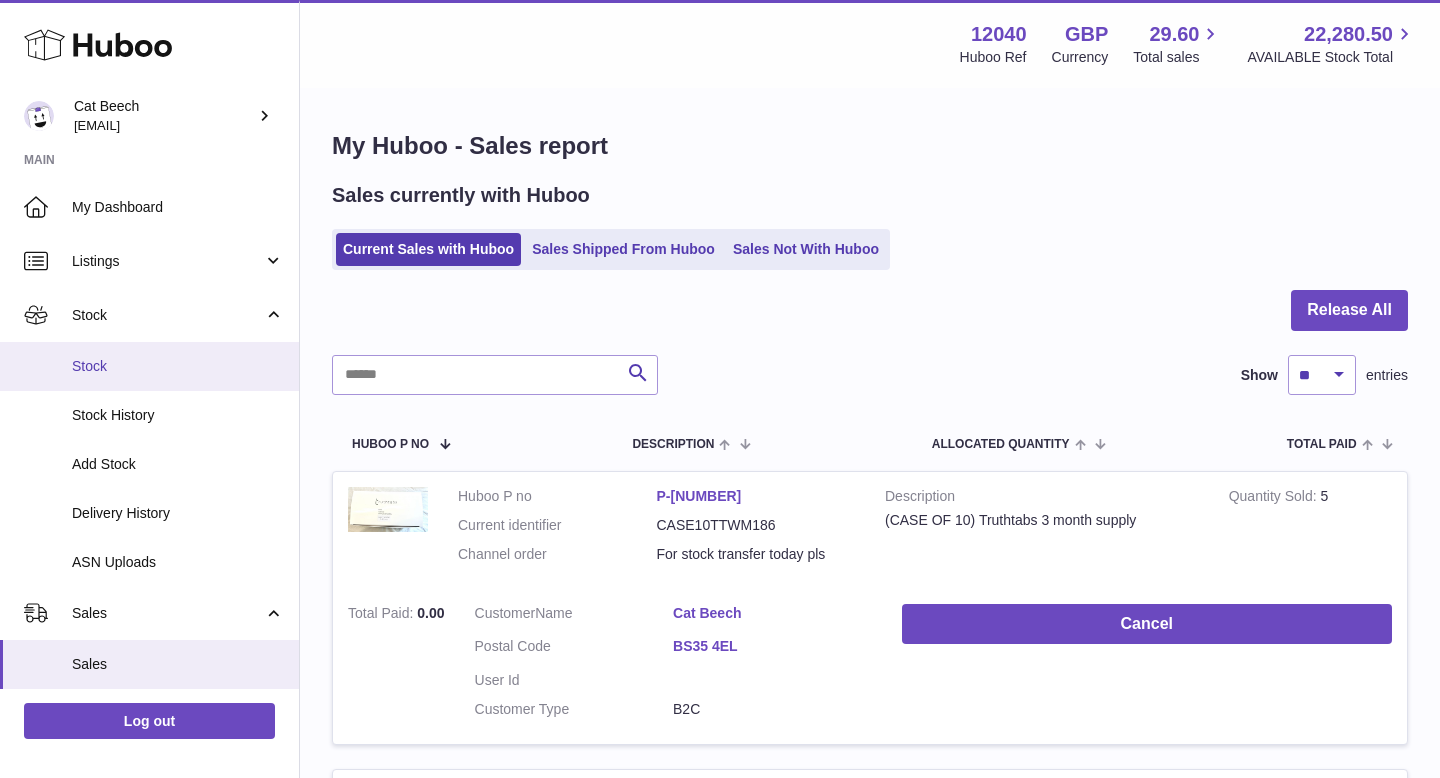 click on "Stock" at bounding box center [178, 366] 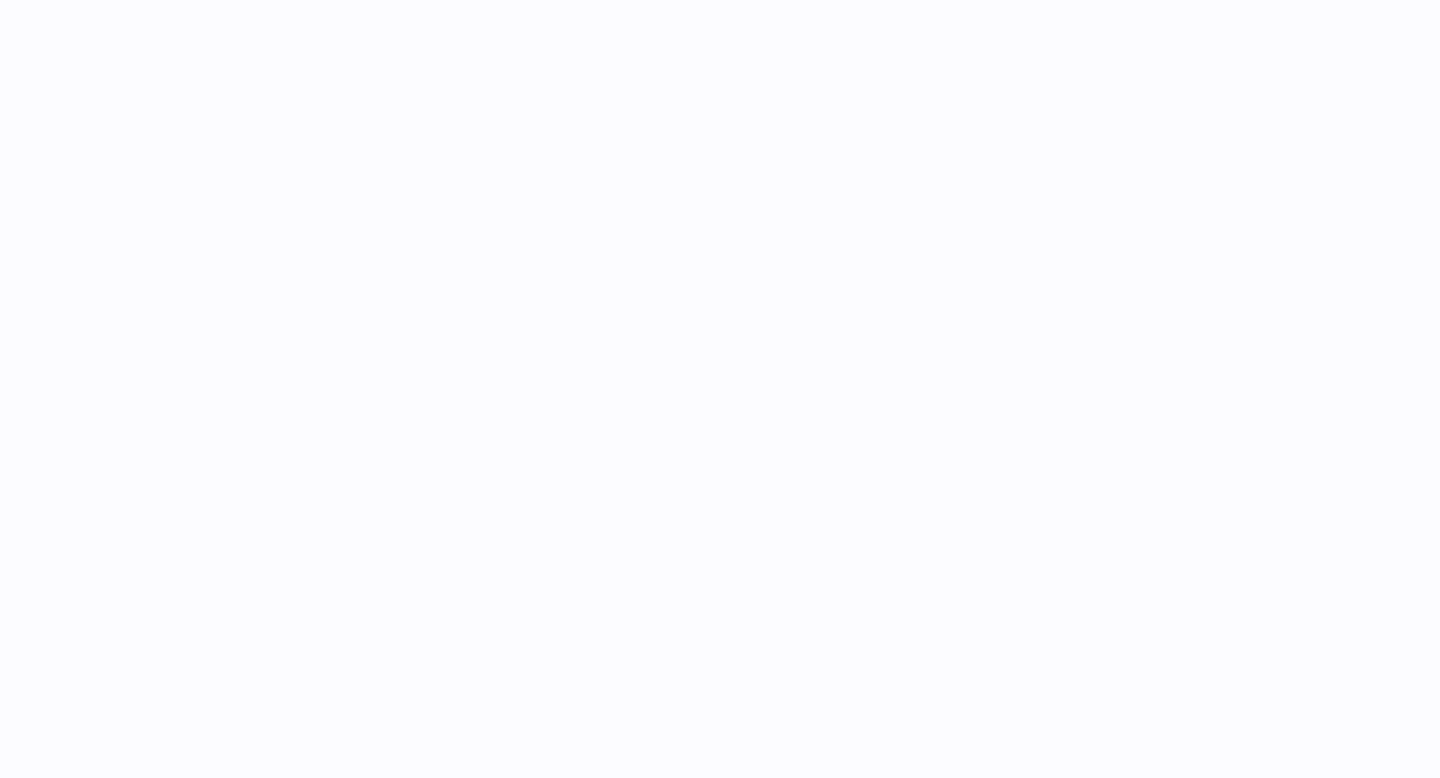 scroll, scrollTop: 0, scrollLeft: 0, axis: both 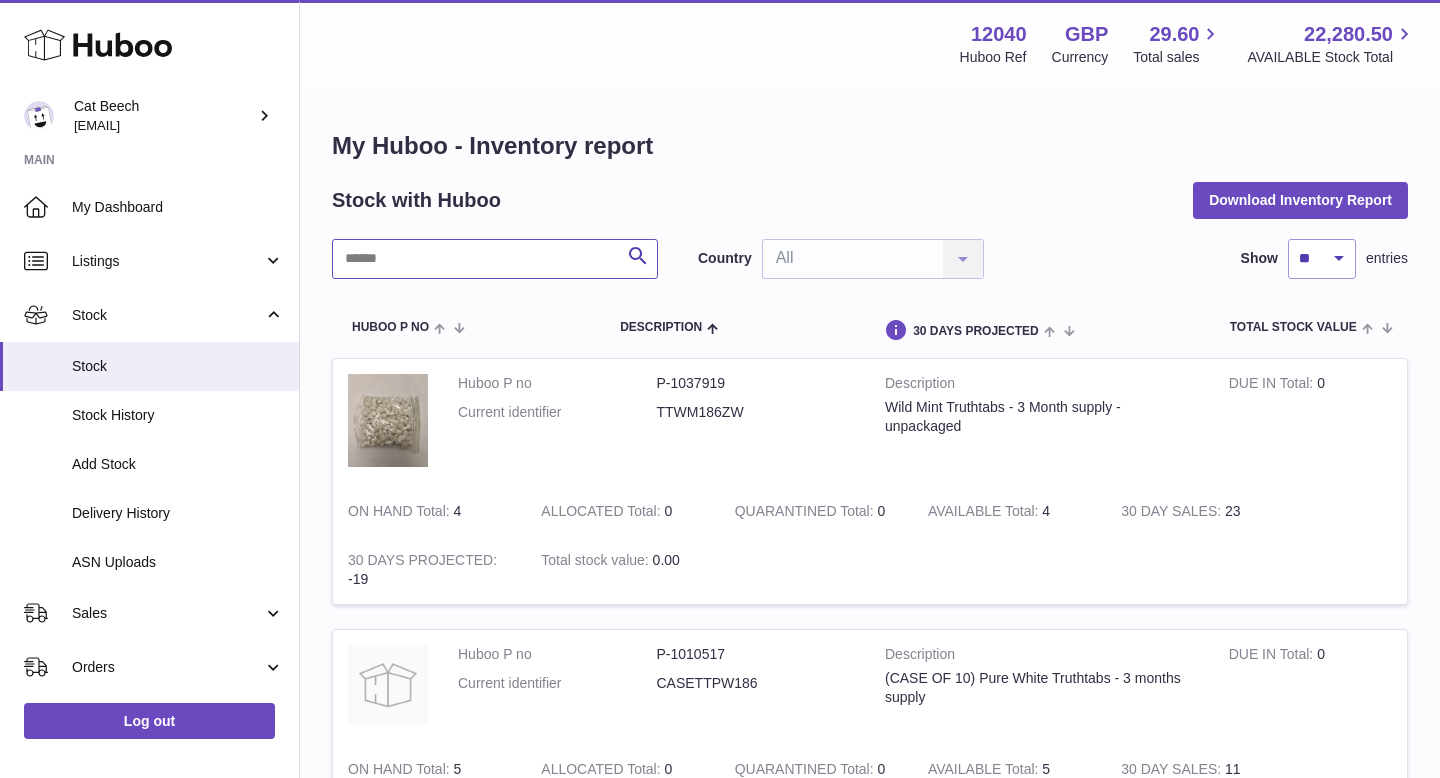 click at bounding box center [495, 259] 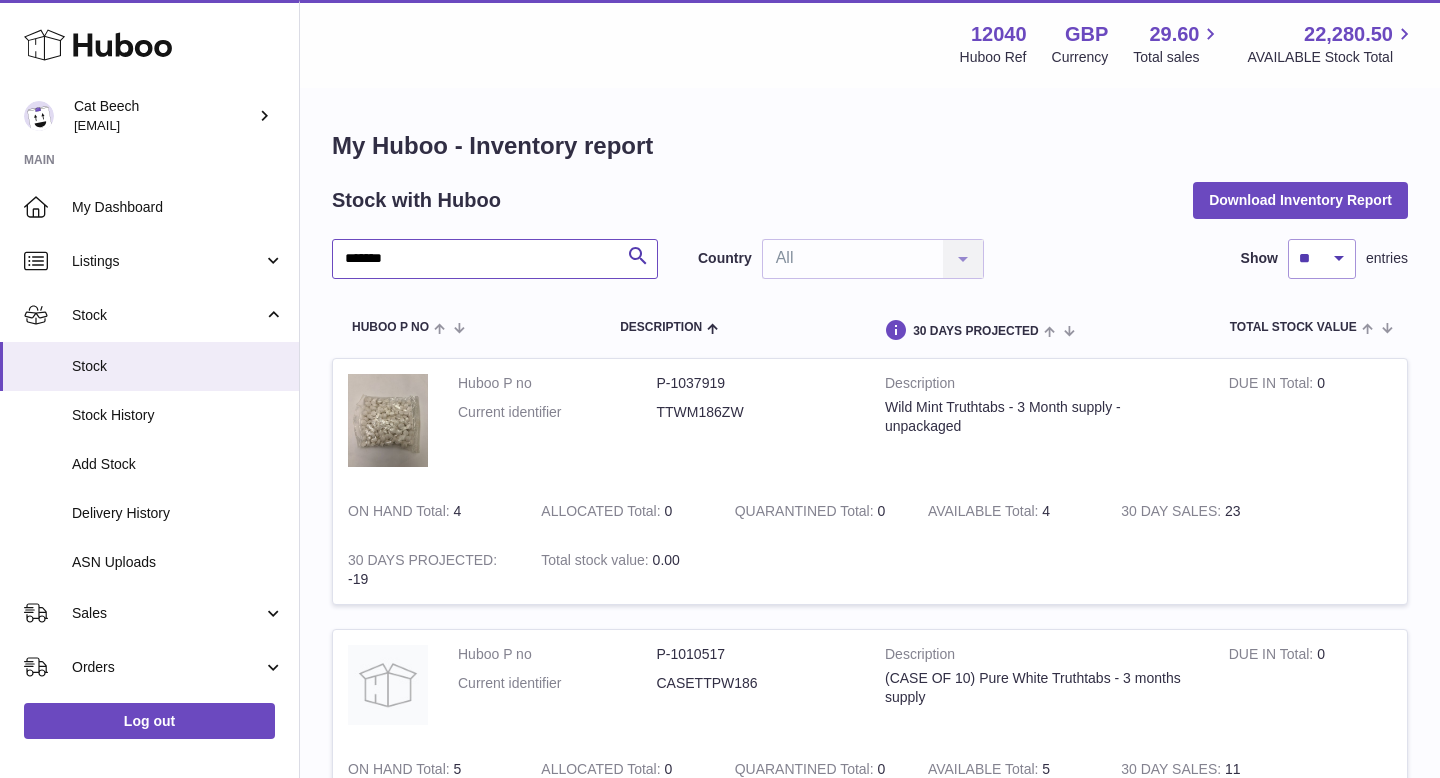 type on "*******" 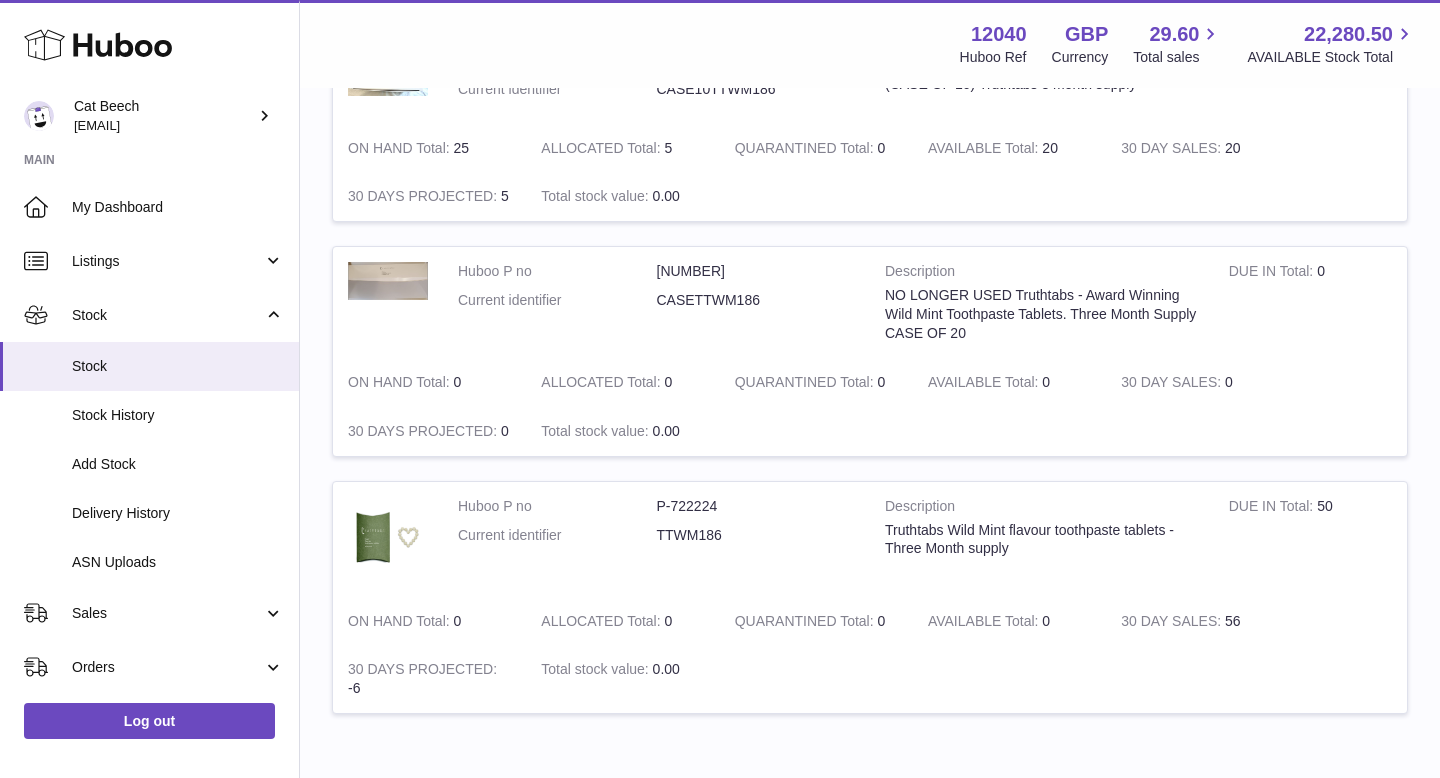 scroll, scrollTop: 670, scrollLeft: 0, axis: vertical 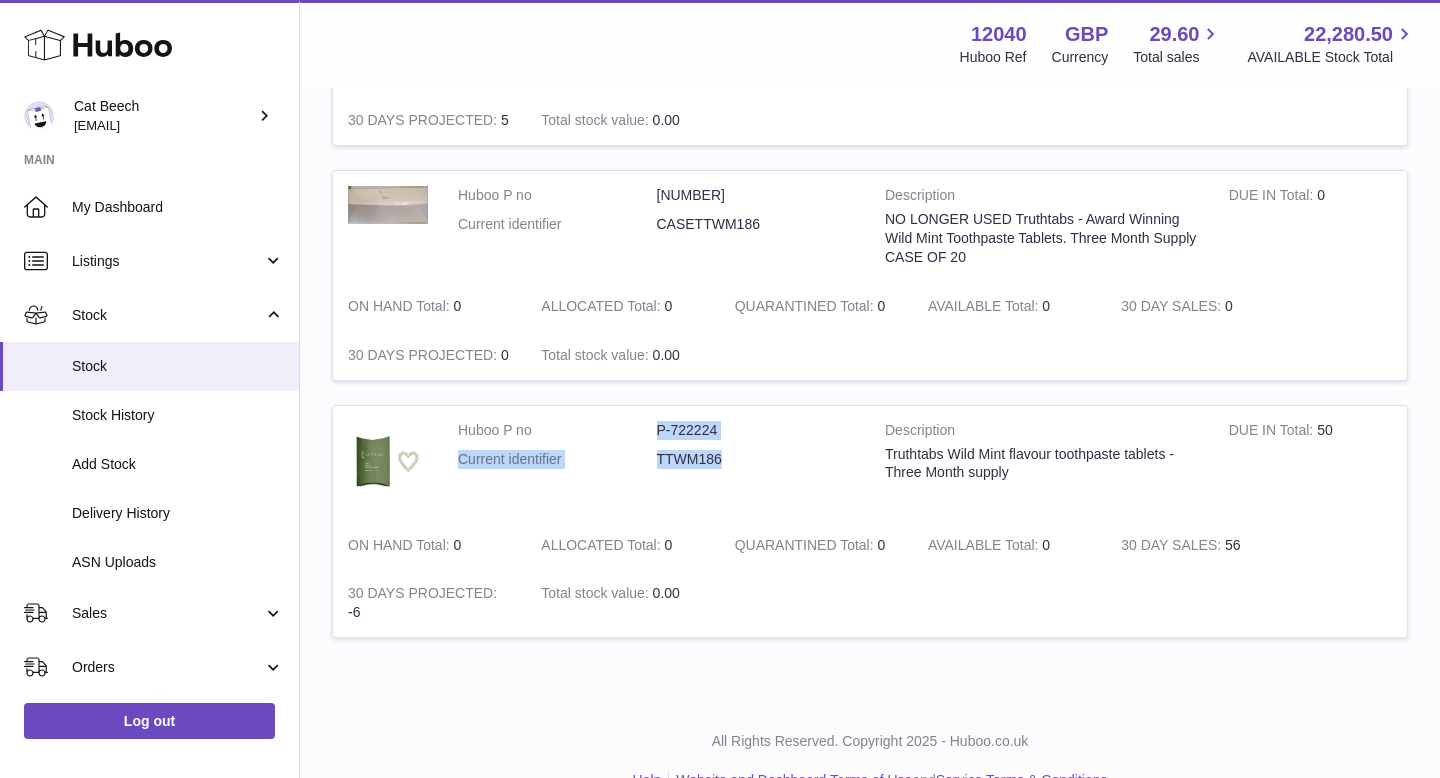 drag, startPoint x: 731, startPoint y: 467, endPoint x: 650, endPoint y: 425, distance: 91.24144 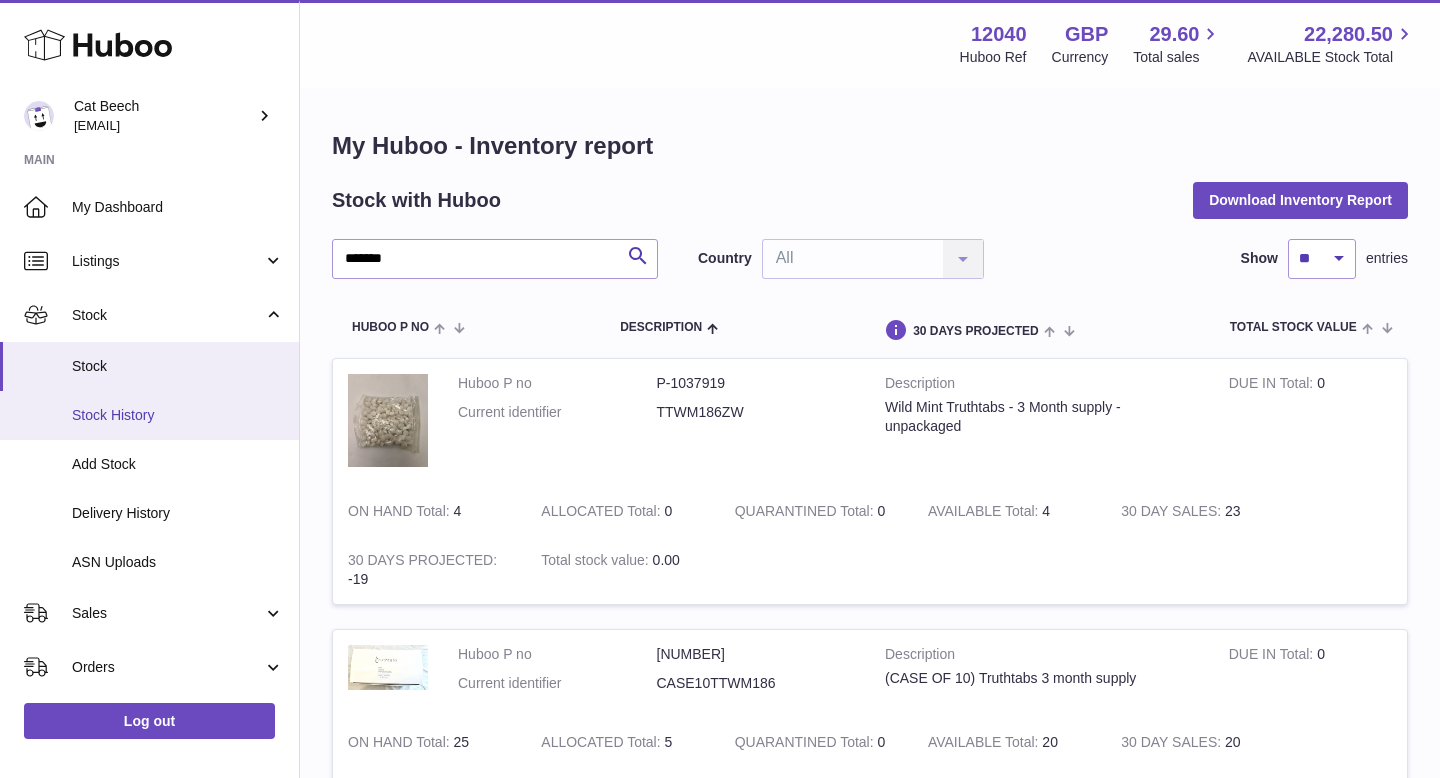 click on "Stock History" at bounding box center (178, 415) 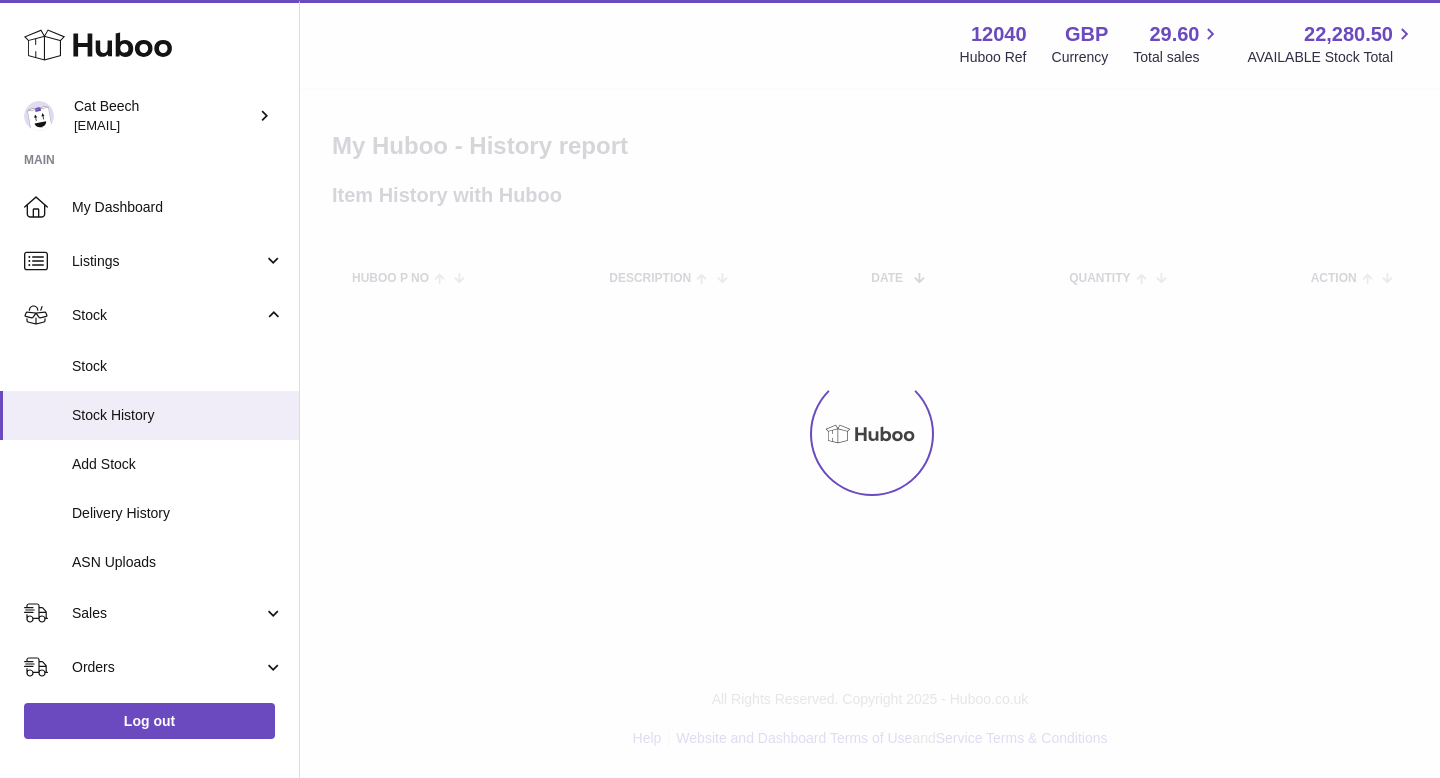 scroll, scrollTop: 0, scrollLeft: 0, axis: both 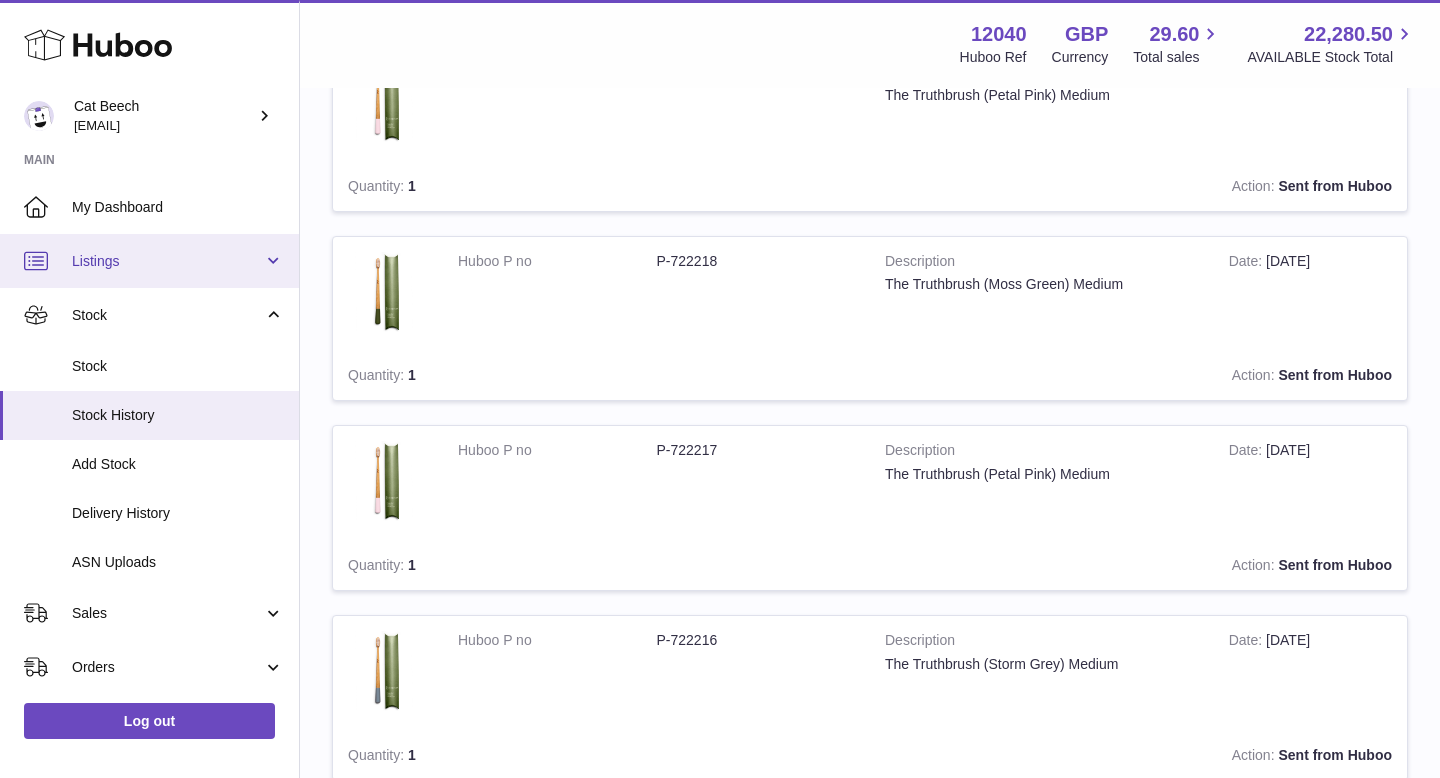 click on "Listings" at bounding box center (167, 261) 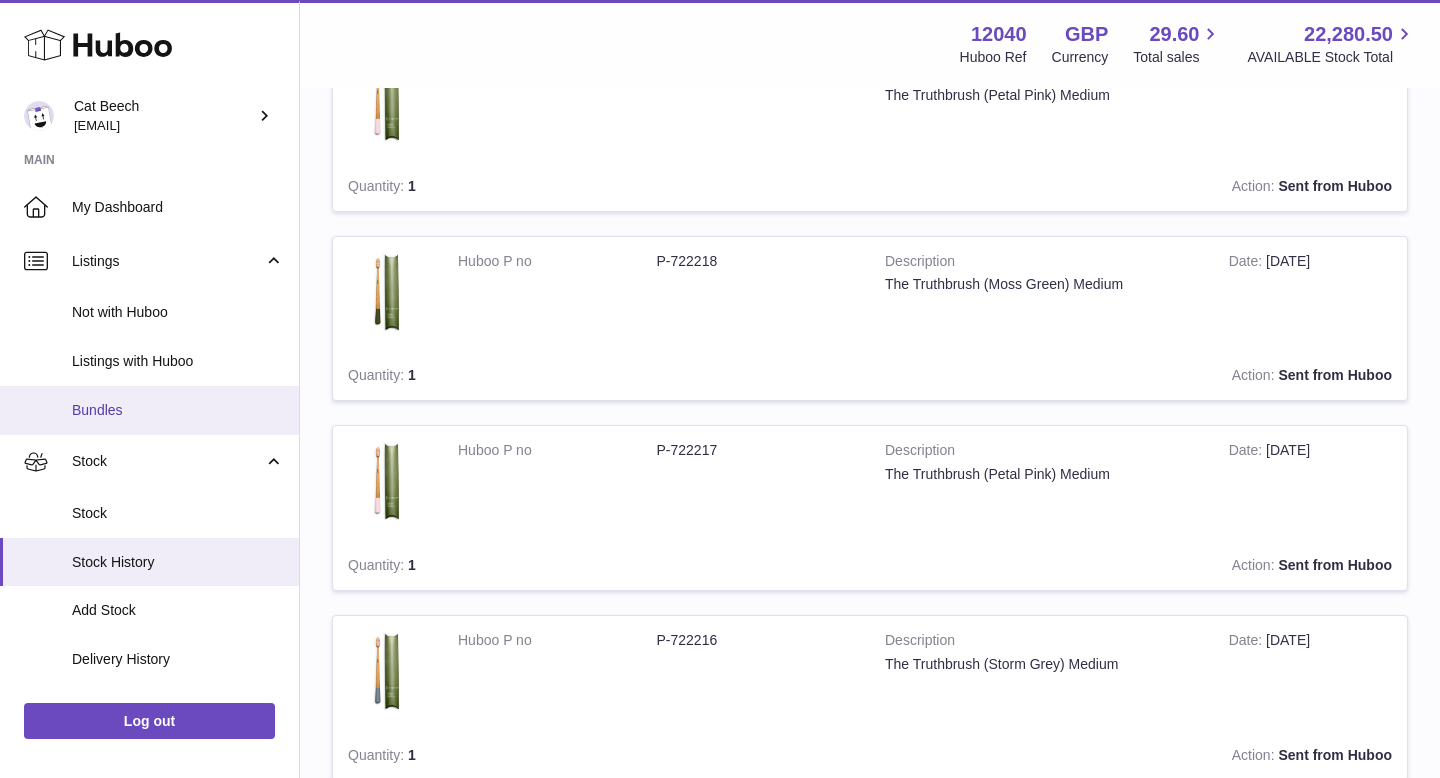 click on "Bundles" at bounding box center [178, 410] 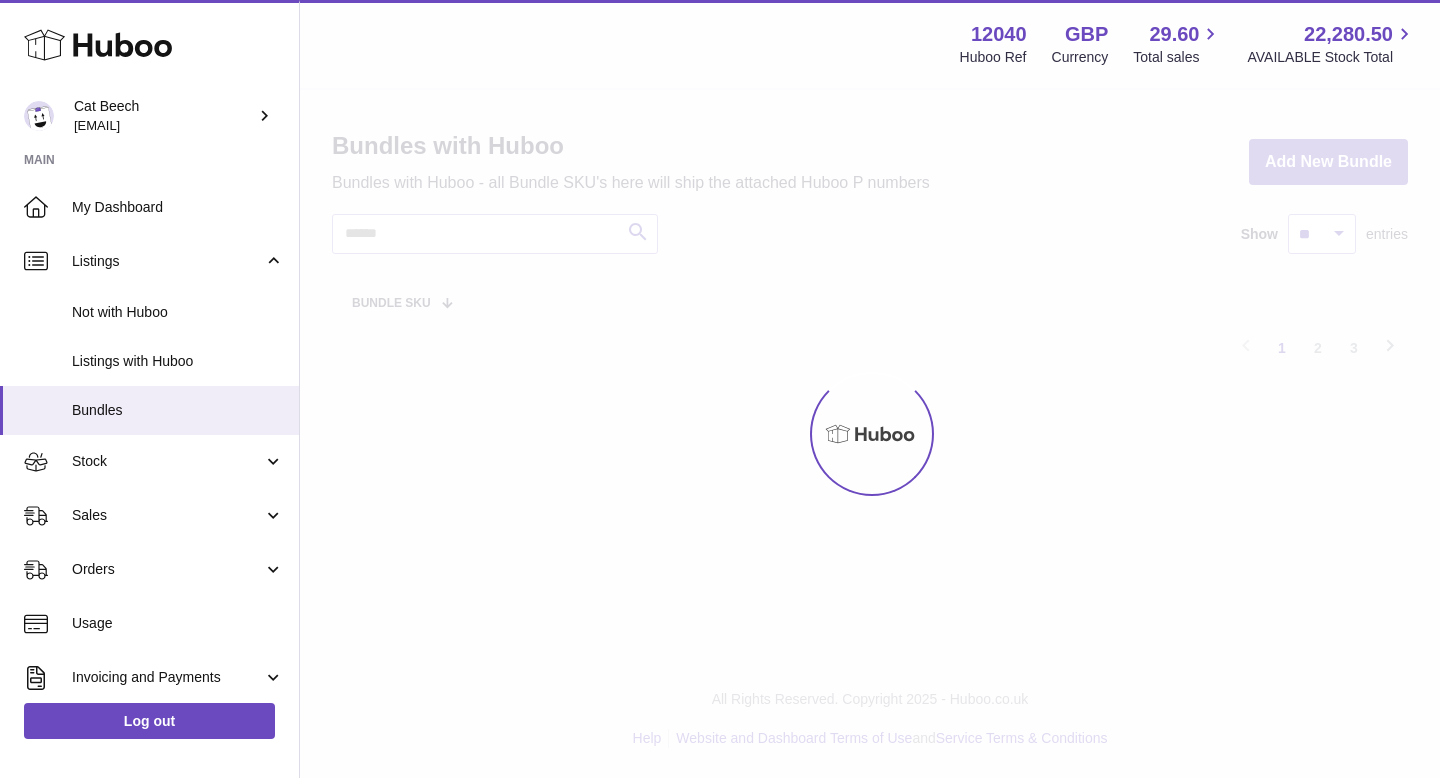 scroll, scrollTop: 0, scrollLeft: 0, axis: both 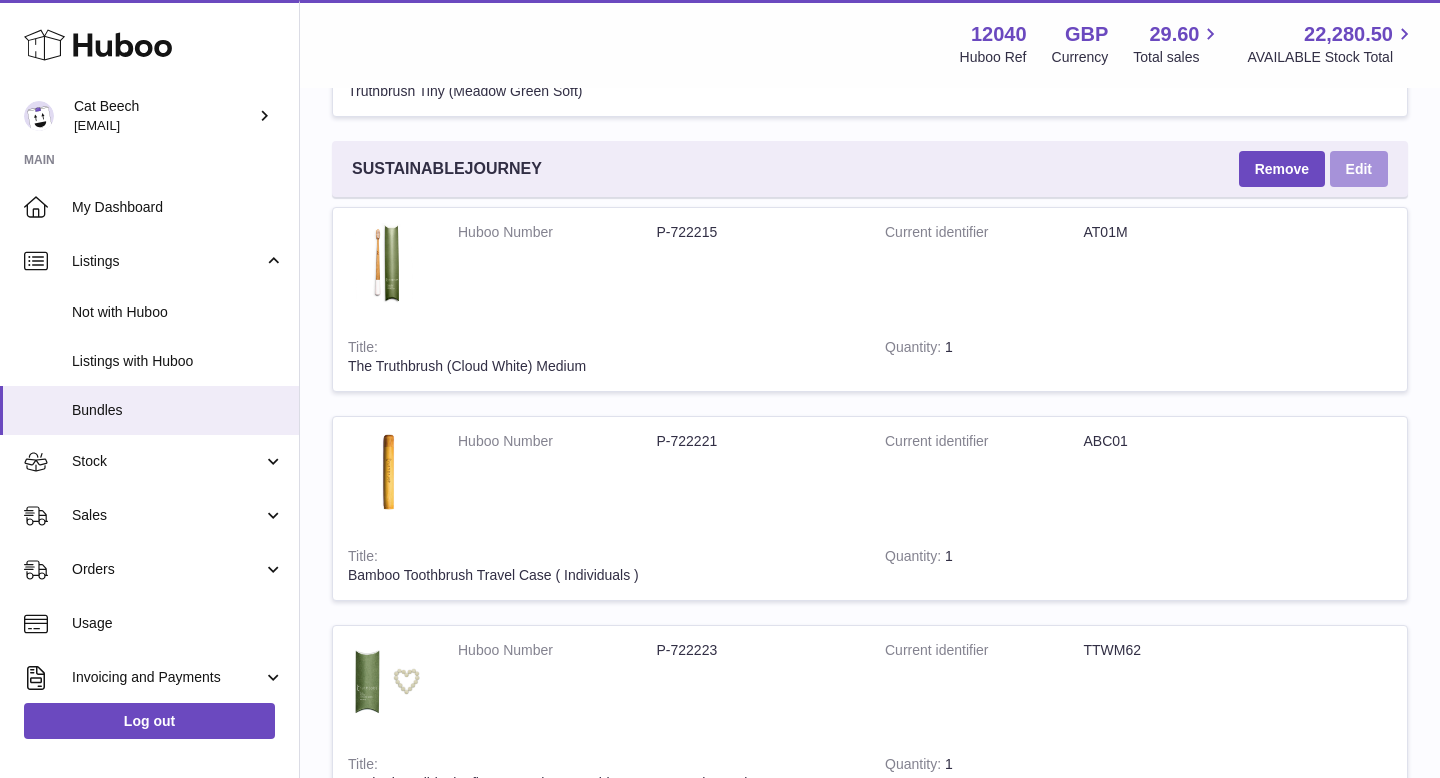 click on "Edit" at bounding box center [1359, 169] 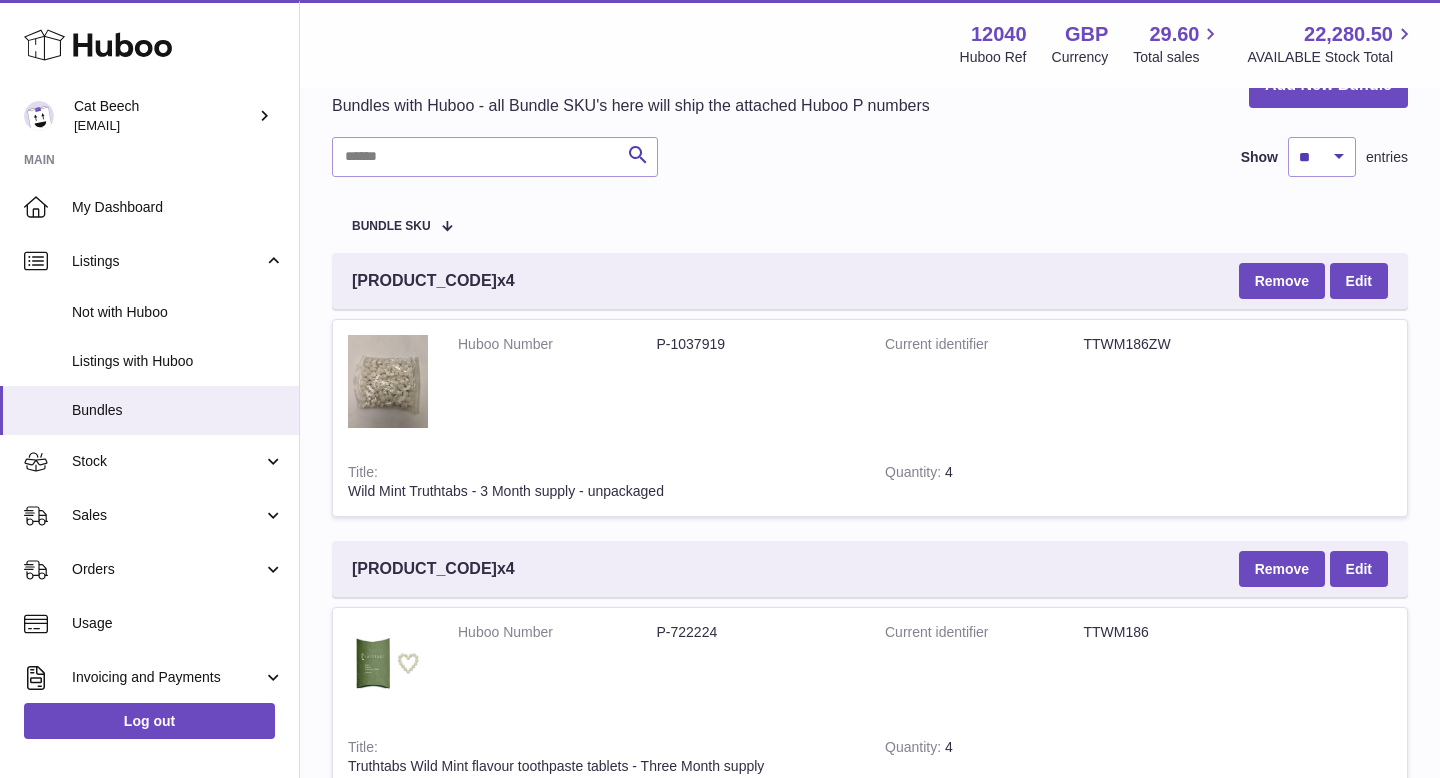 scroll, scrollTop: 0, scrollLeft: 0, axis: both 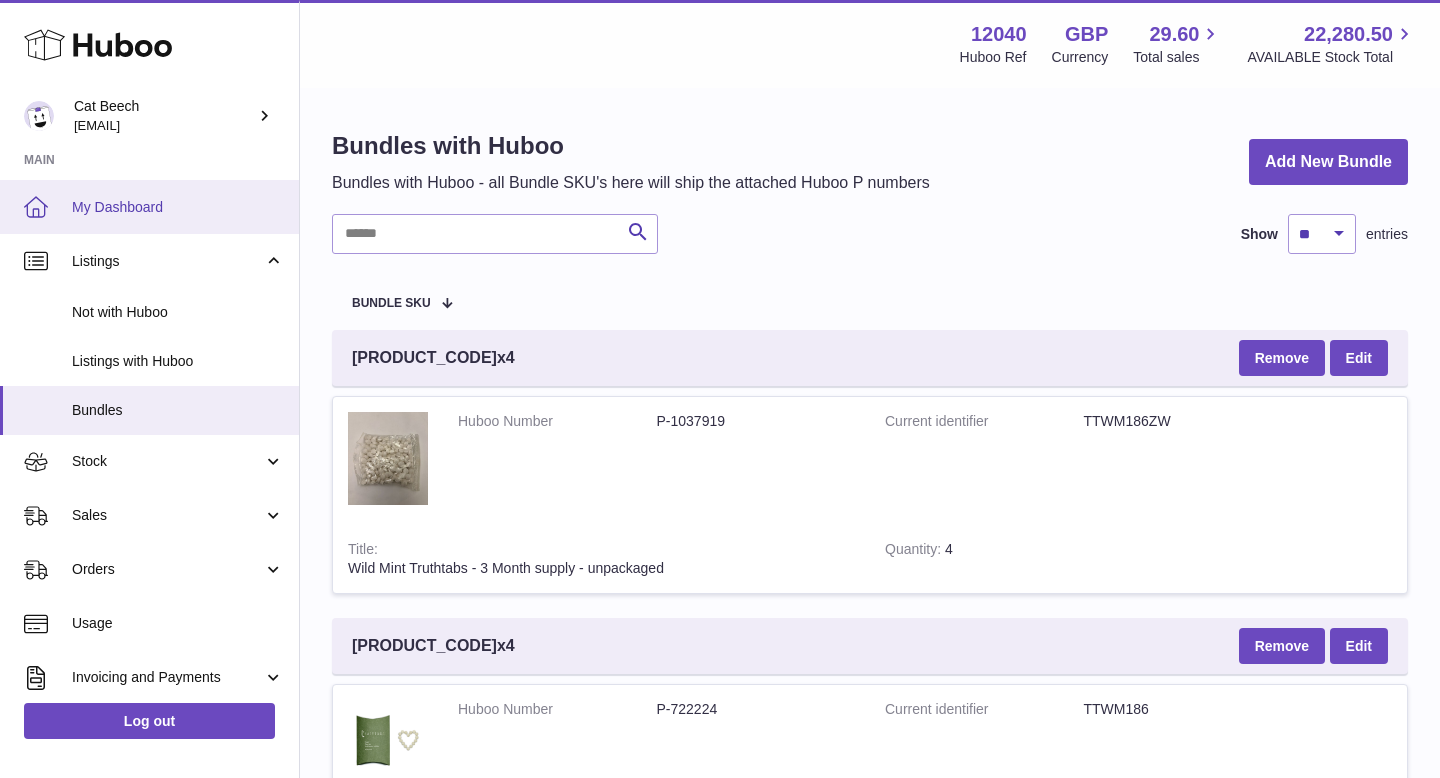 click on "My Dashboard" at bounding box center (178, 207) 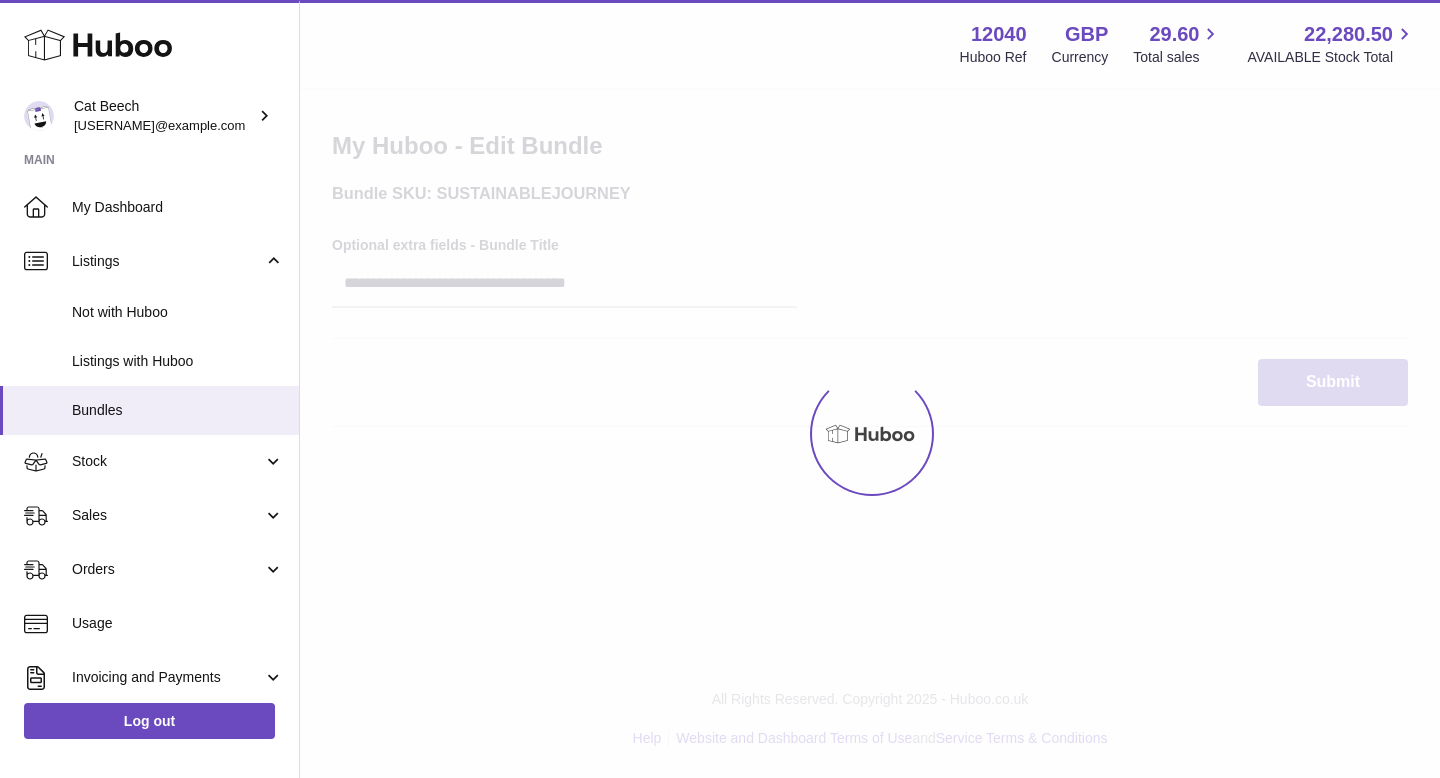 scroll, scrollTop: 0, scrollLeft: 0, axis: both 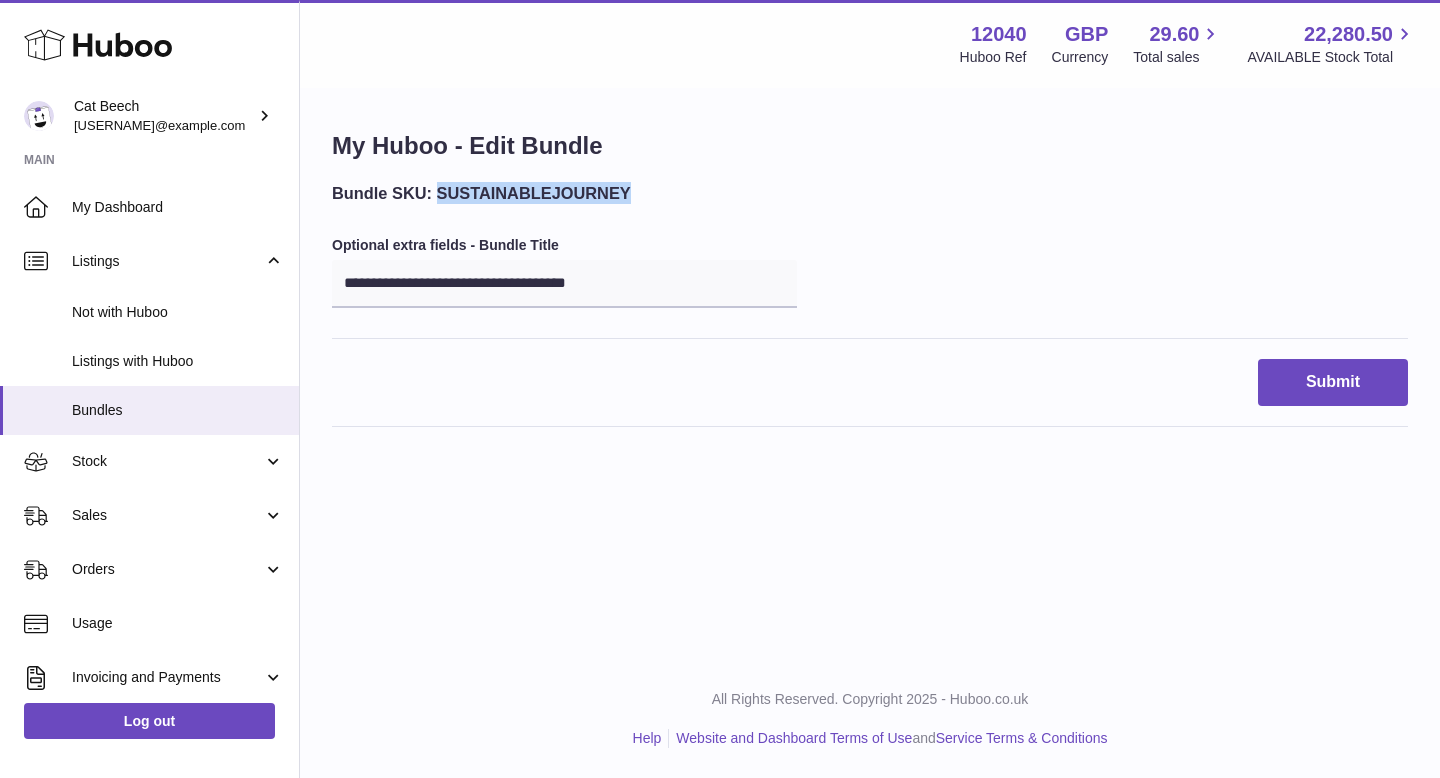 drag, startPoint x: 640, startPoint y: 192, endPoint x: 438, endPoint y: 190, distance: 202.0099 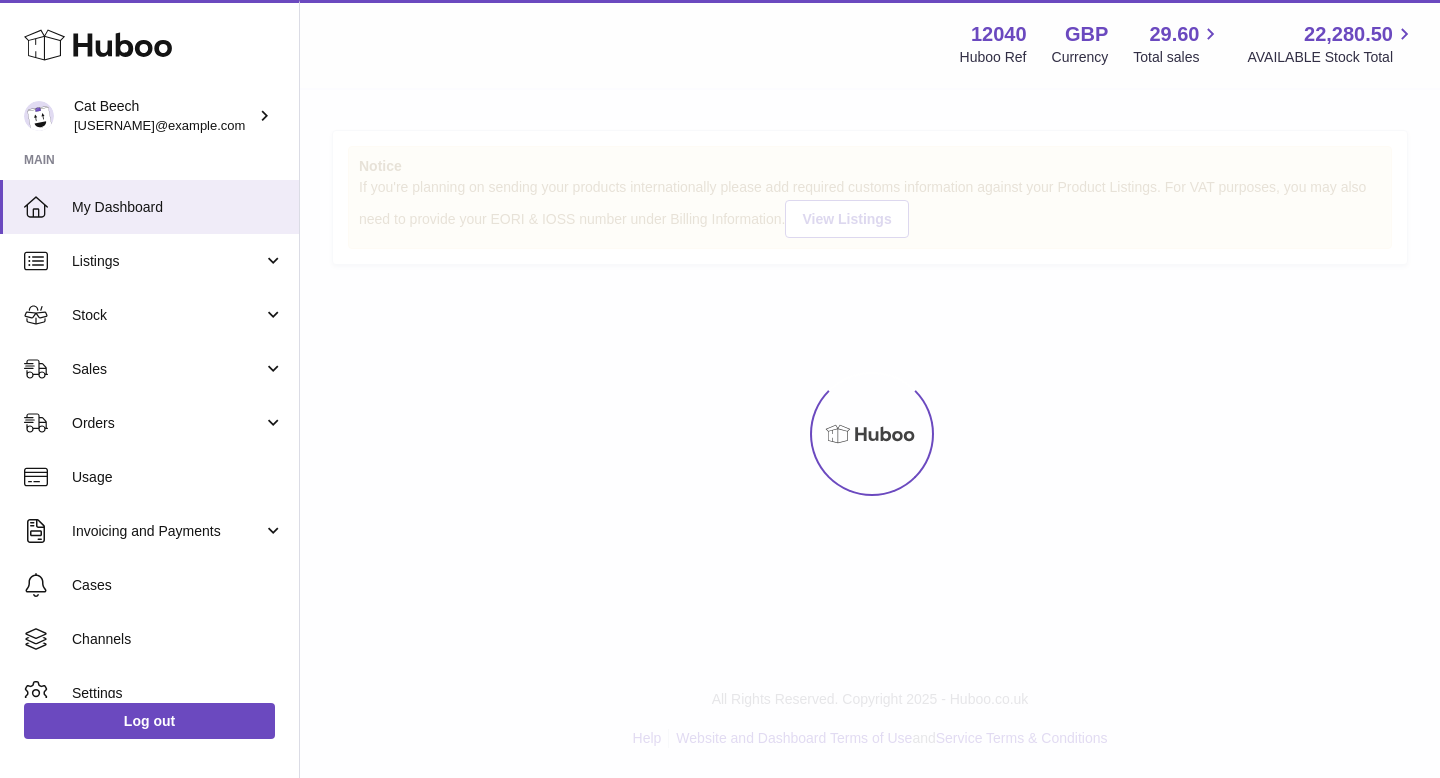 scroll, scrollTop: 0, scrollLeft: 0, axis: both 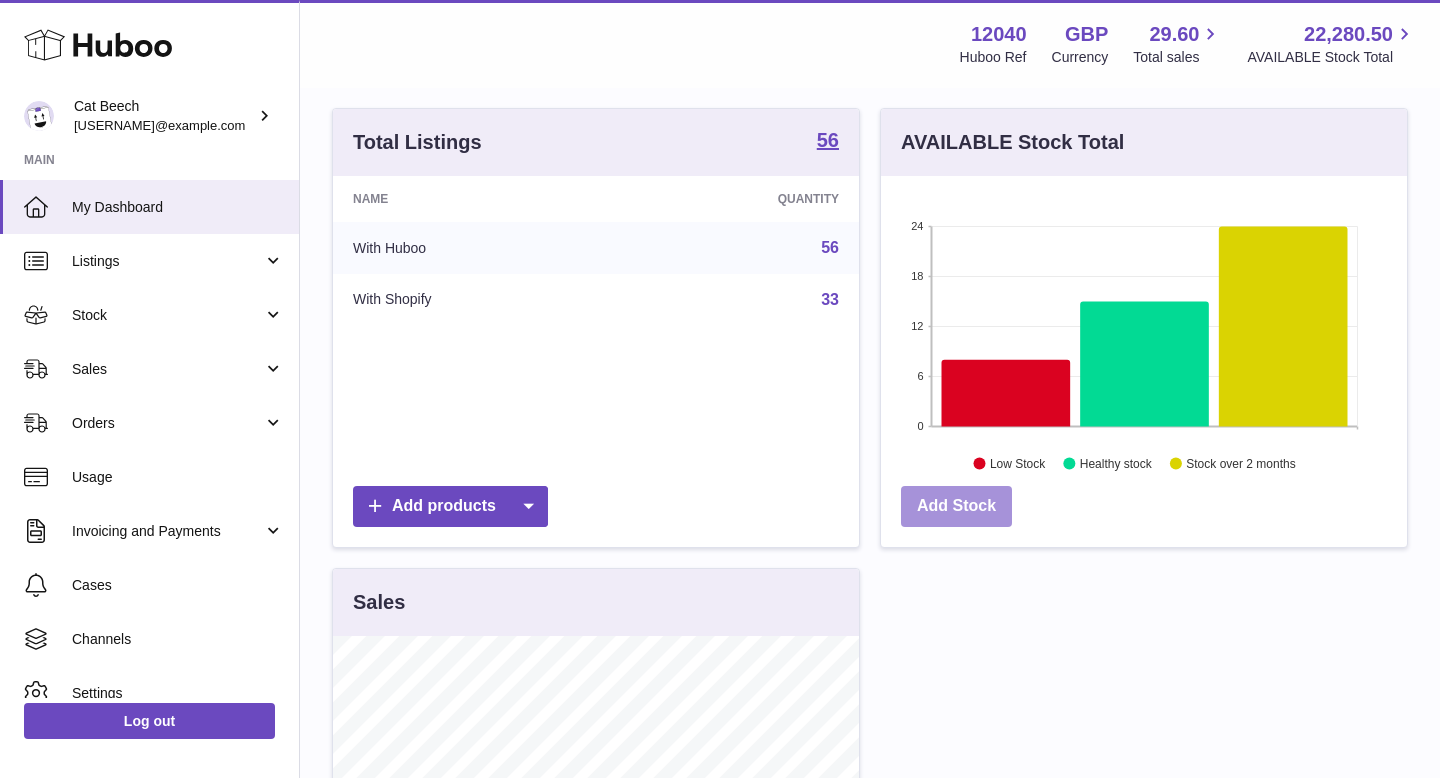 click on "Add Stock" at bounding box center (956, 506) 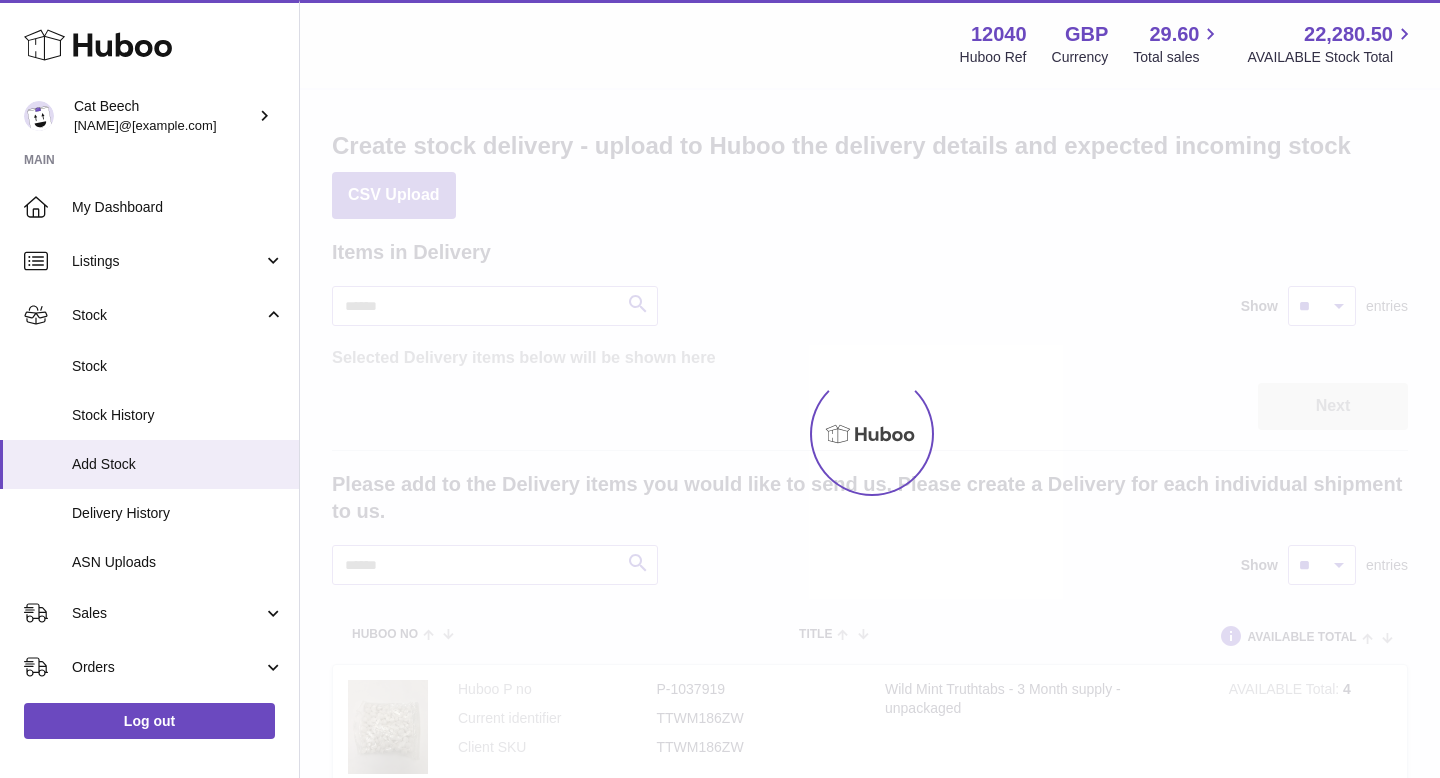 scroll, scrollTop: 0, scrollLeft: 0, axis: both 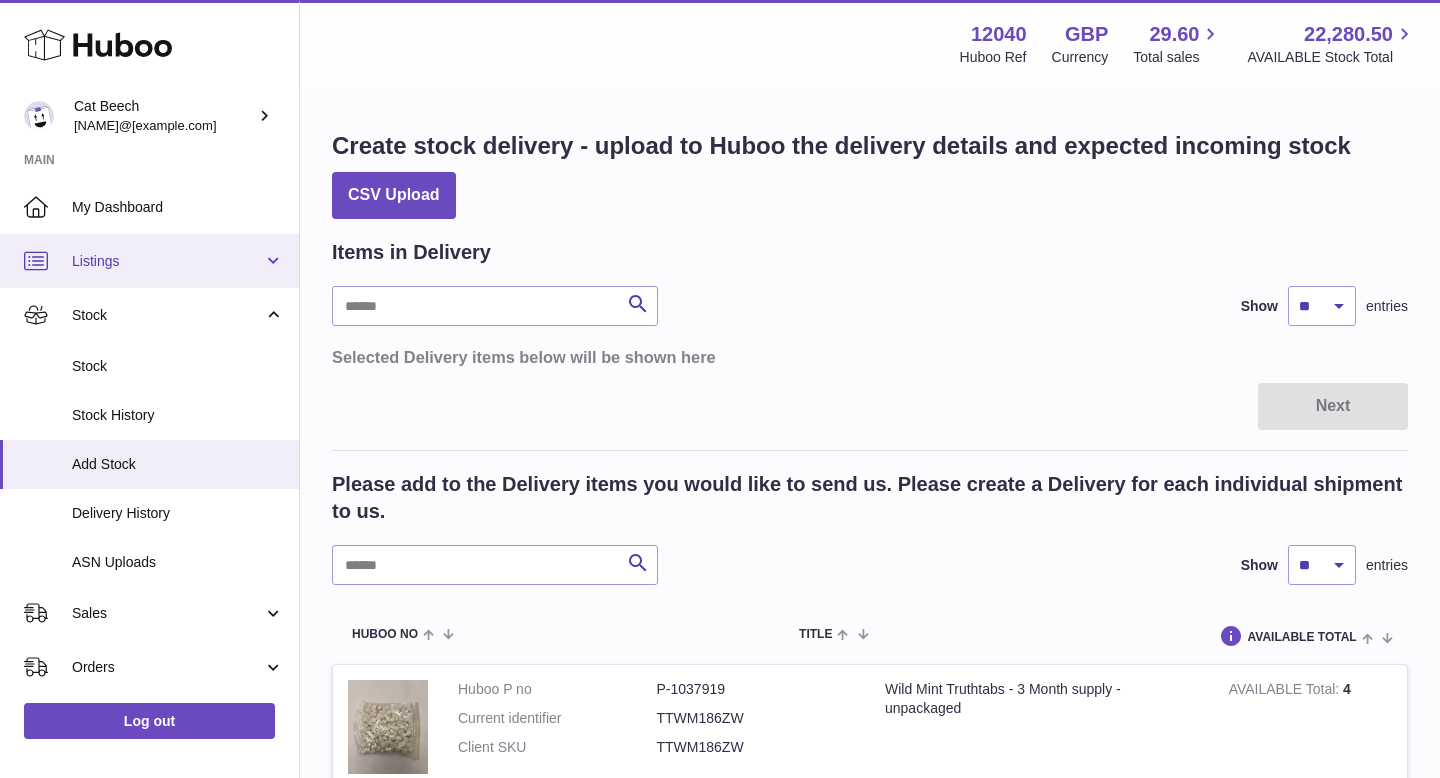 click on "Listings" at bounding box center [167, 261] 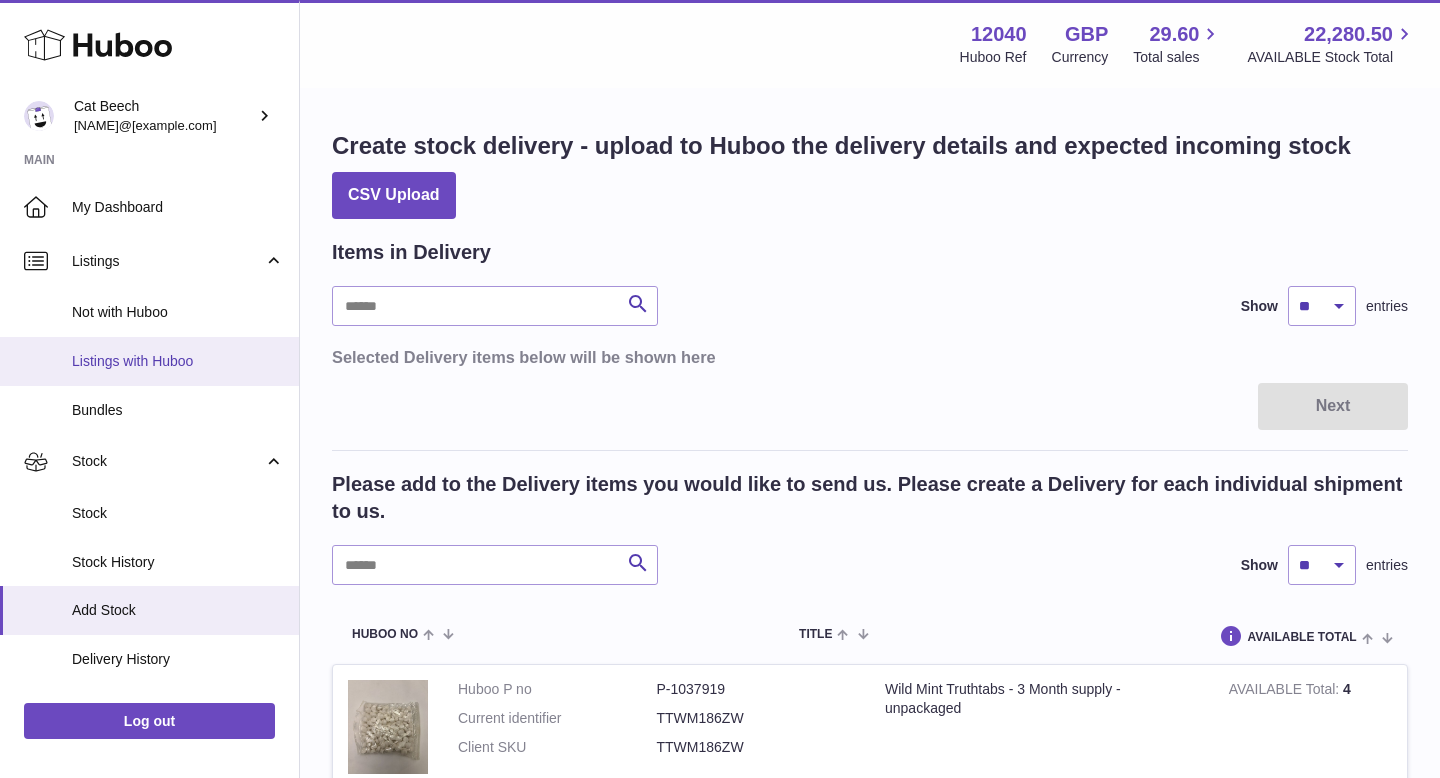 click on "Listings with Huboo" at bounding box center [178, 361] 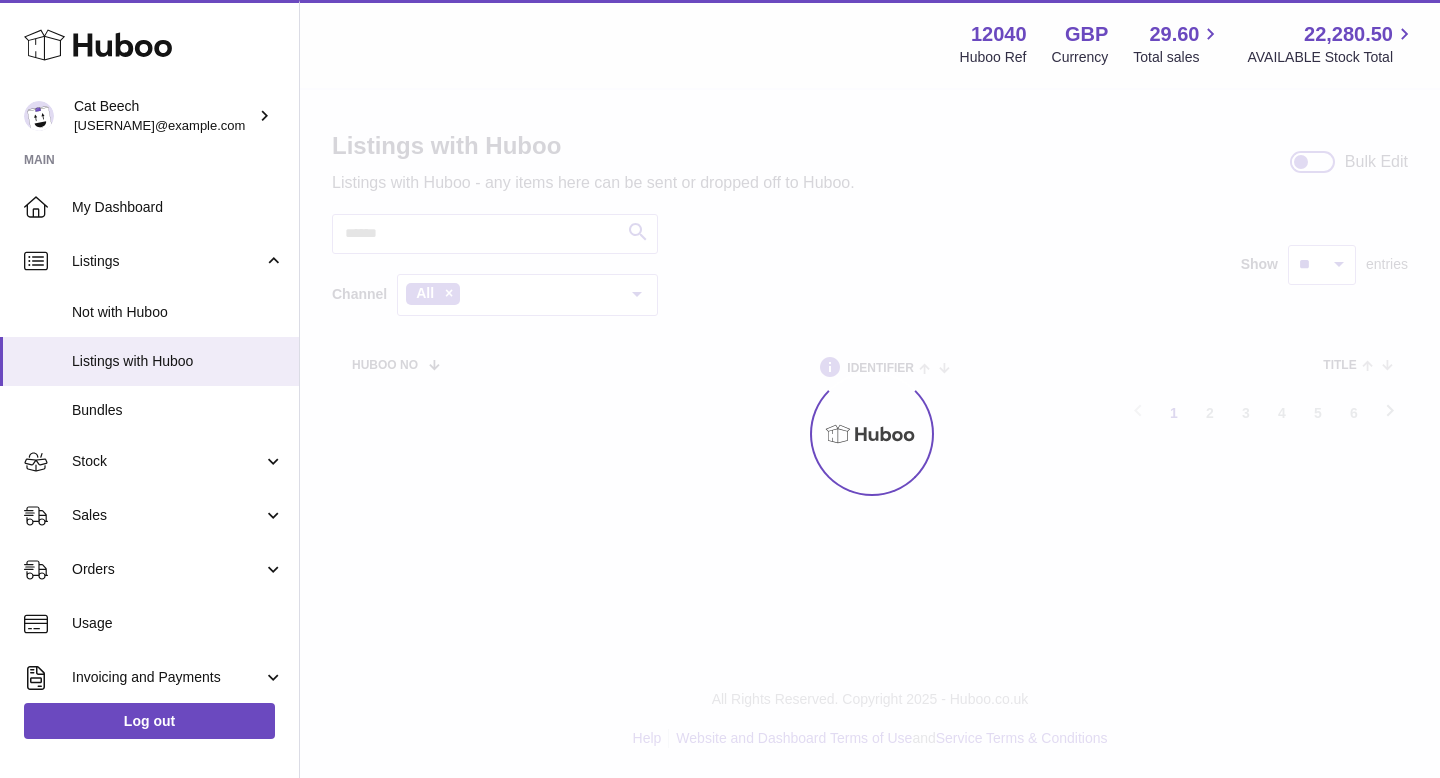 scroll, scrollTop: 0, scrollLeft: 0, axis: both 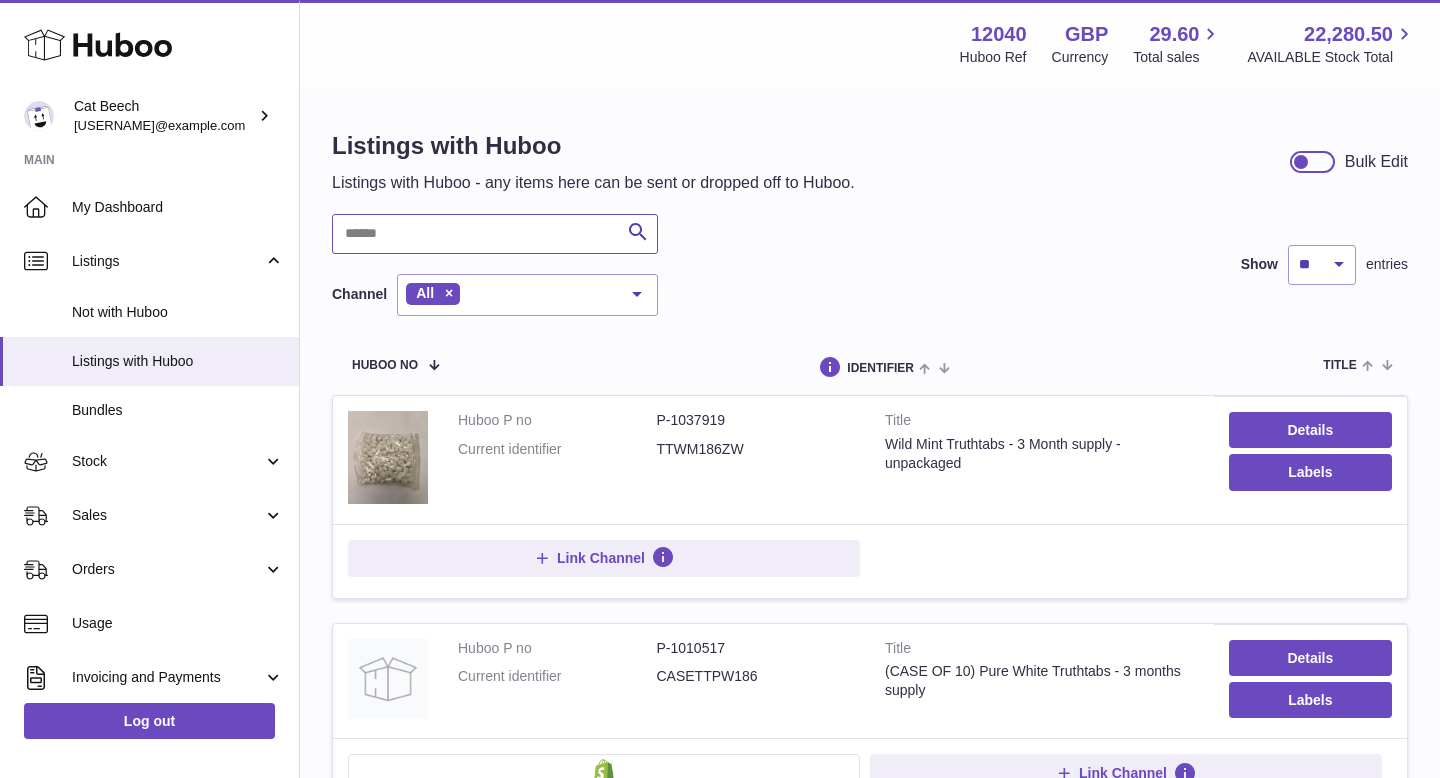 click at bounding box center (495, 234) 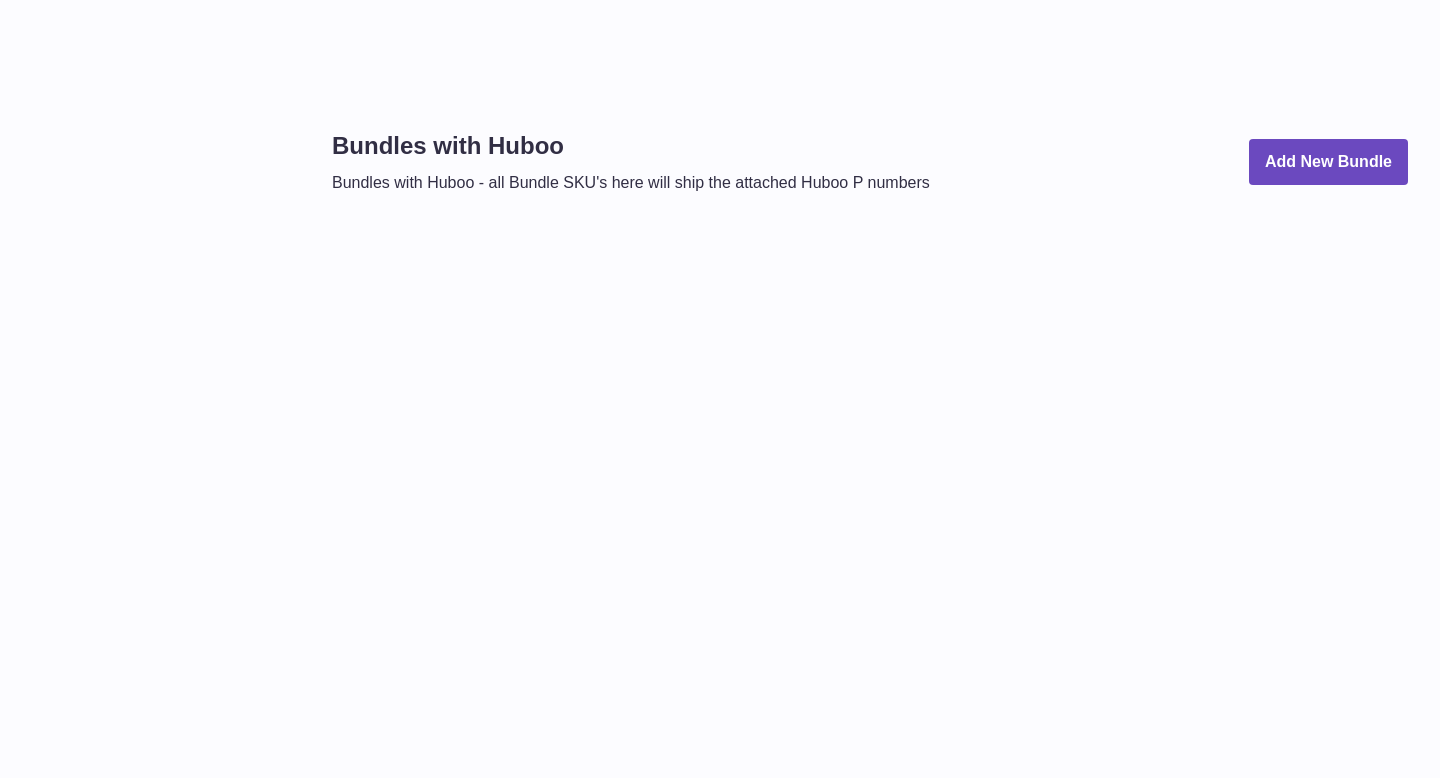 scroll, scrollTop: 0, scrollLeft: 0, axis: both 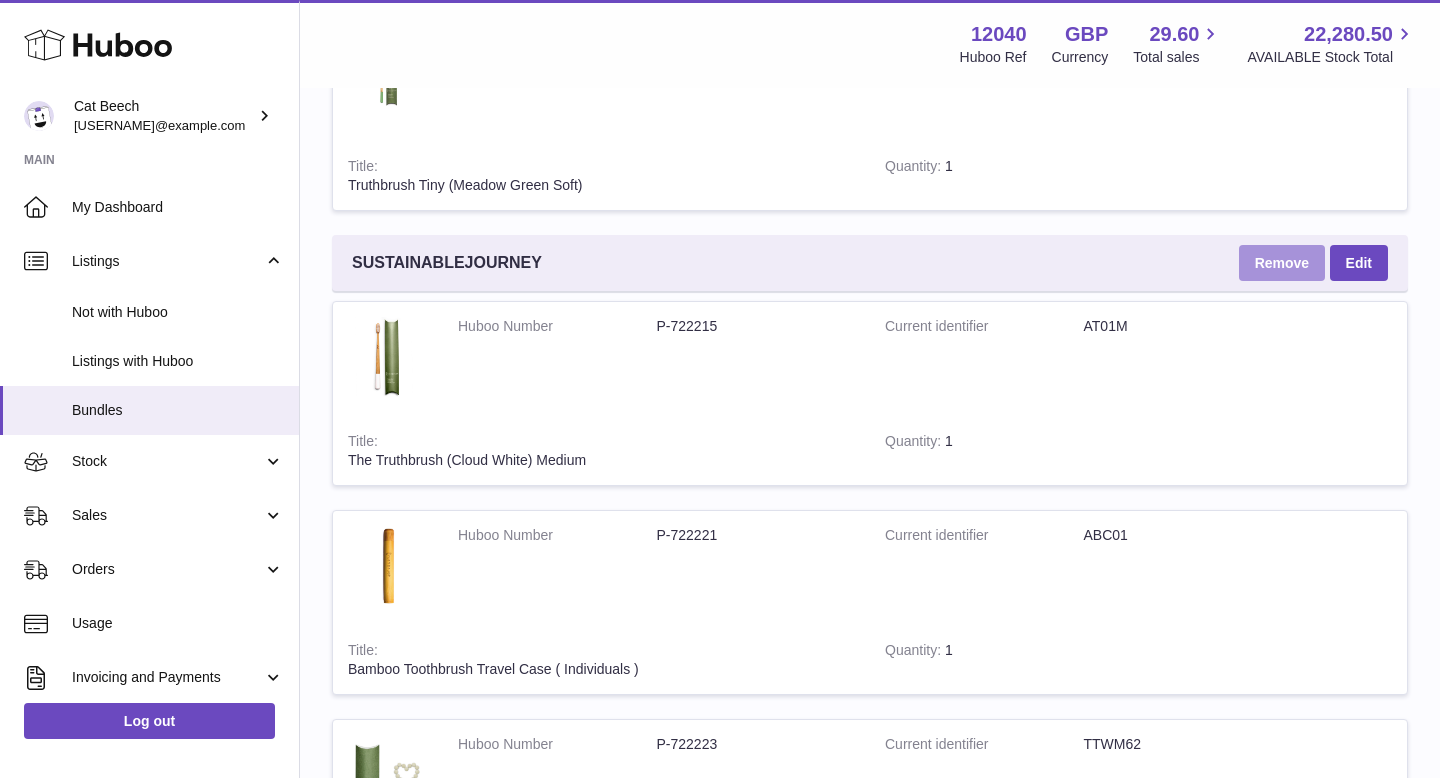click on "Remove" at bounding box center (1282, 263) 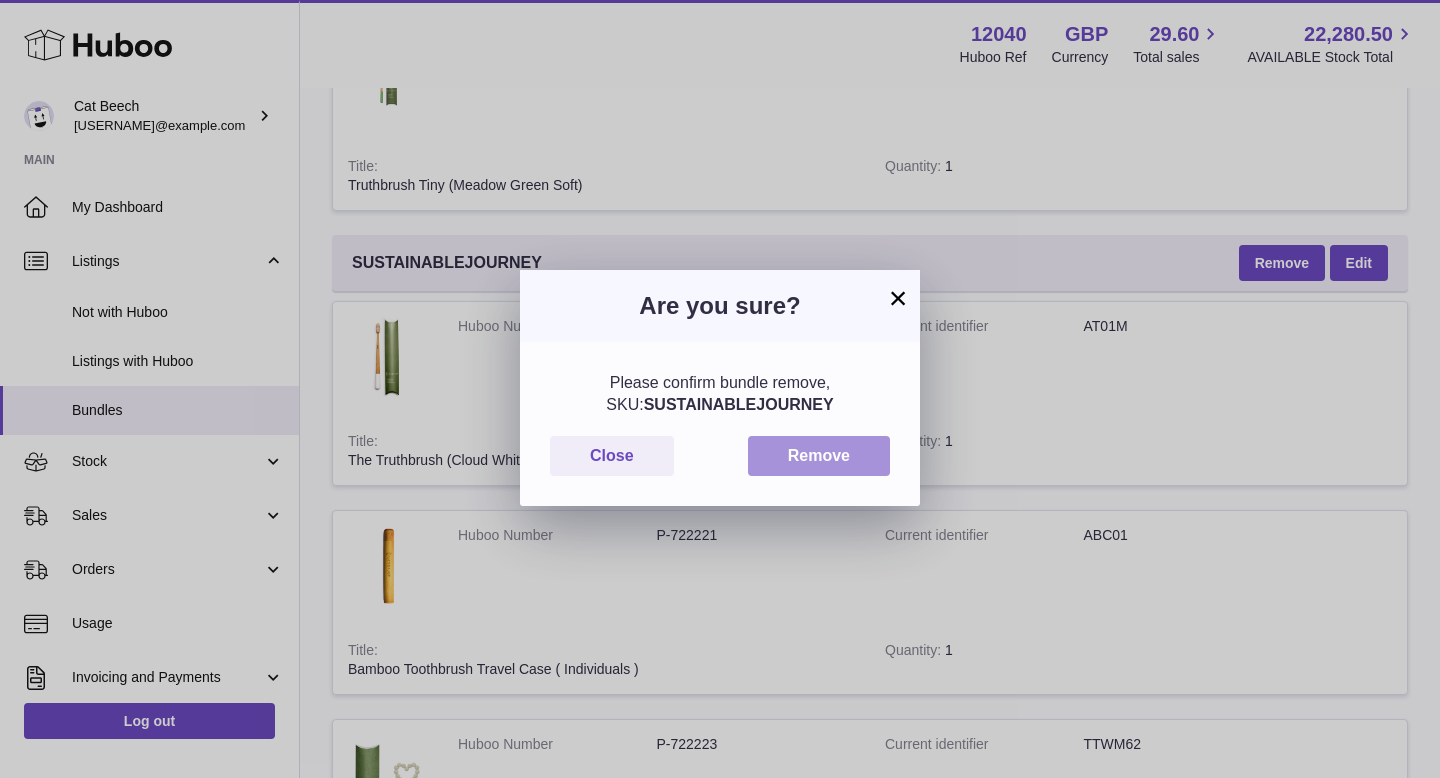 click on "Remove" at bounding box center [819, 456] 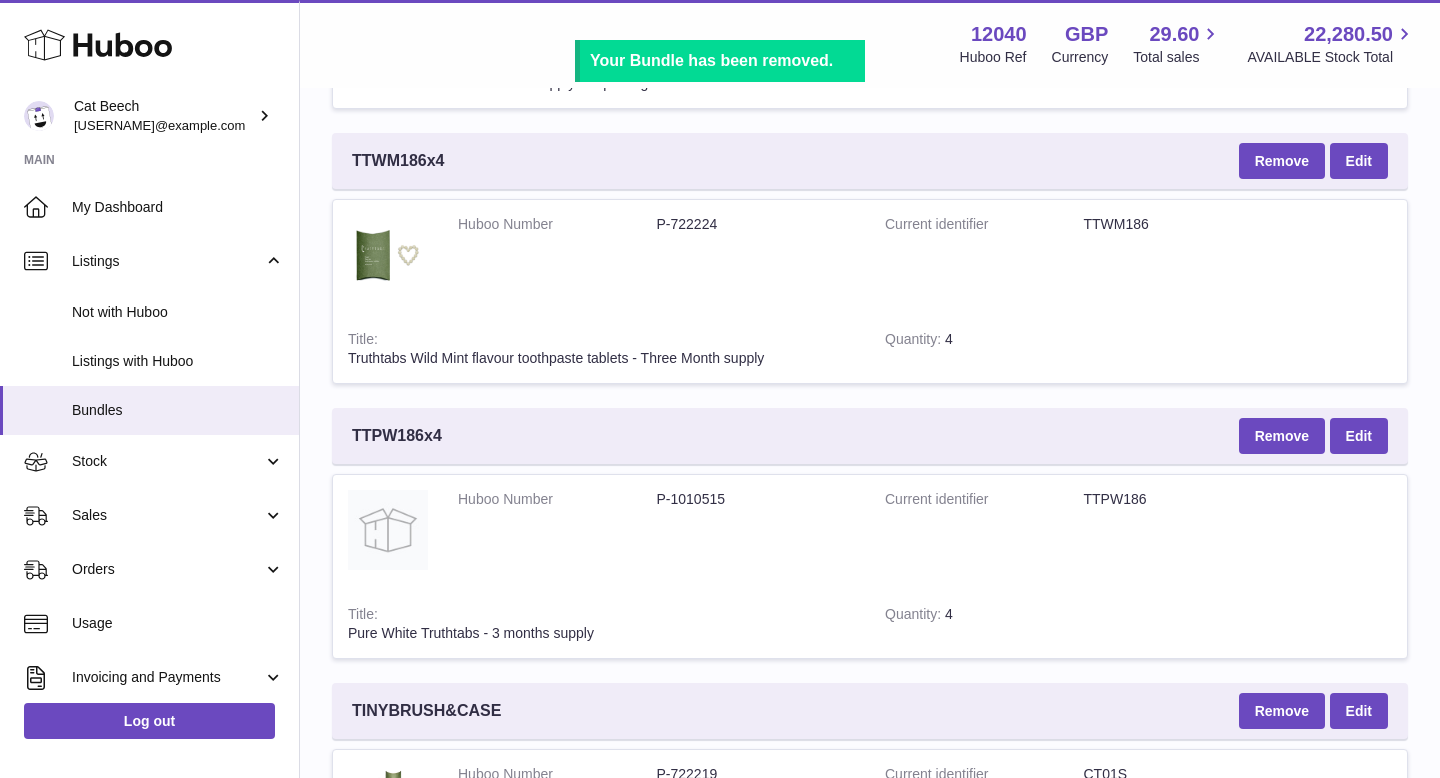 scroll, scrollTop: 0, scrollLeft: 0, axis: both 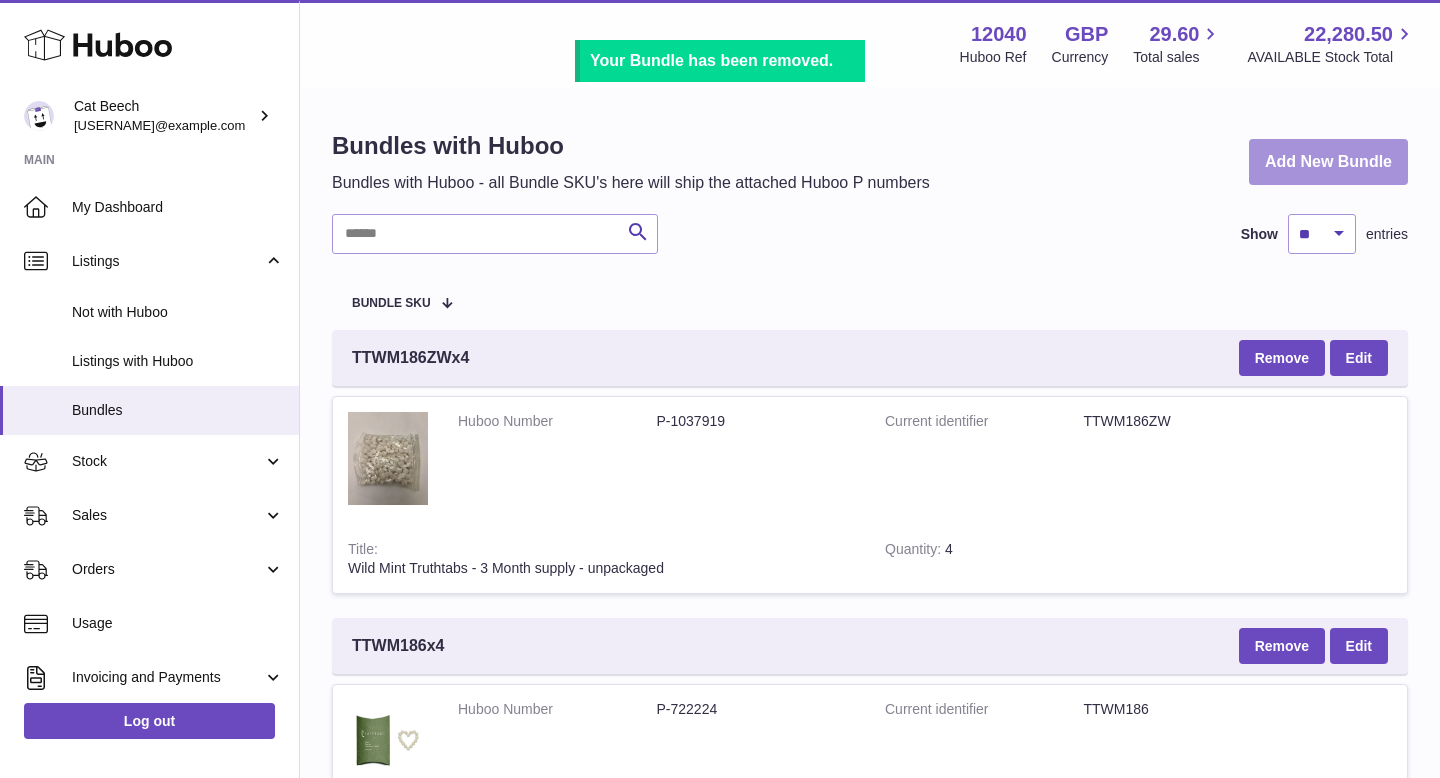 click on "Add New Bundle" at bounding box center (1328, 162) 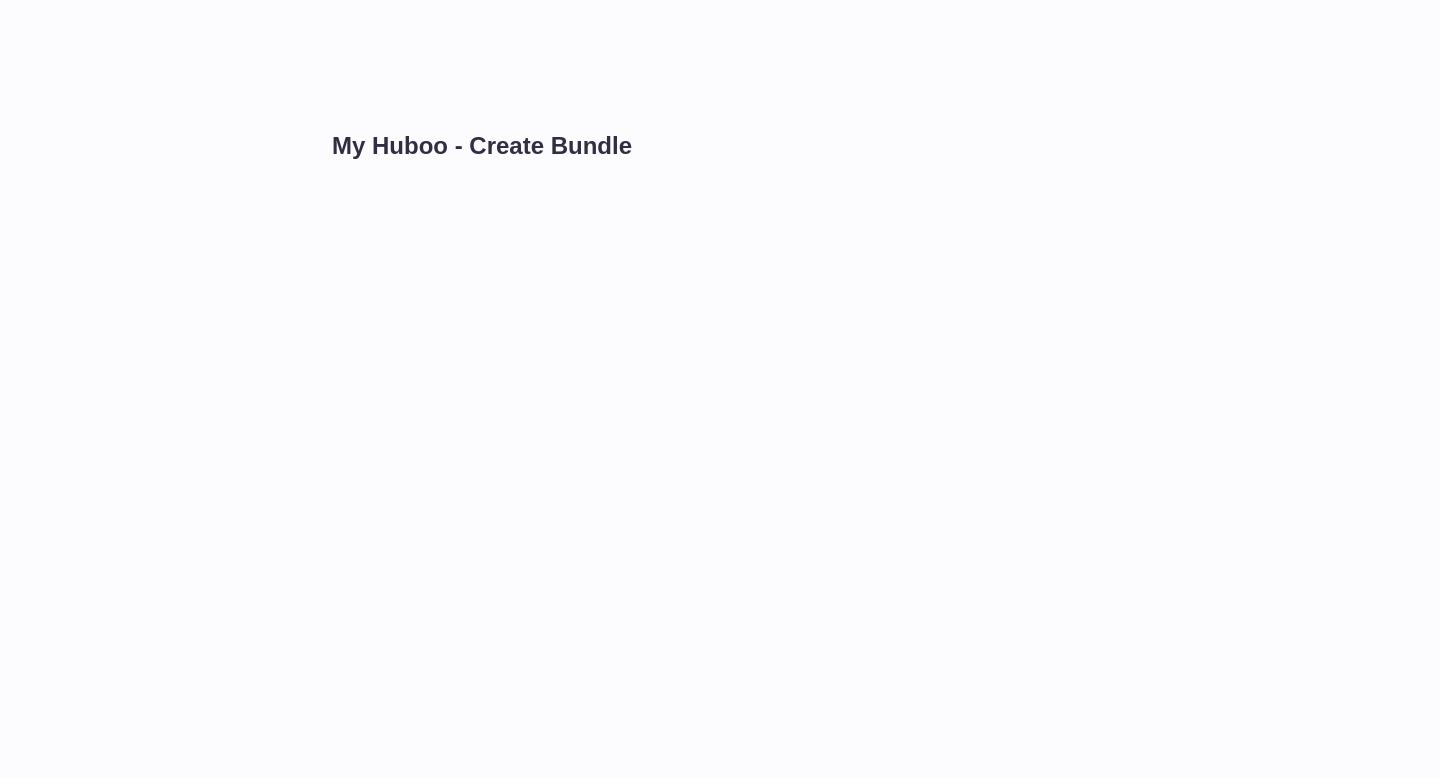 scroll, scrollTop: 0, scrollLeft: 0, axis: both 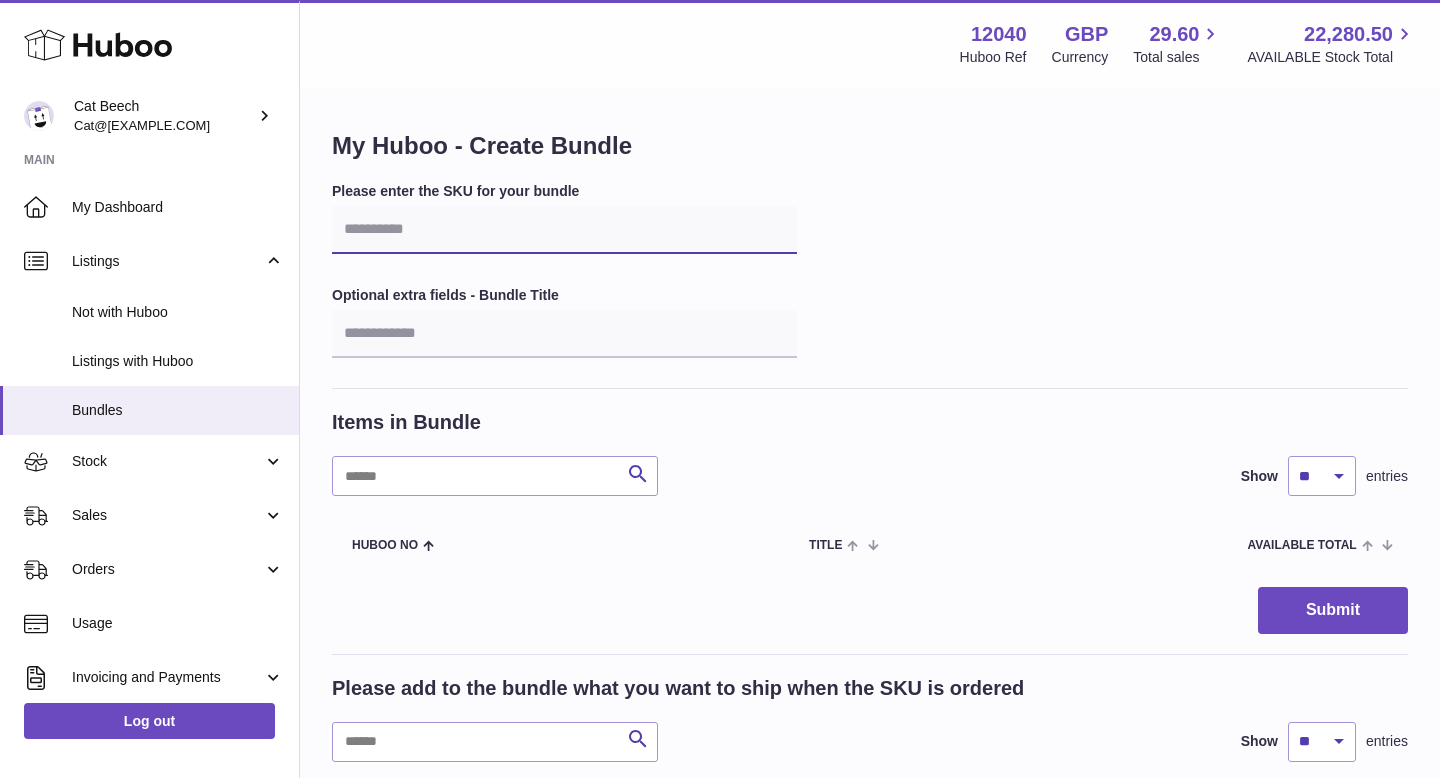 click at bounding box center (564, 230) 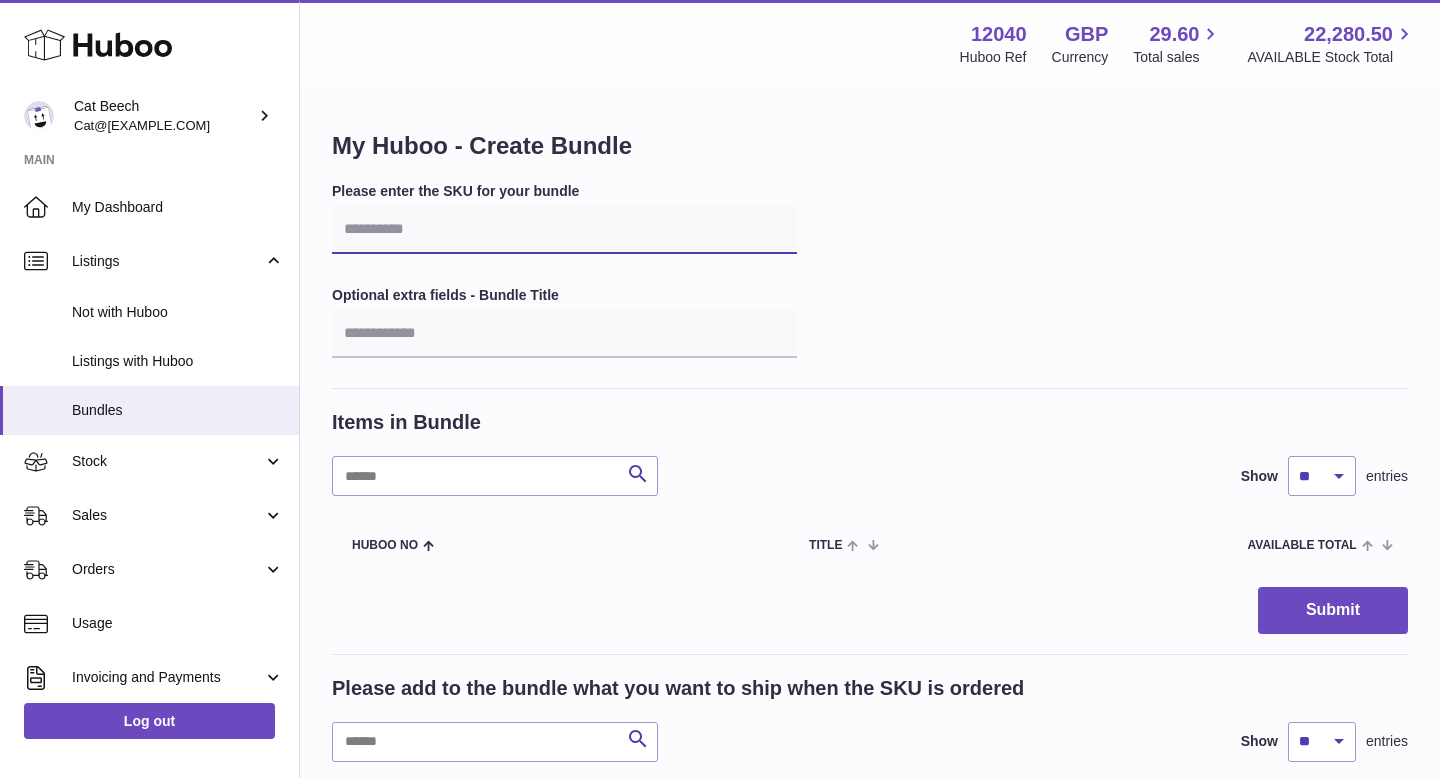 paste on "**********" 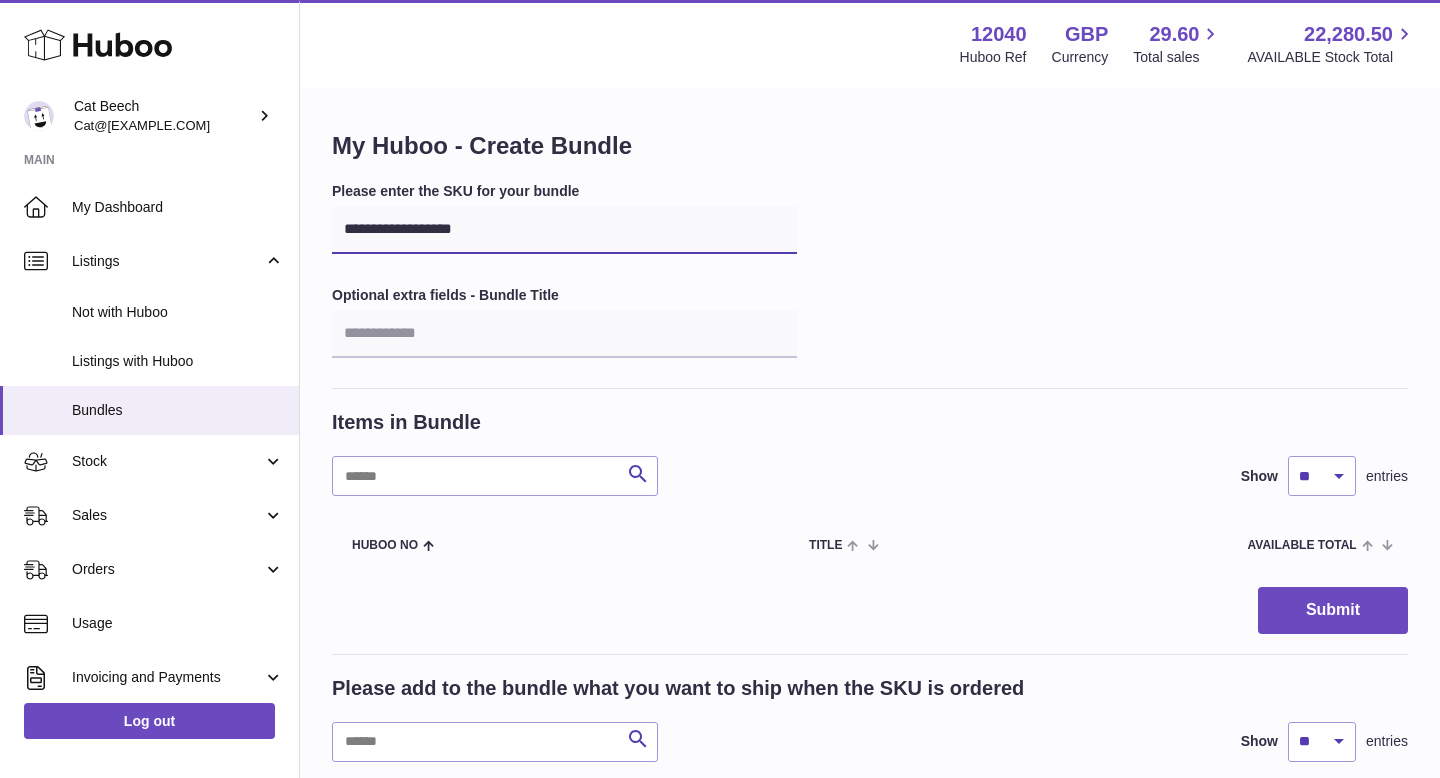type on "**********" 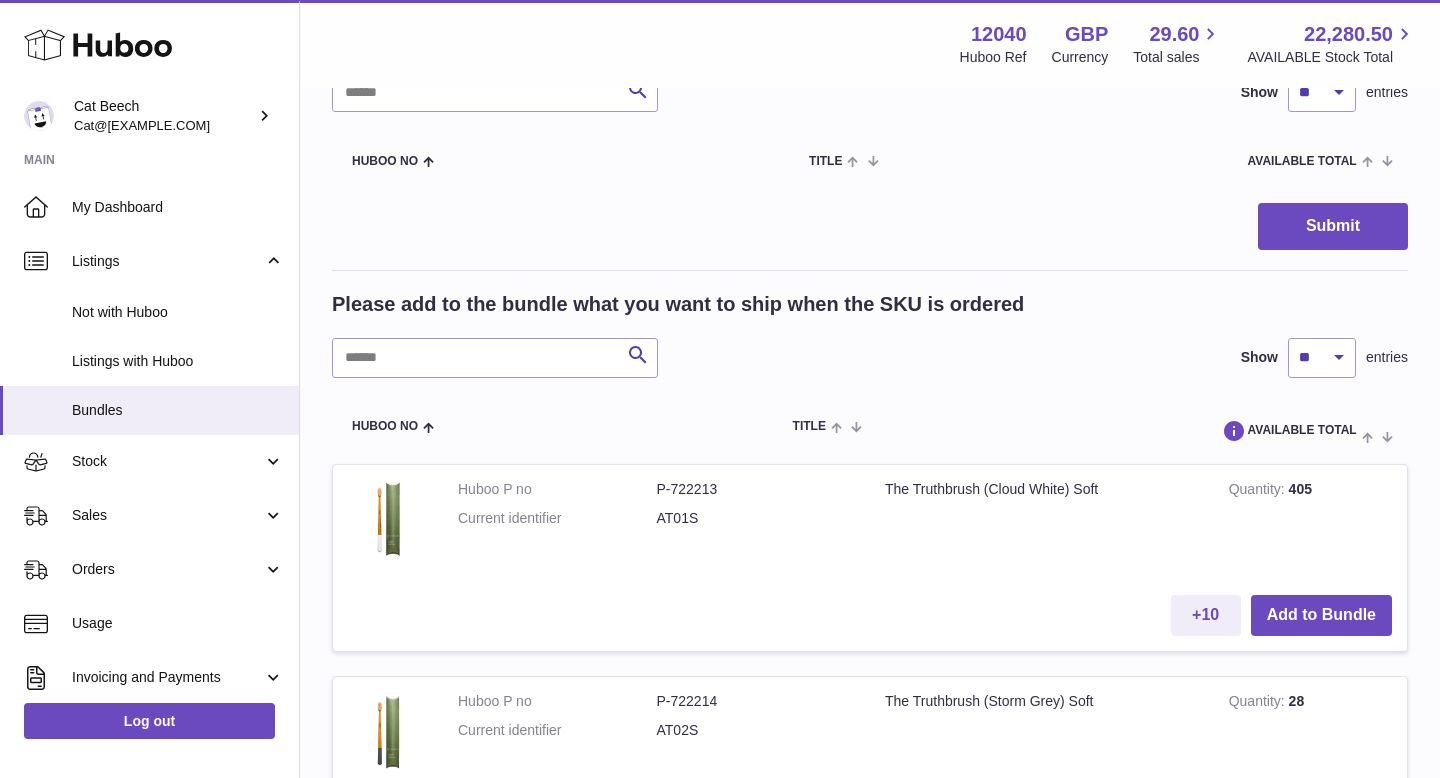 scroll, scrollTop: 392, scrollLeft: 0, axis: vertical 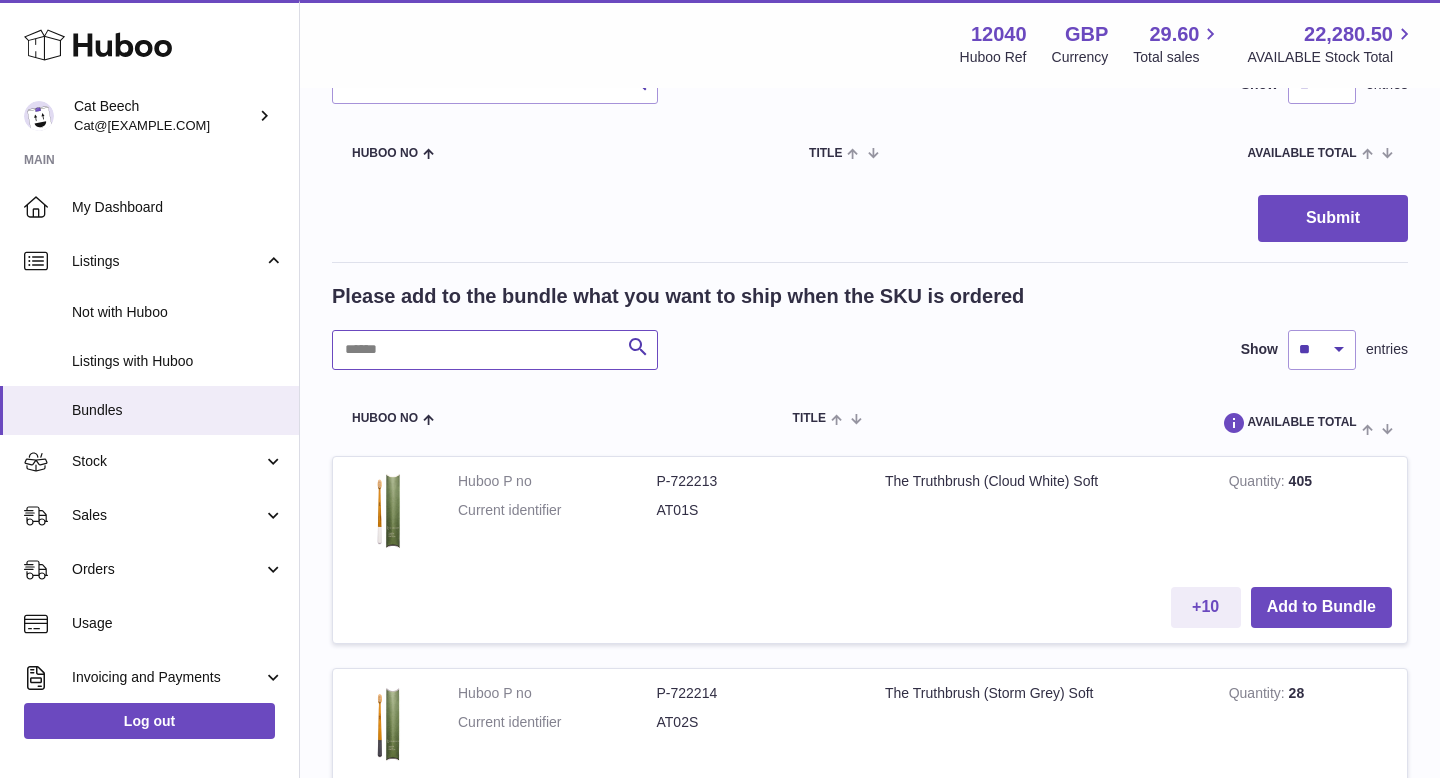 click at bounding box center (495, 350) 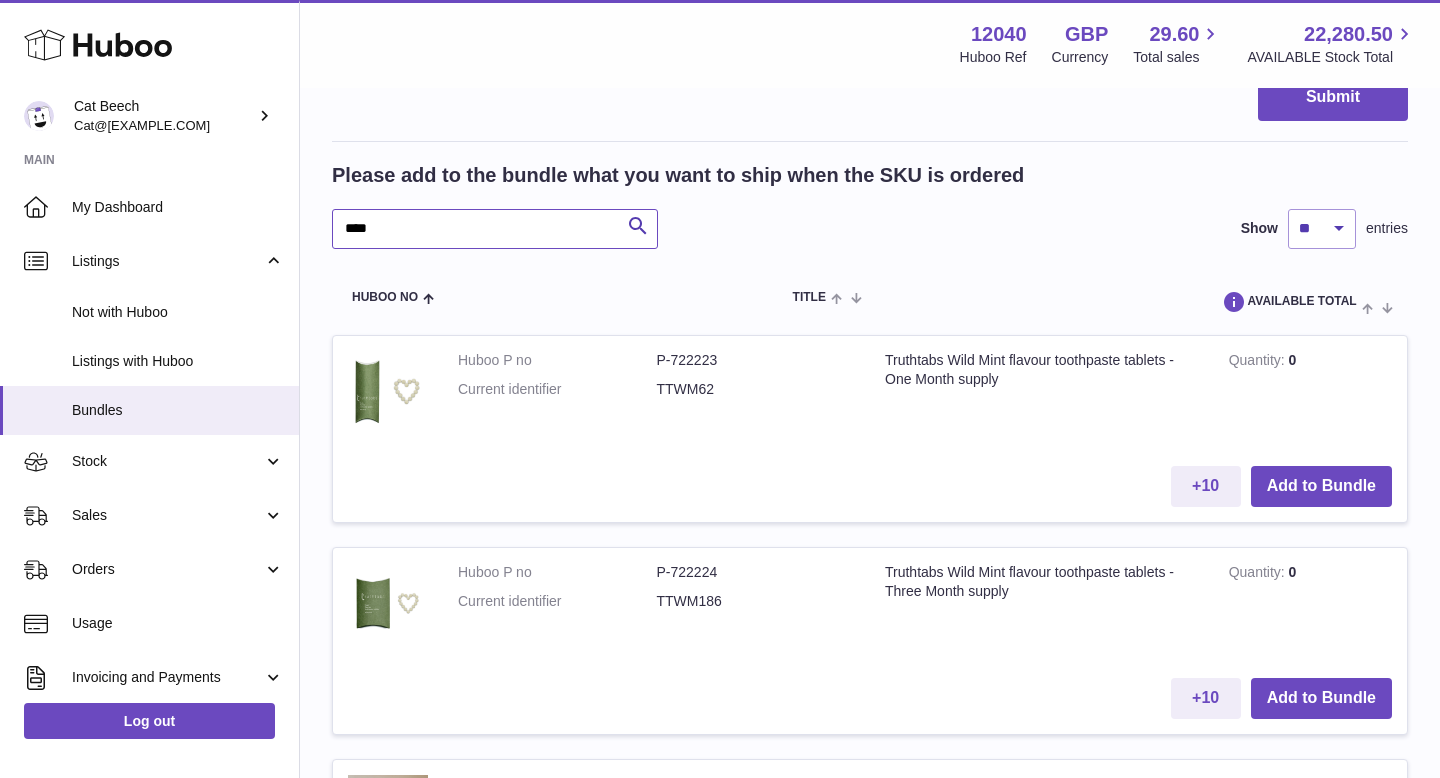 scroll, scrollTop: 563, scrollLeft: 0, axis: vertical 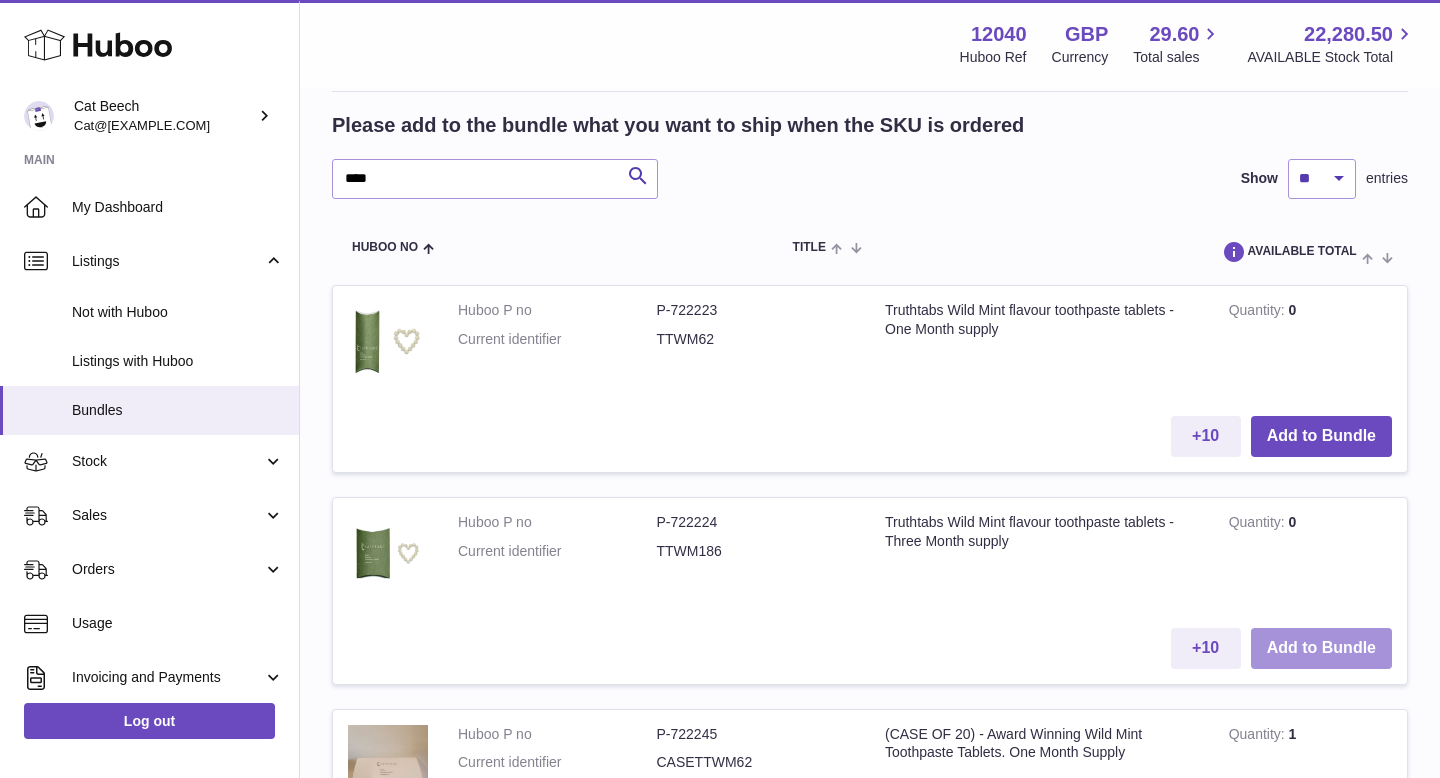 click on "Add to Bundle" at bounding box center [1321, 648] 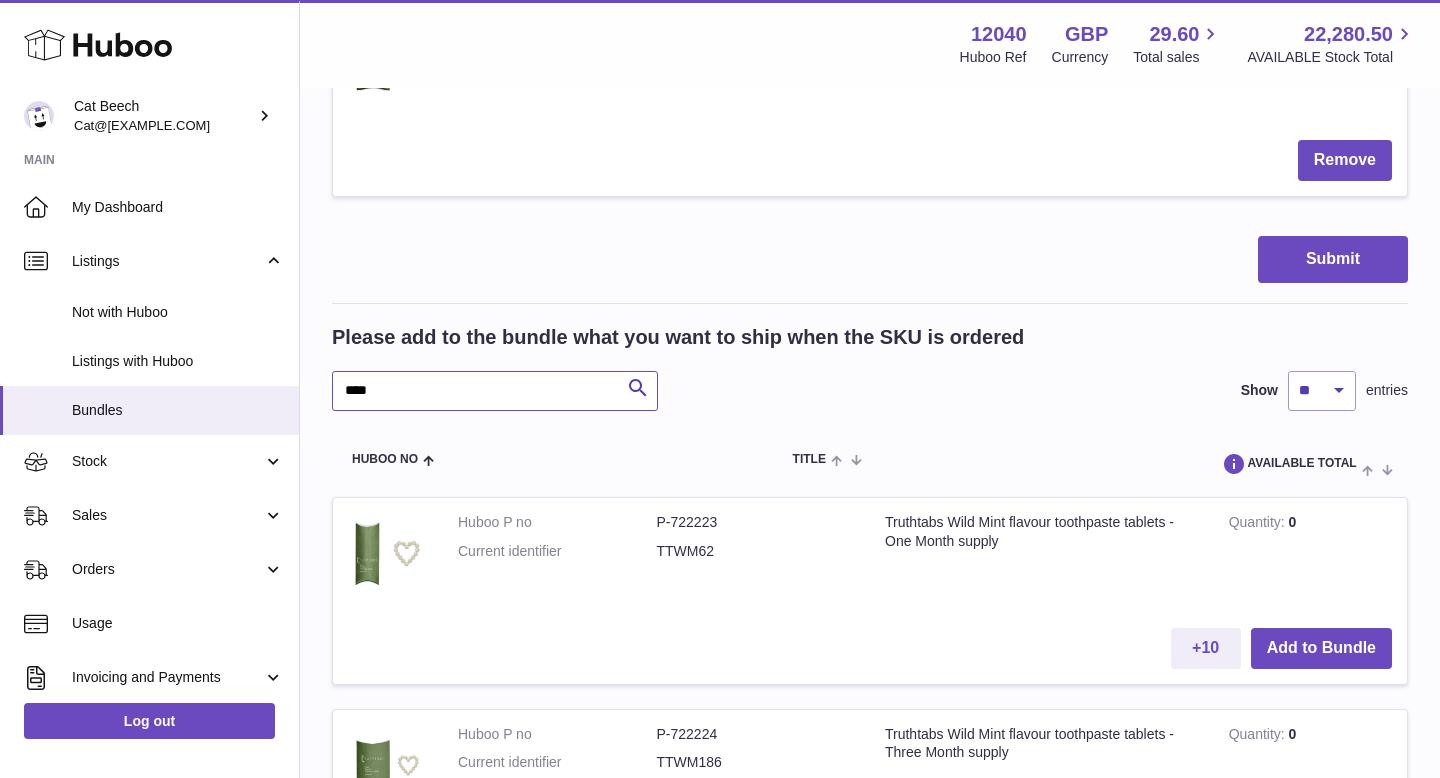click on "****" at bounding box center [495, 391] 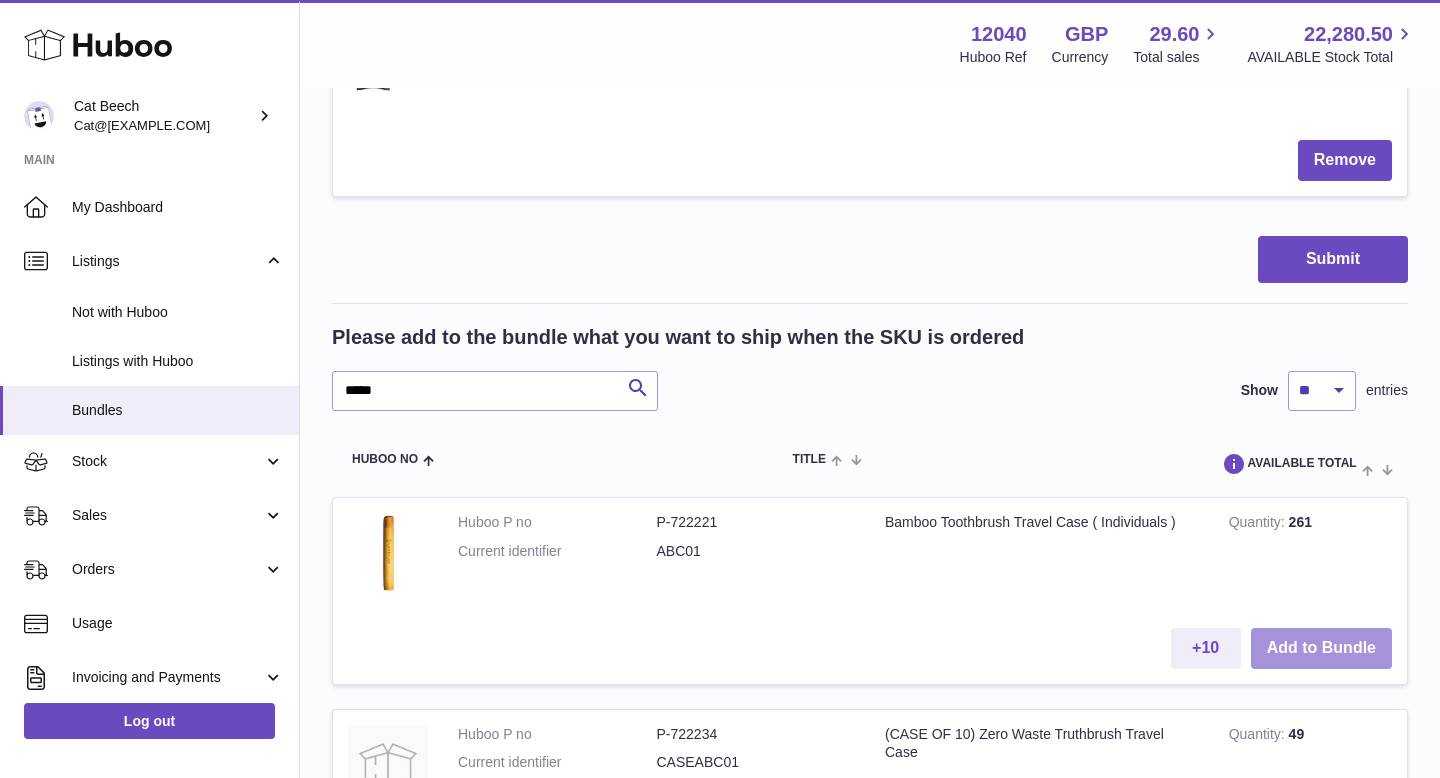 click on "Add to Bundle" at bounding box center (1321, 648) 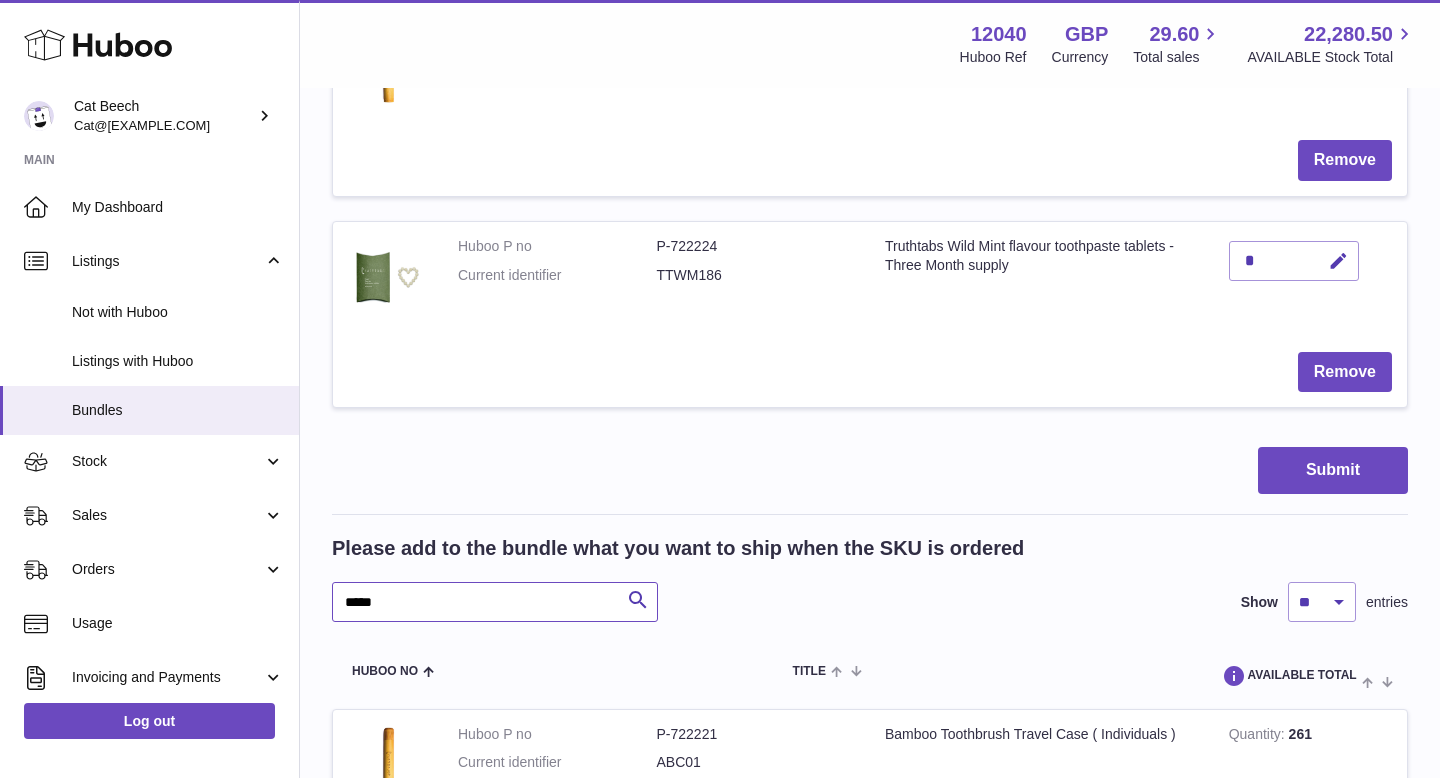 drag, startPoint x: 337, startPoint y: 604, endPoint x: 302, endPoint y: 604, distance: 35 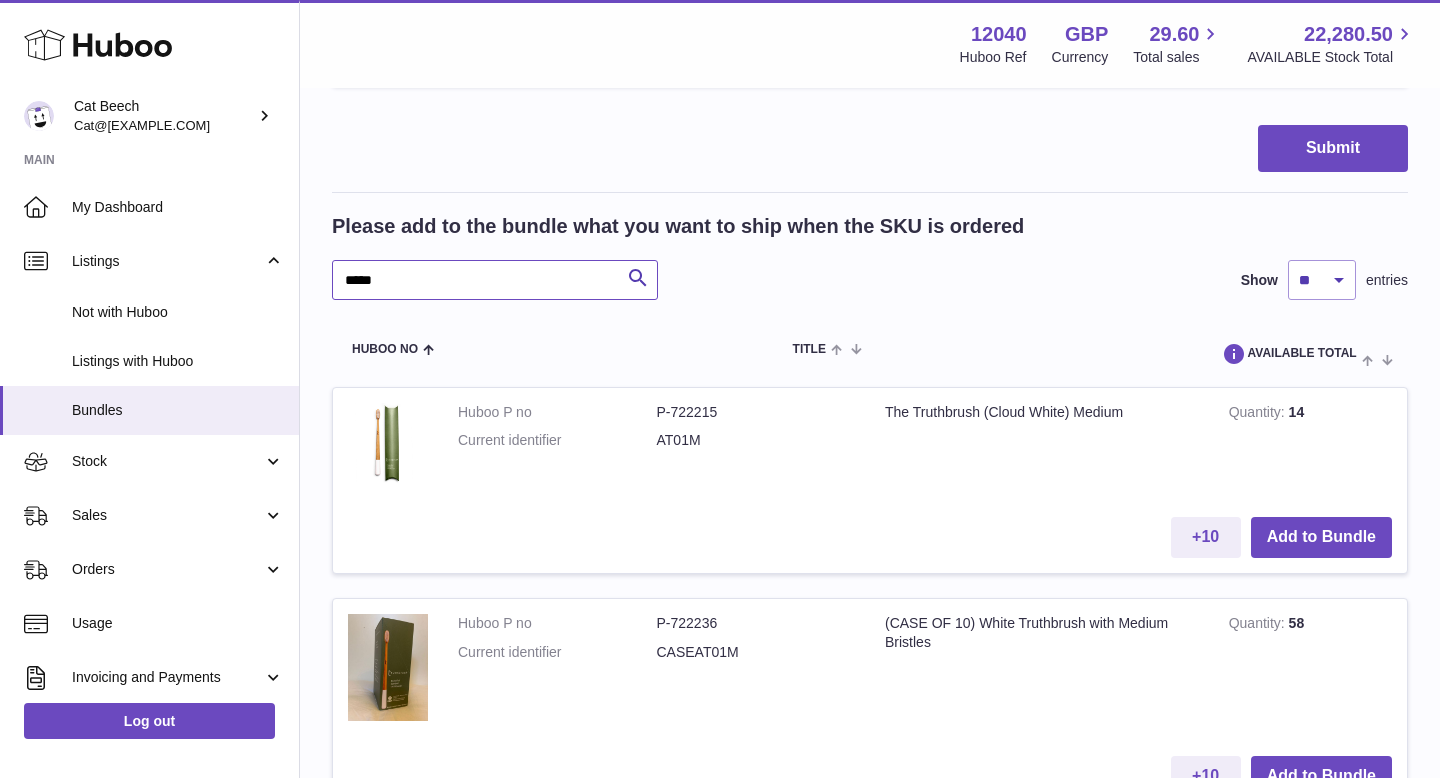 scroll, scrollTop: 961, scrollLeft: 0, axis: vertical 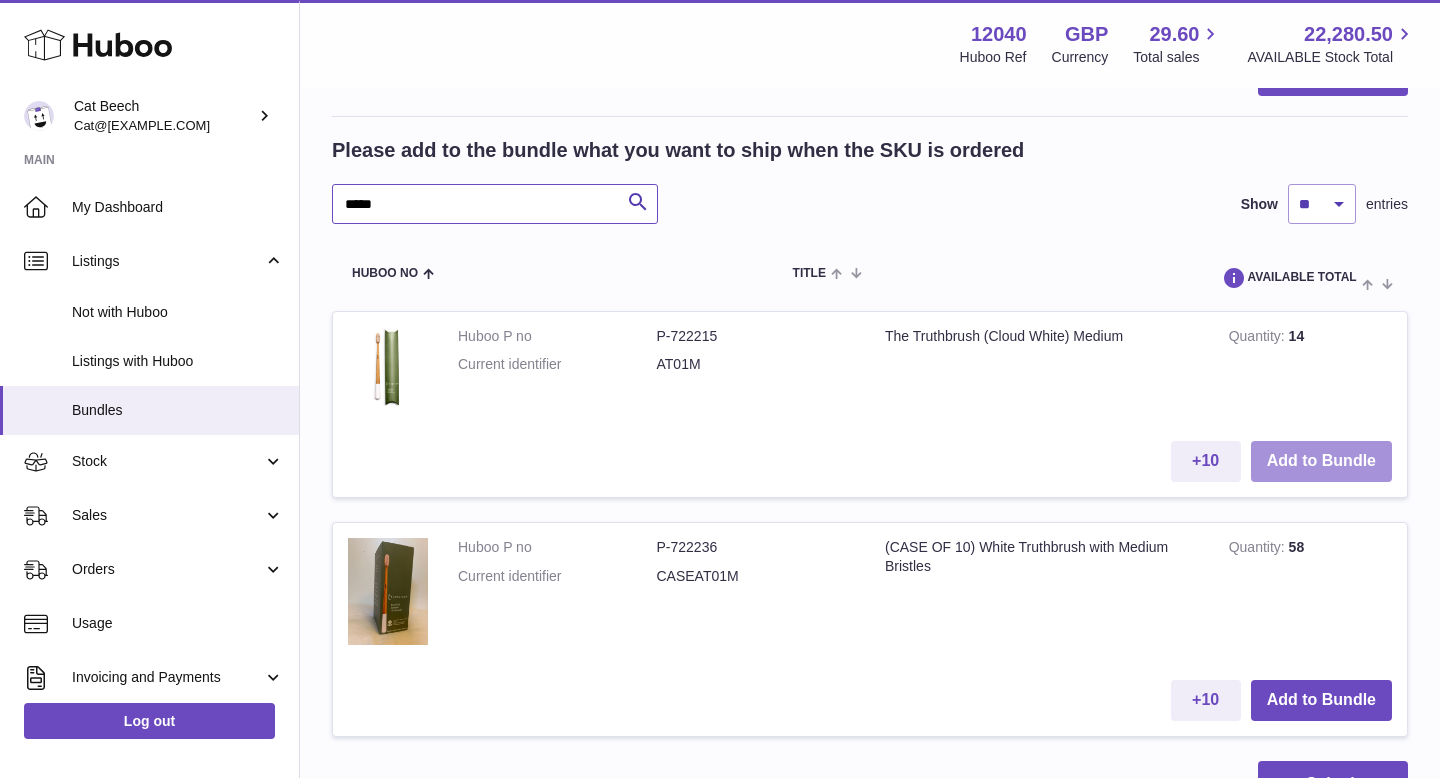 type on "*****" 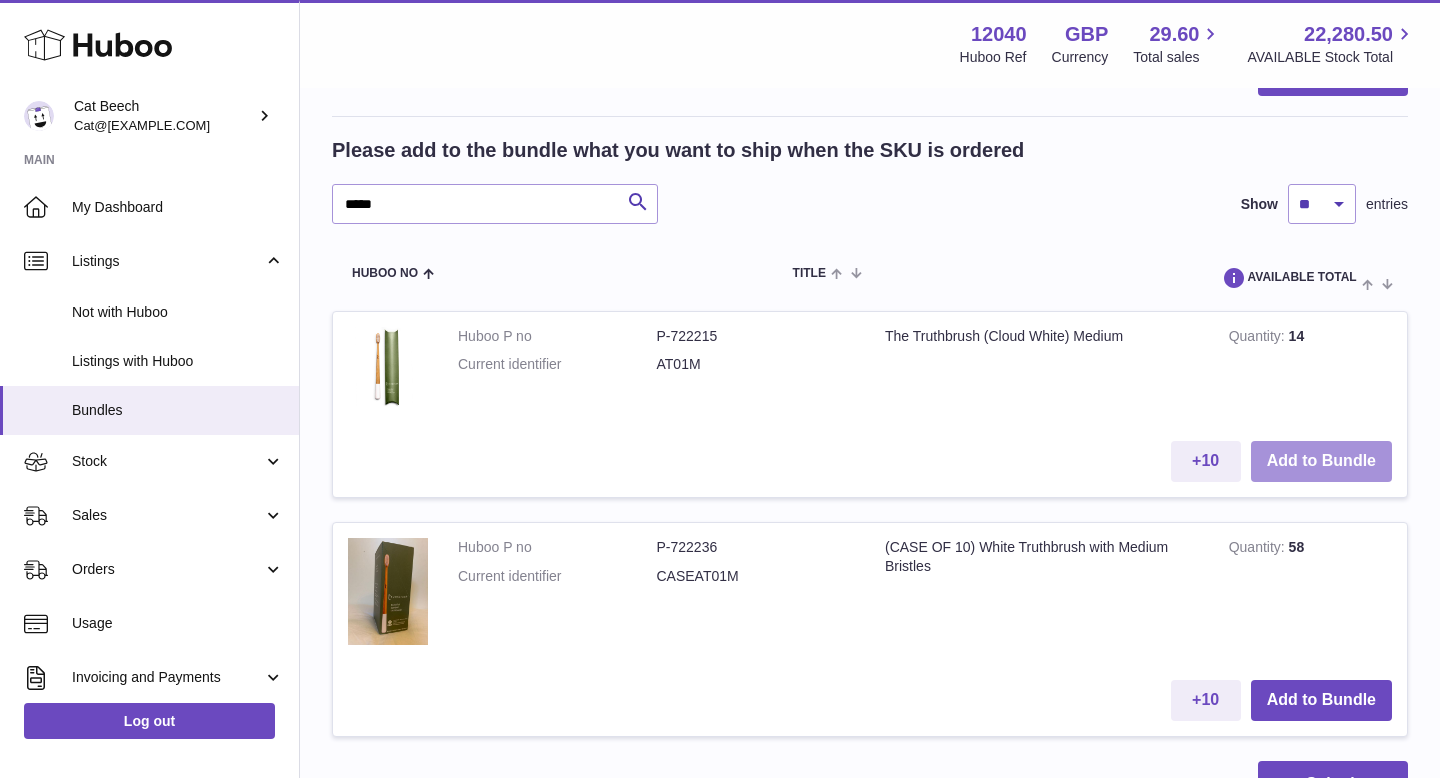 click on "Add to Bundle" at bounding box center (1321, 461) 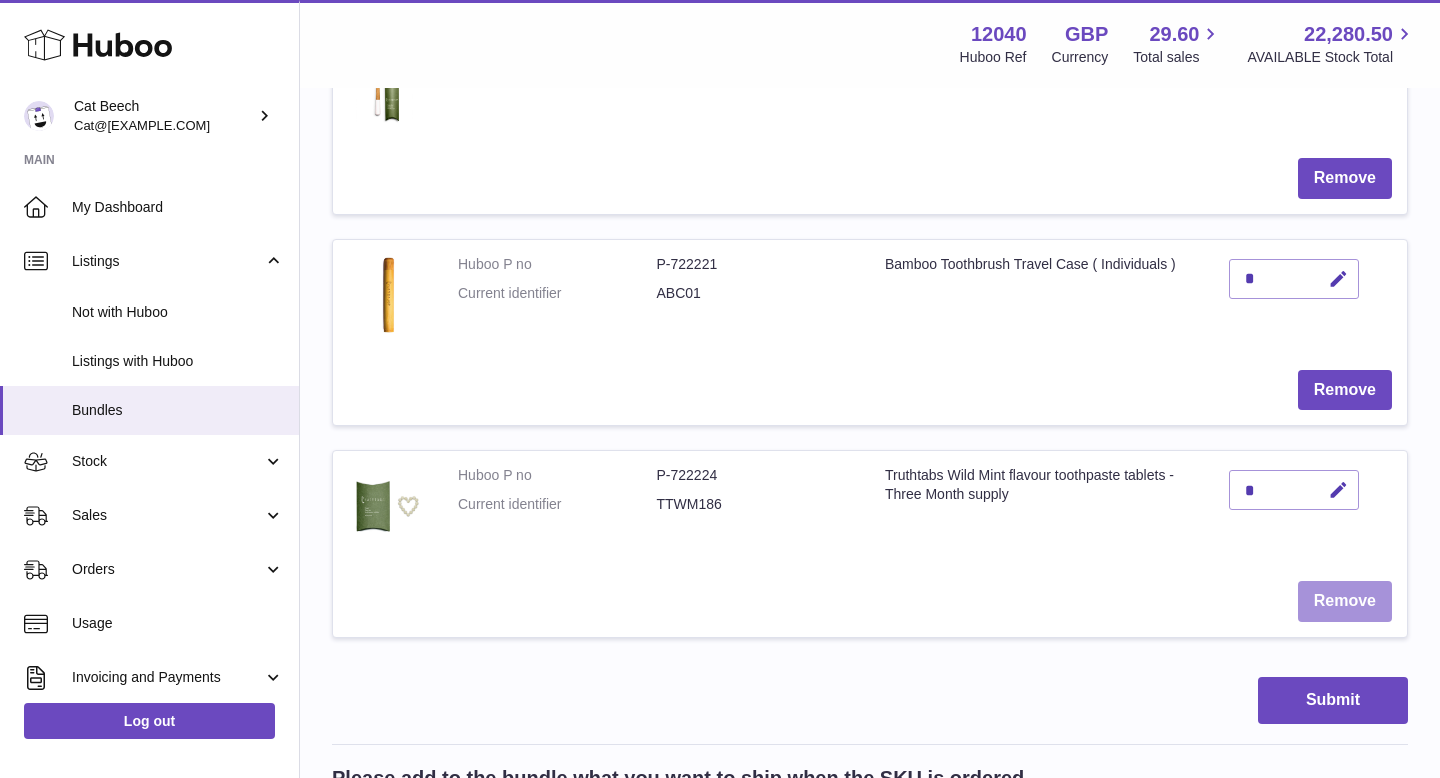 scroll, scrollTop: 569, scrollLeft: 0, axis: vertical 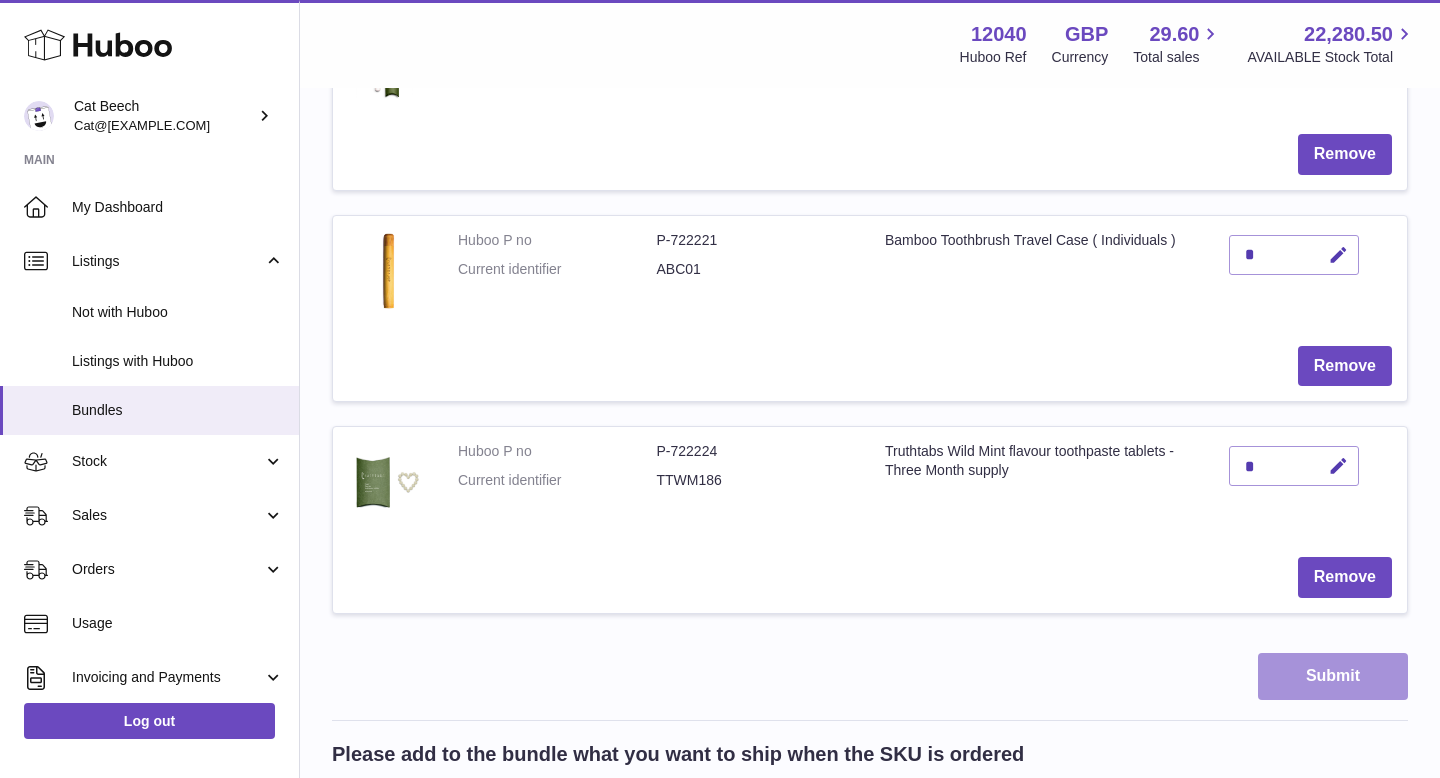 click on "Submit" at bounding box center (1333, 676) 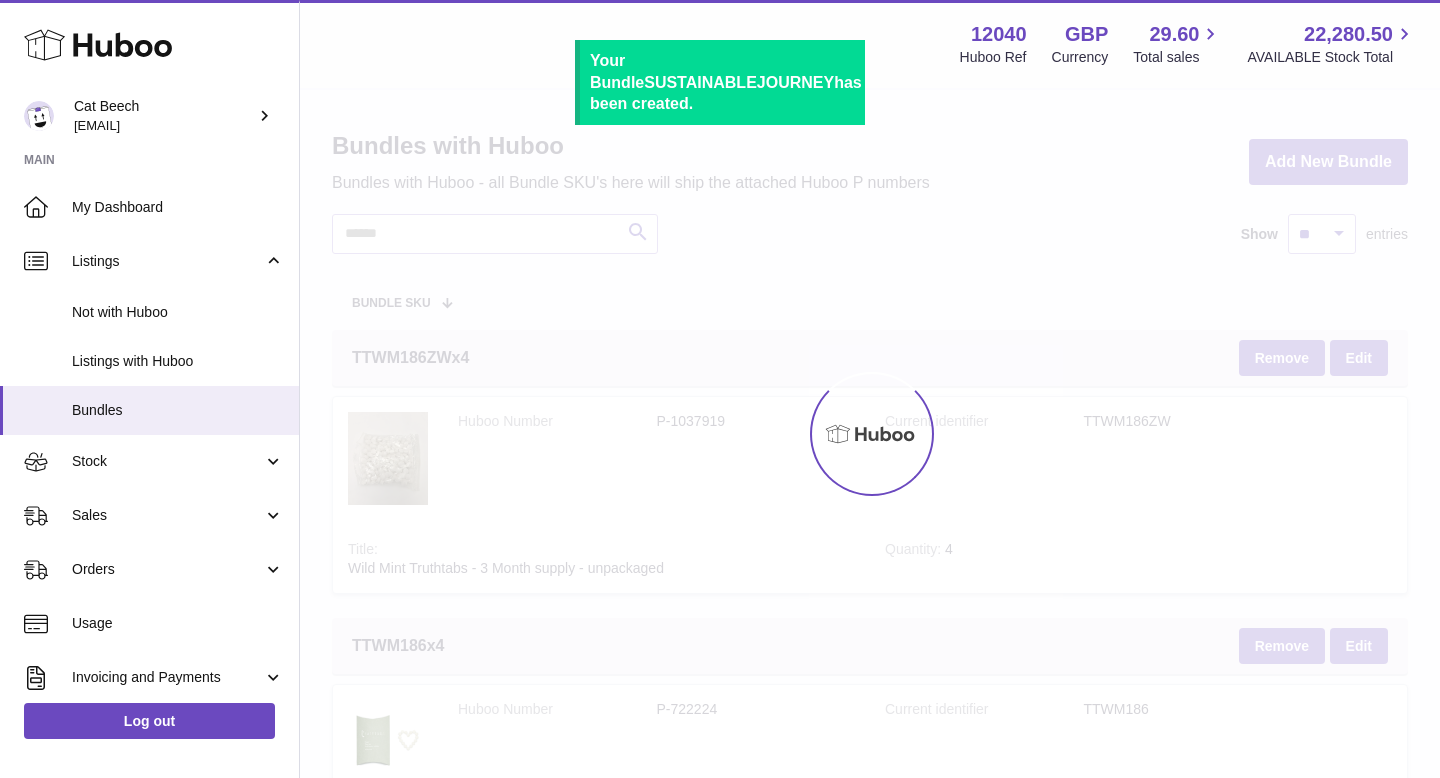 scroll, scrollTop: 0, scrollLeft: 0, axis: both 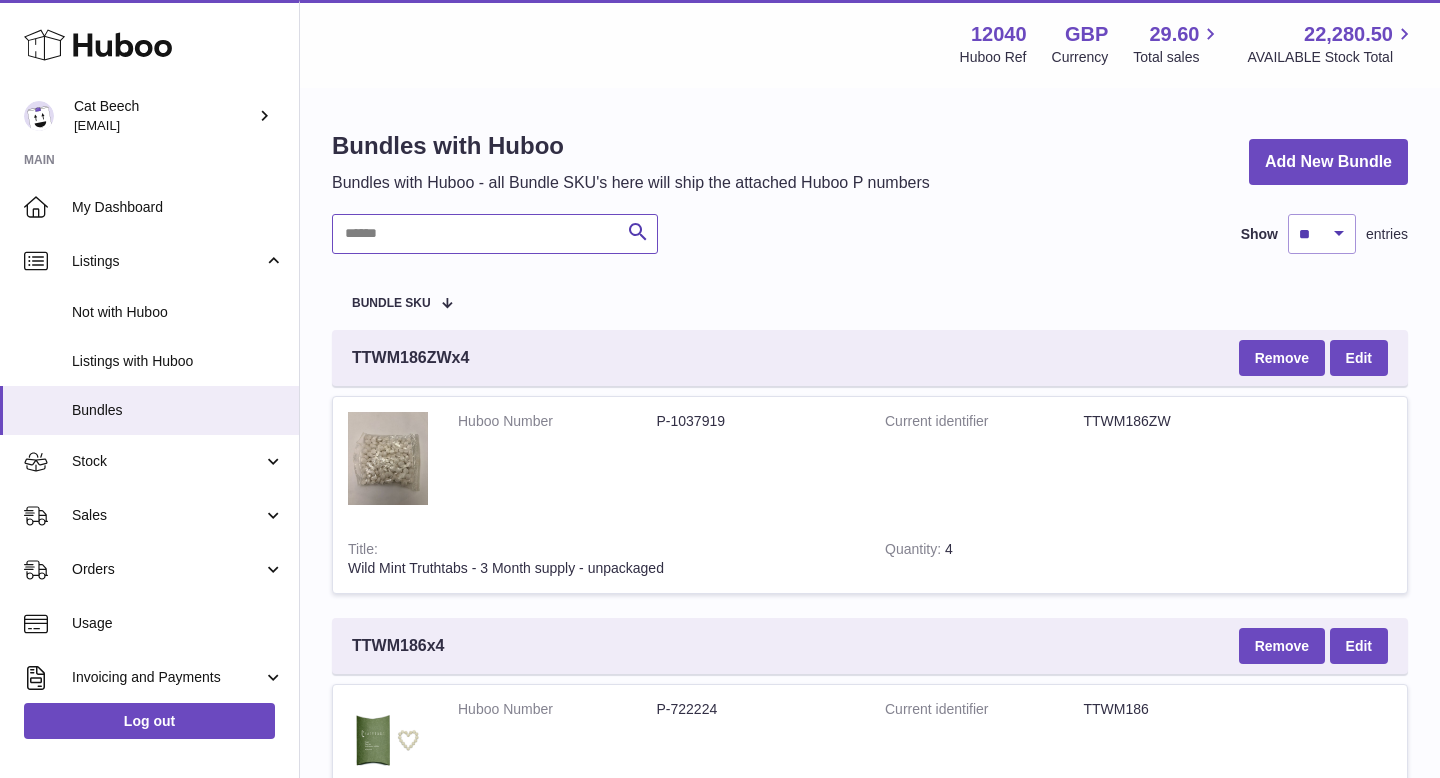 click at bounding box center [495, 234] 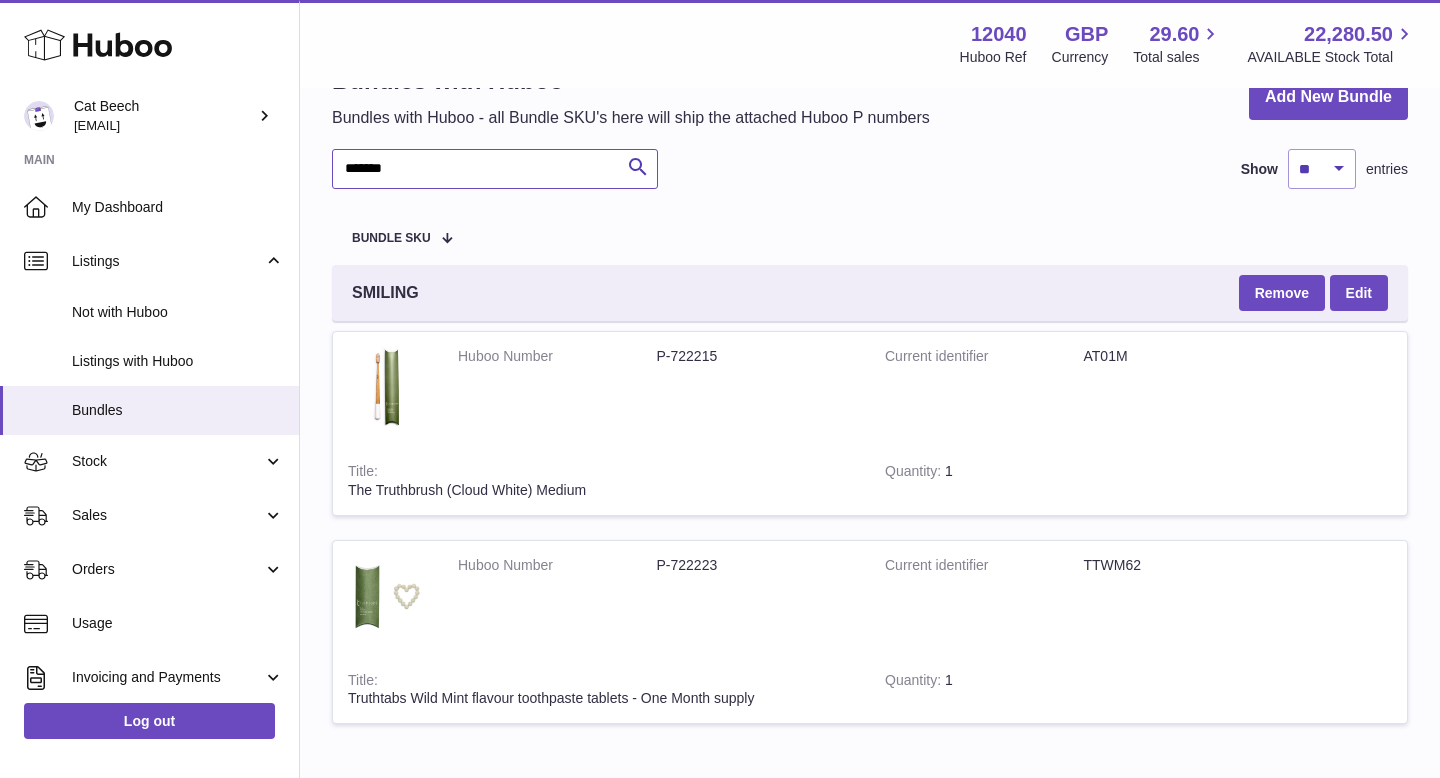 scroll, scrollTop: 67, scrollLeft: 0, axis: vertical 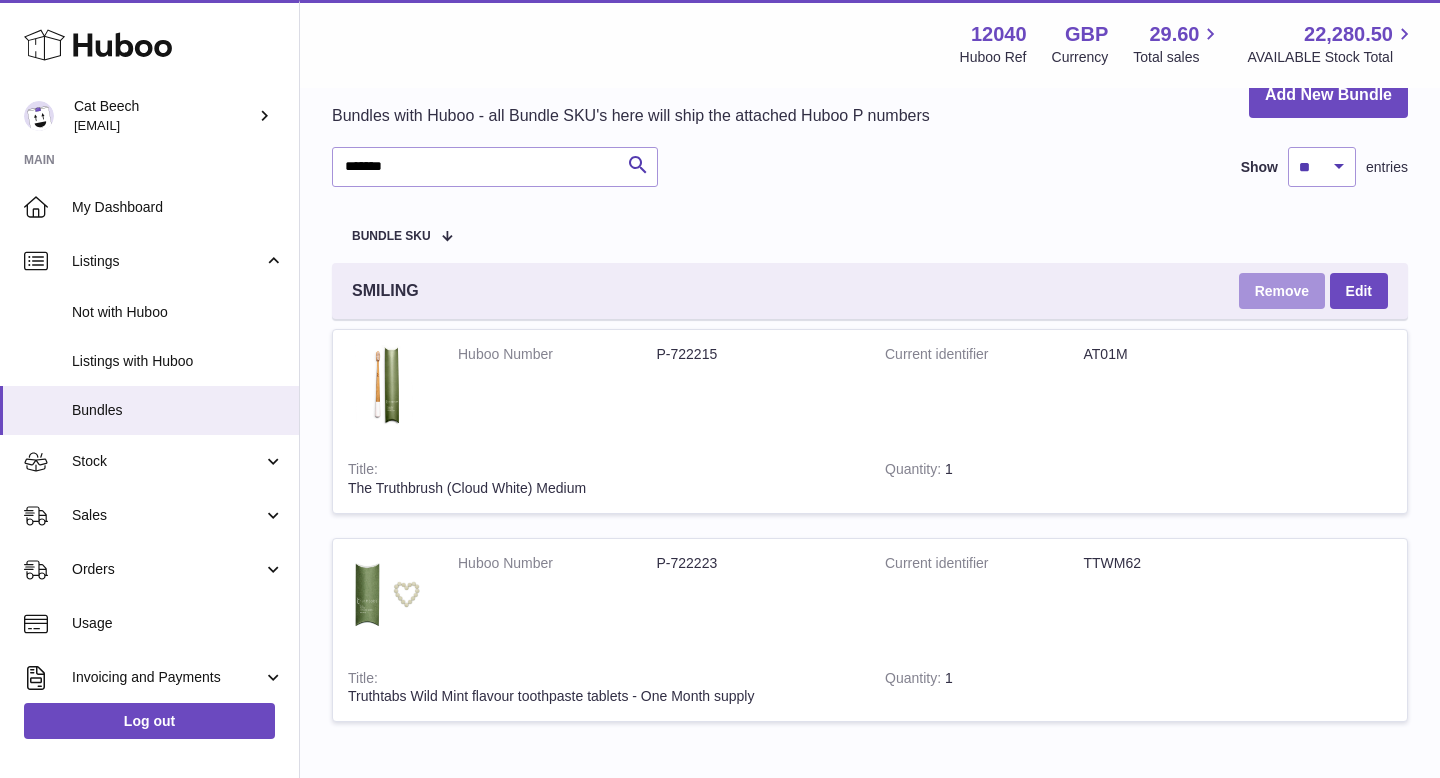click on "Remove" at bounding box center (1282, 291) 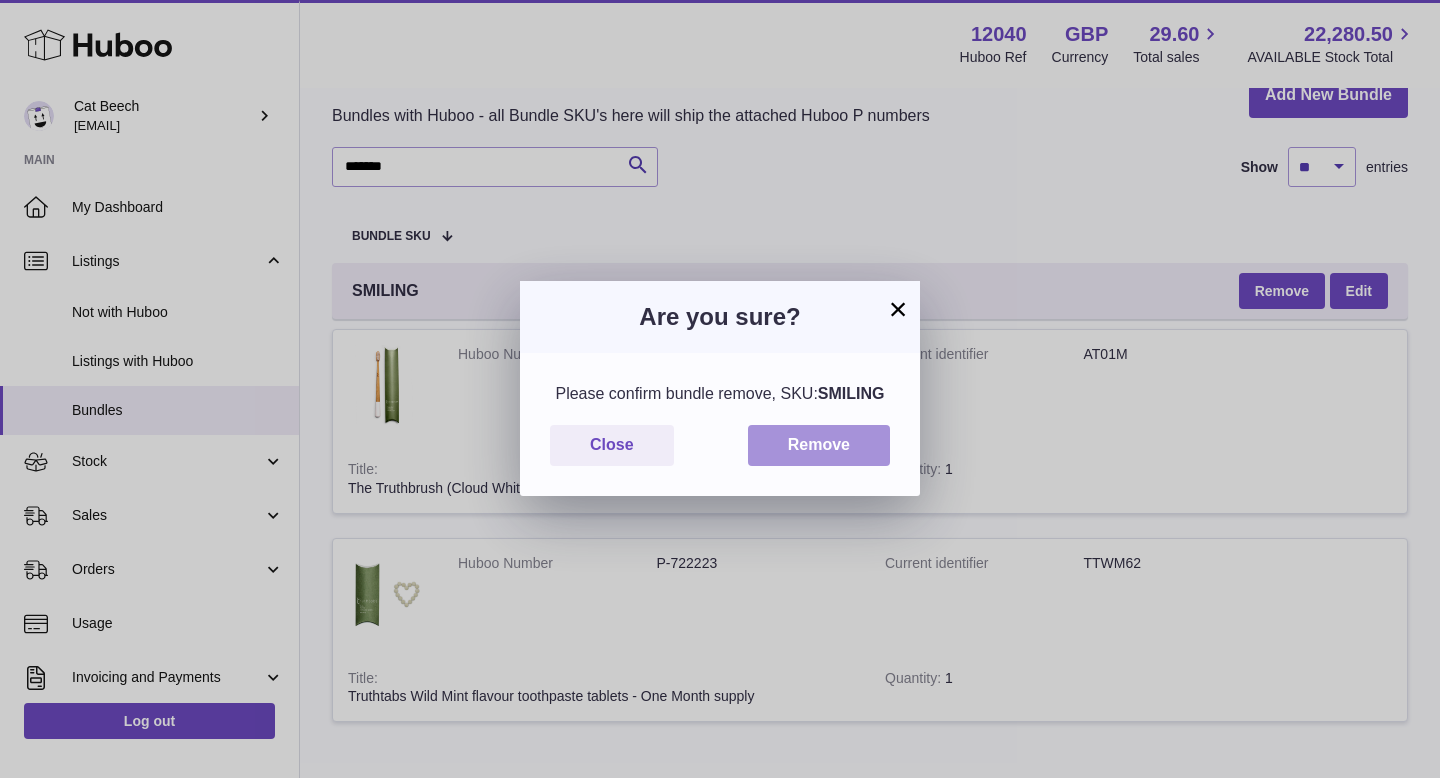 click on "Remove" at bounding box center (819, 445) 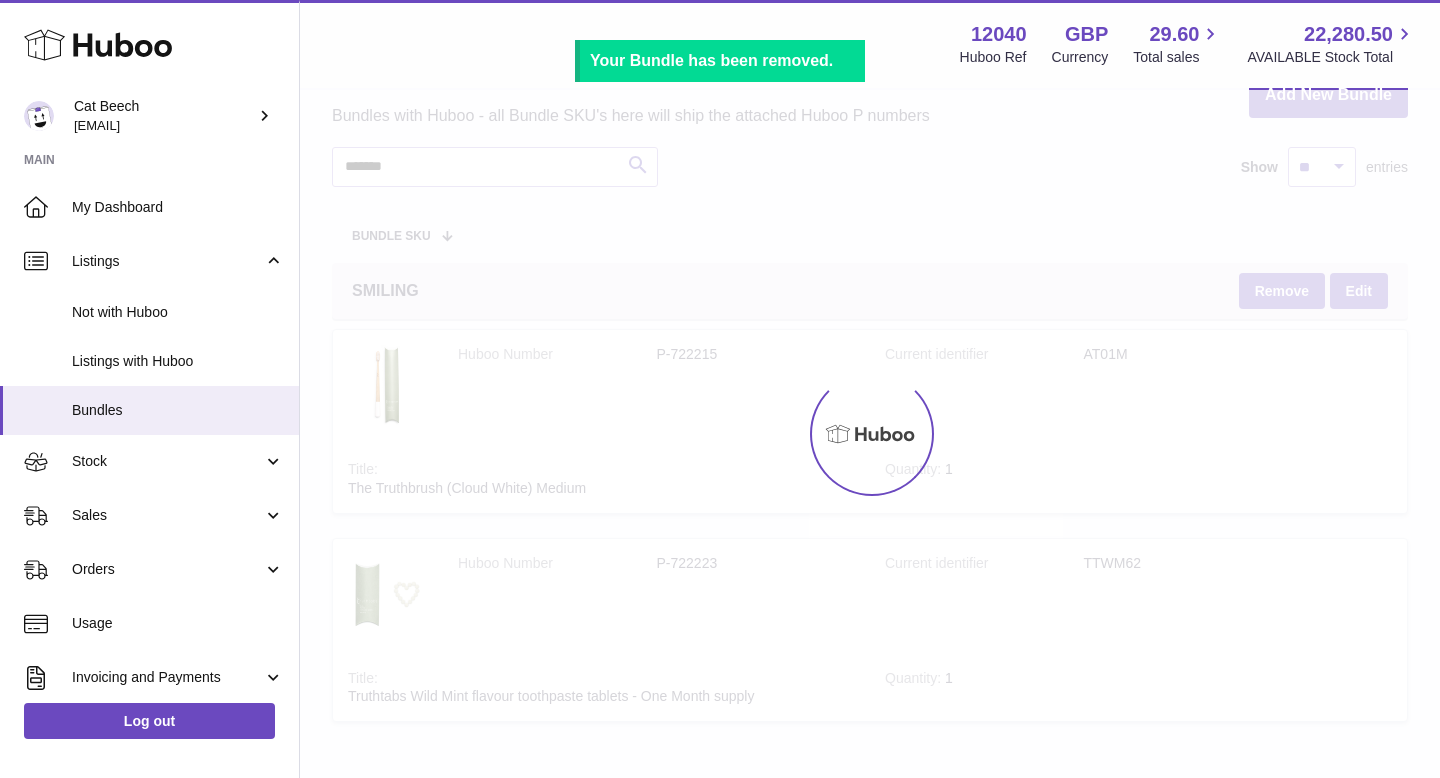 scroll, scrollTop: 0, scrollLeft: 0, axis: both 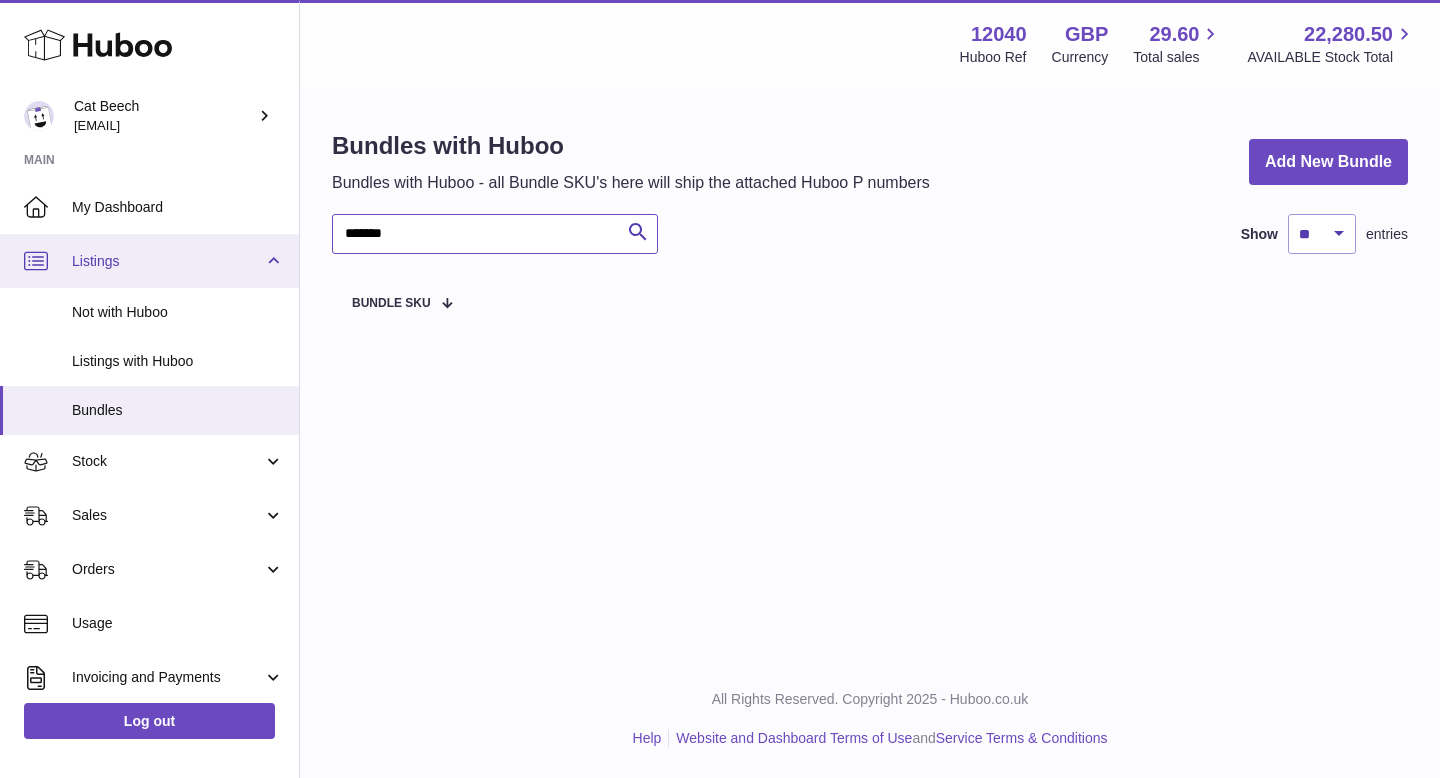drag, startPoint x: 450, startPoint y: 240, endPoint x: 293, endPoint y: 234, distance: 157.11461 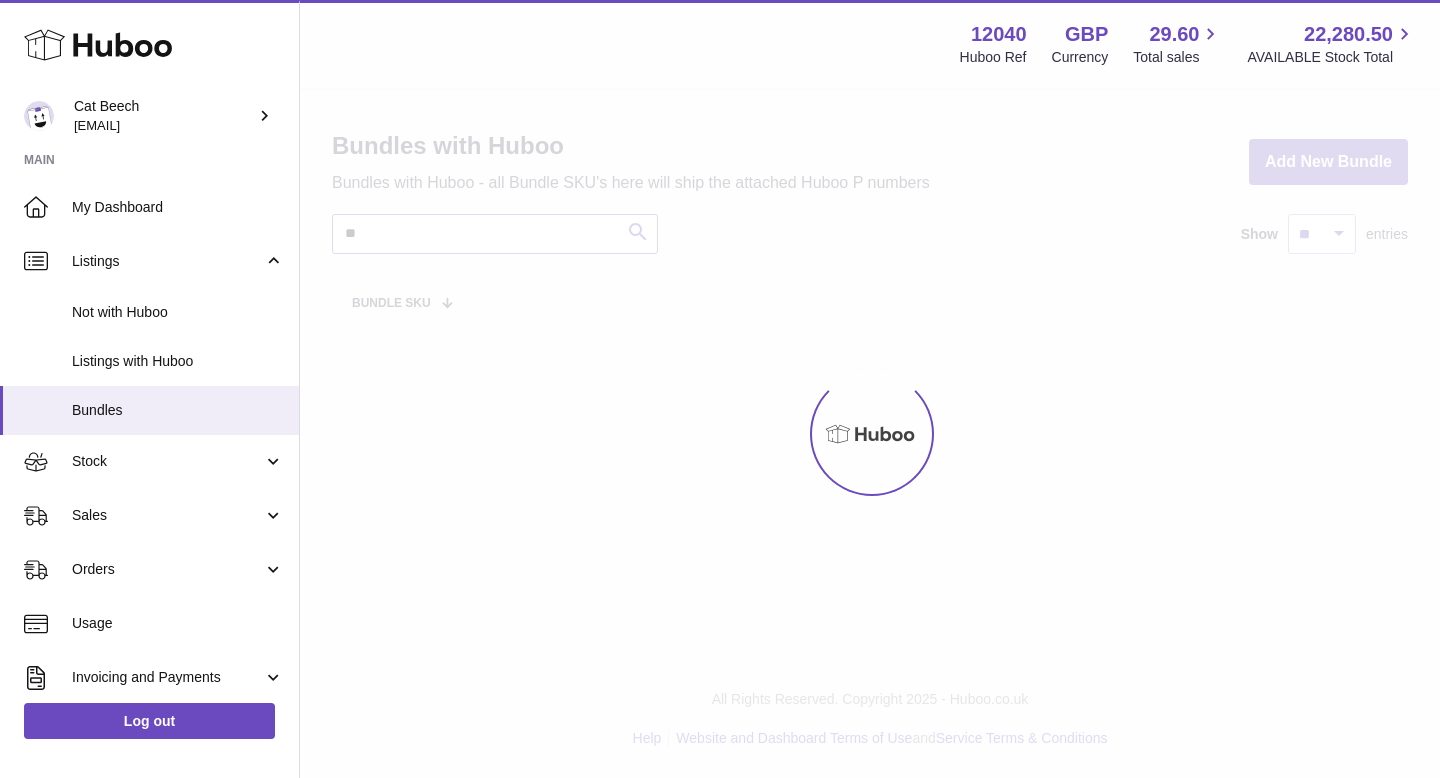 type on "*" 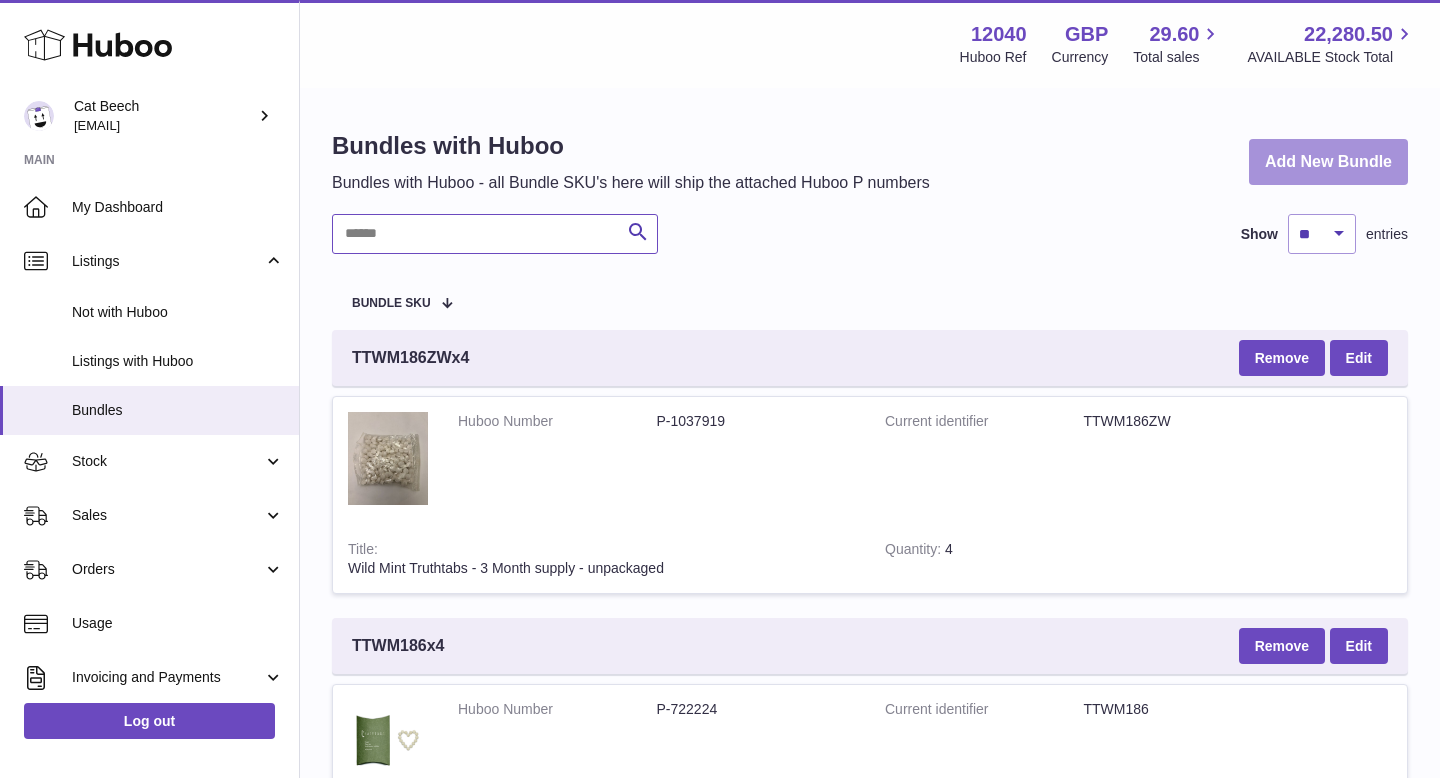 type 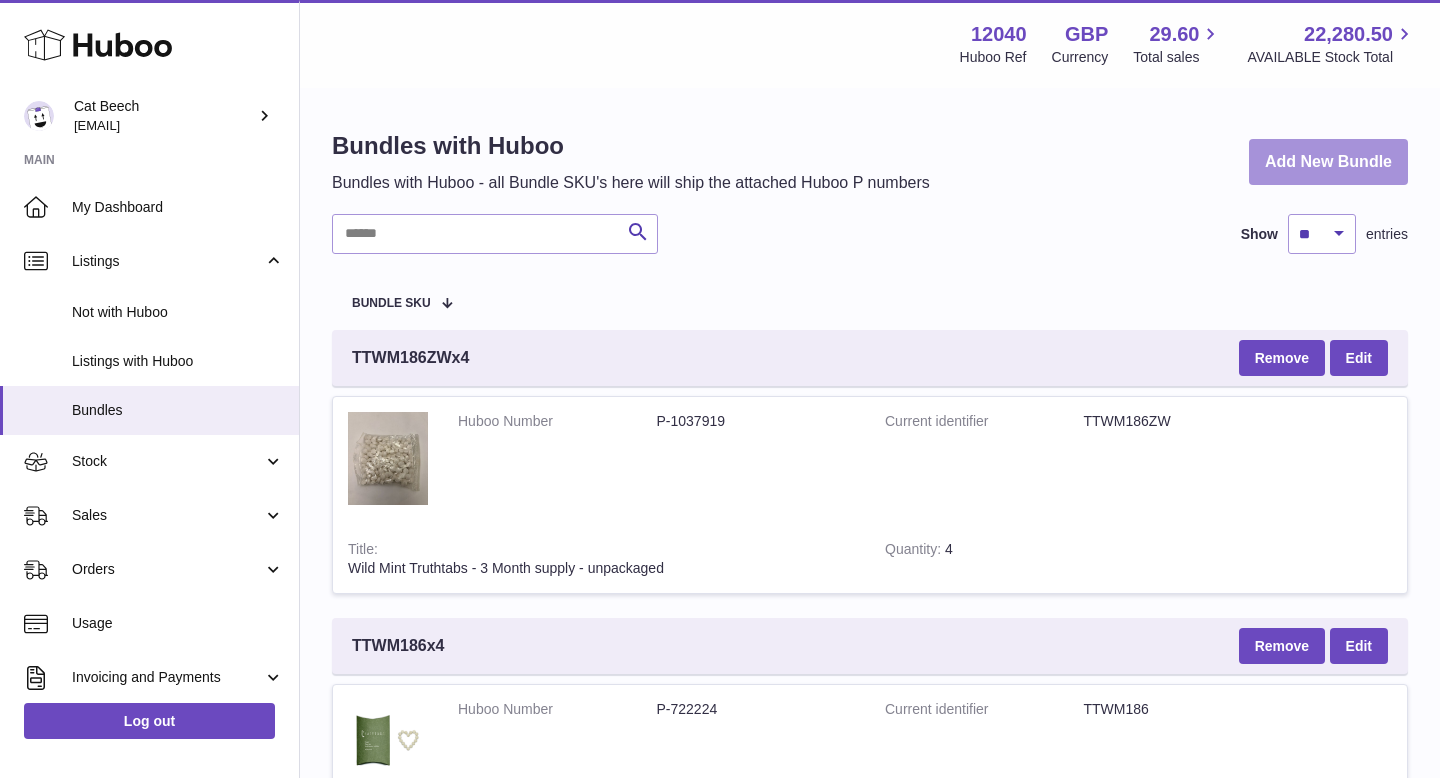 click on "Add New Bundle" at bounding box center [1328, 162] 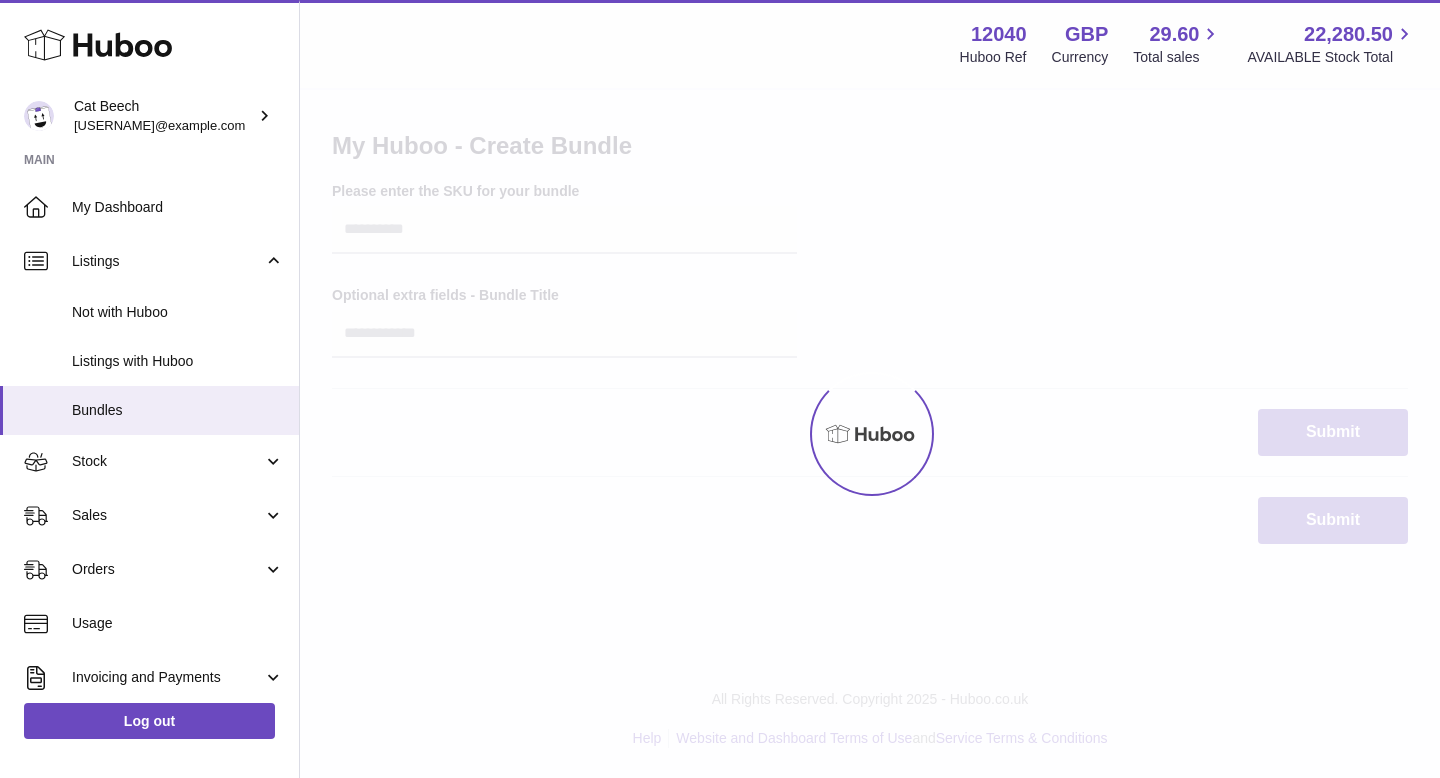 scroll, scrollTop: 0, scrollLeft: 0, axis: both 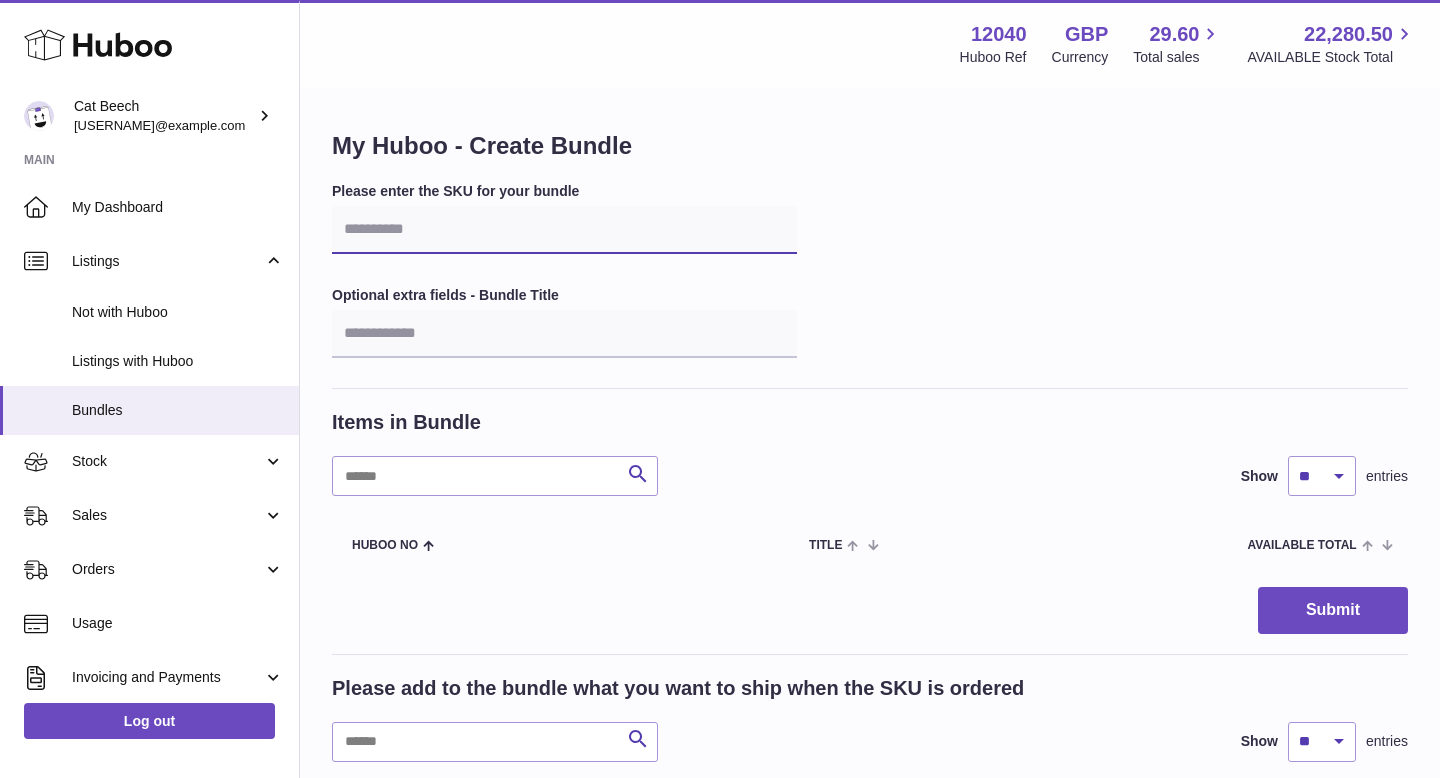 click at bounding box center (564, 230) 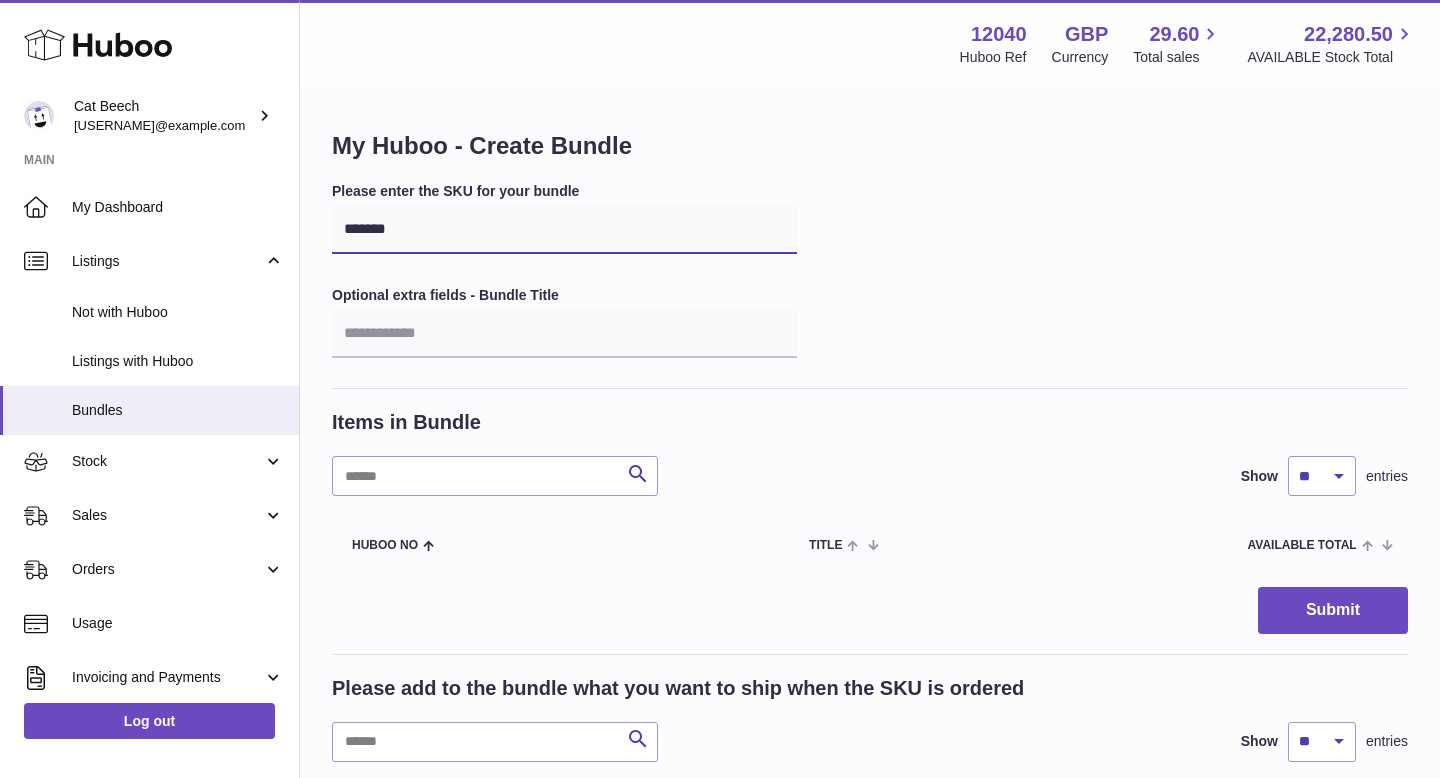type on "*******" 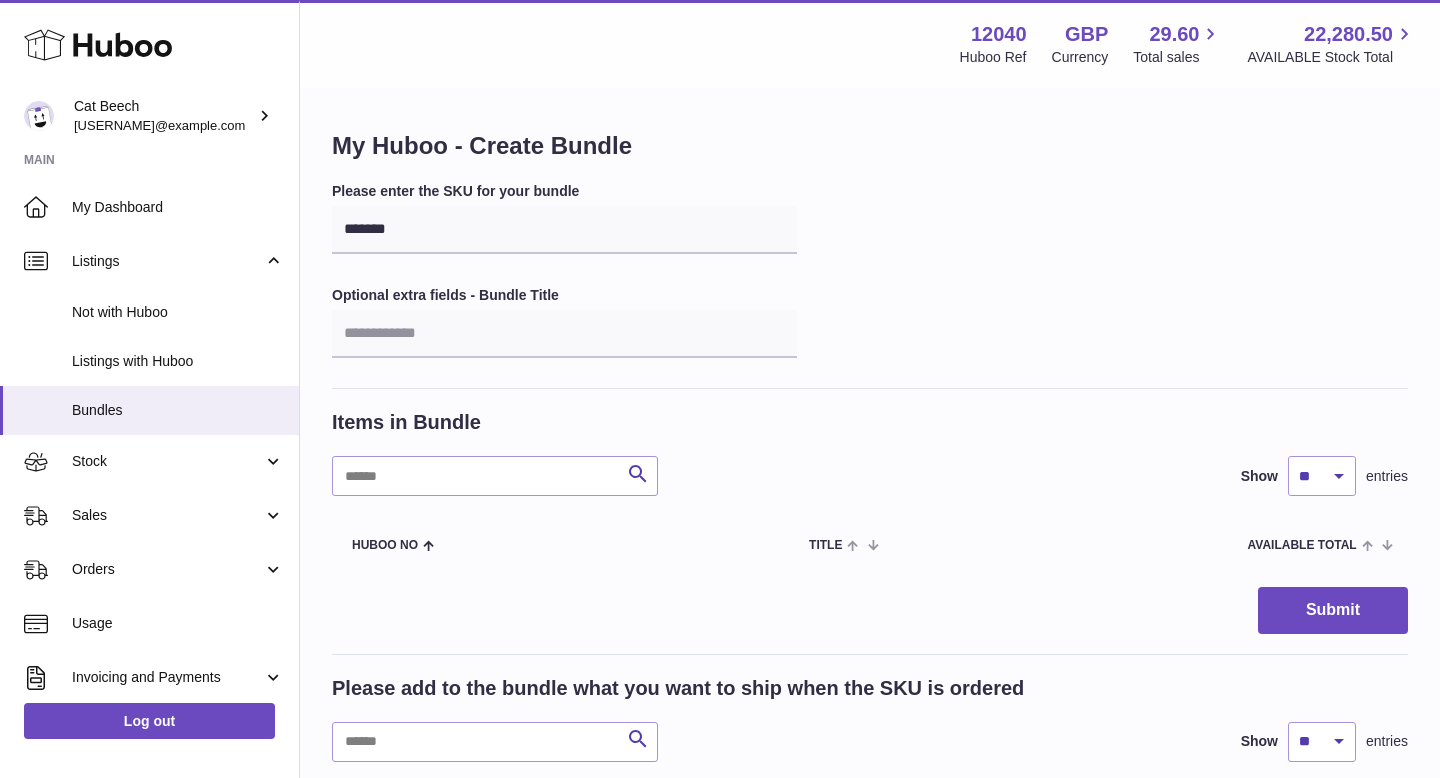 click on "Items in Bundle" at bounding box center [870, 422] 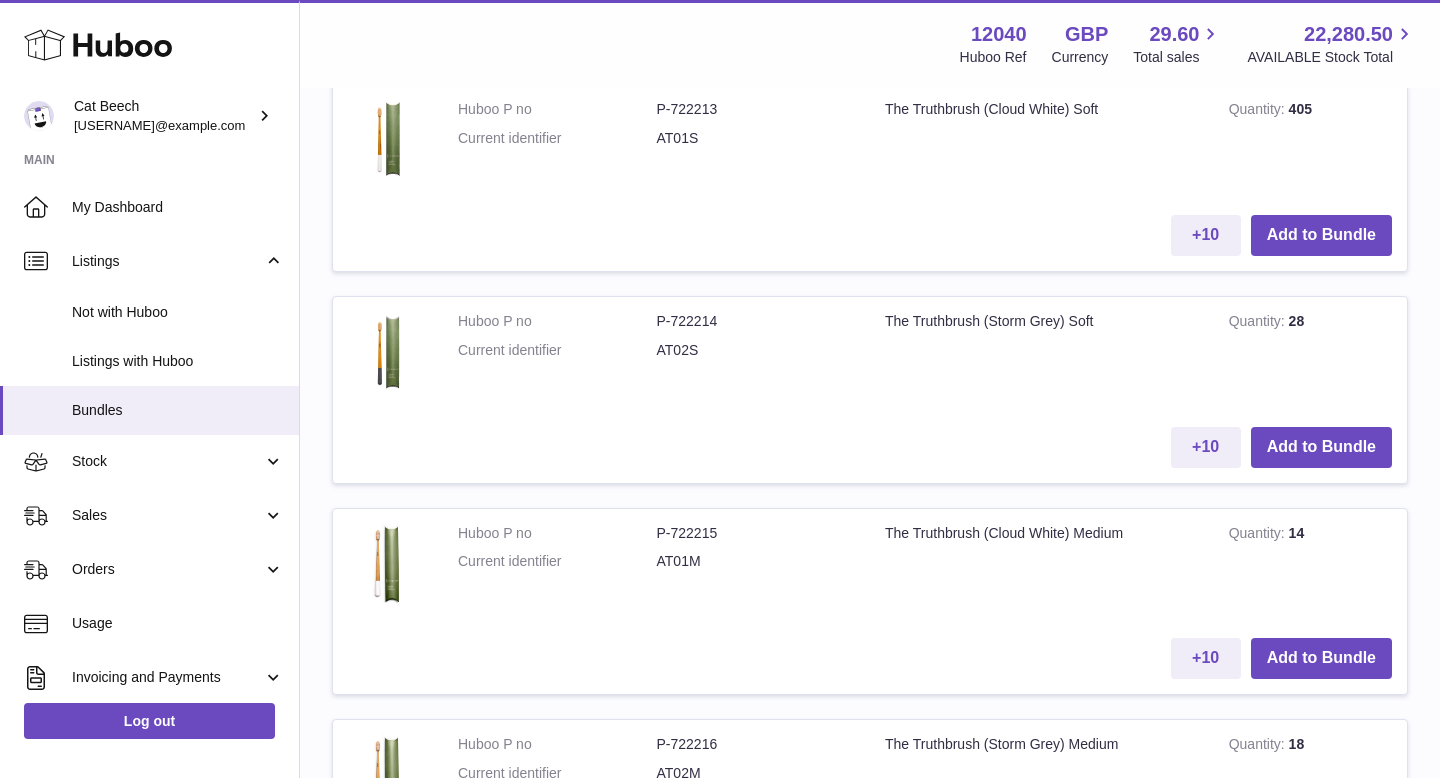 scroll, scrollTop: 921, scrollLeft: 0, axis: vertical 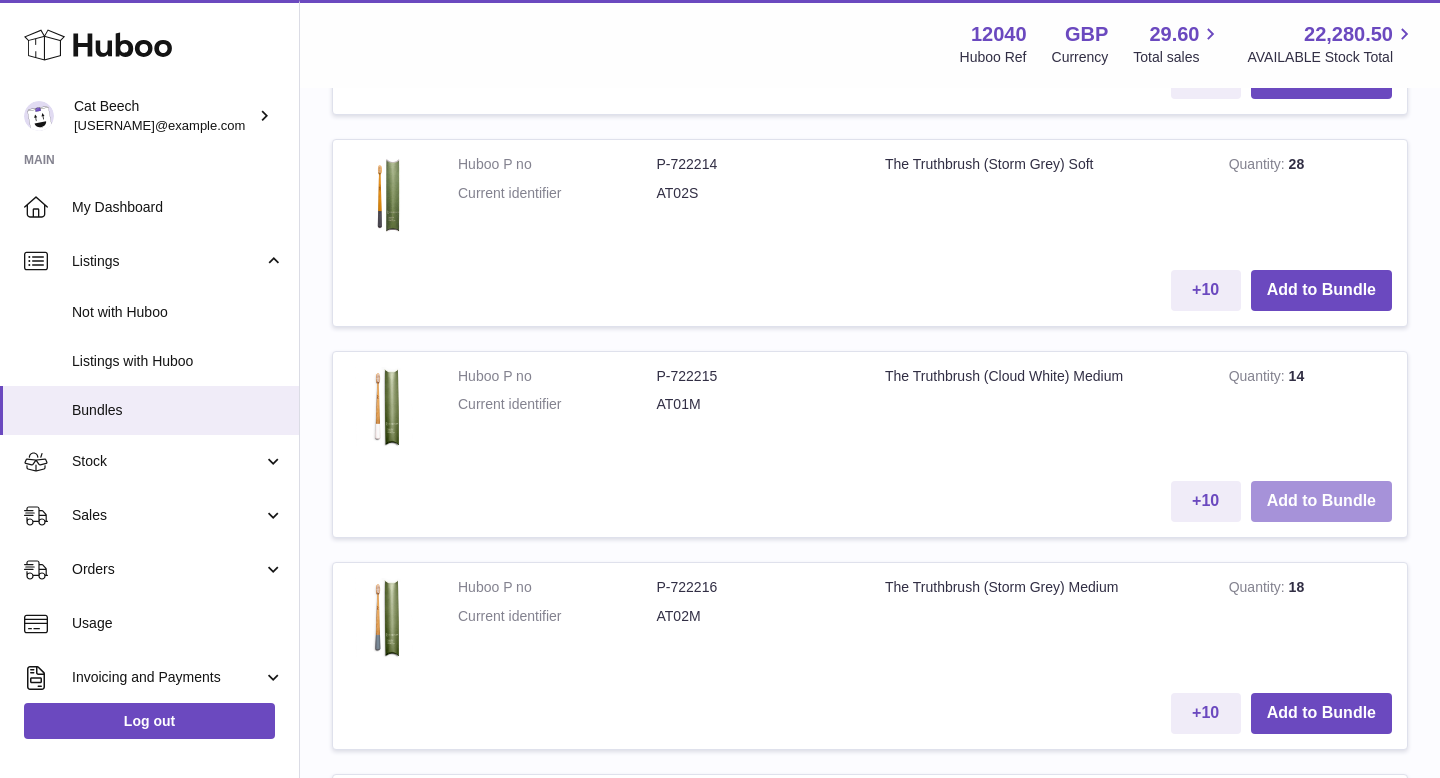 click on "Add to Bundle" at bounding box center (1321, 501) 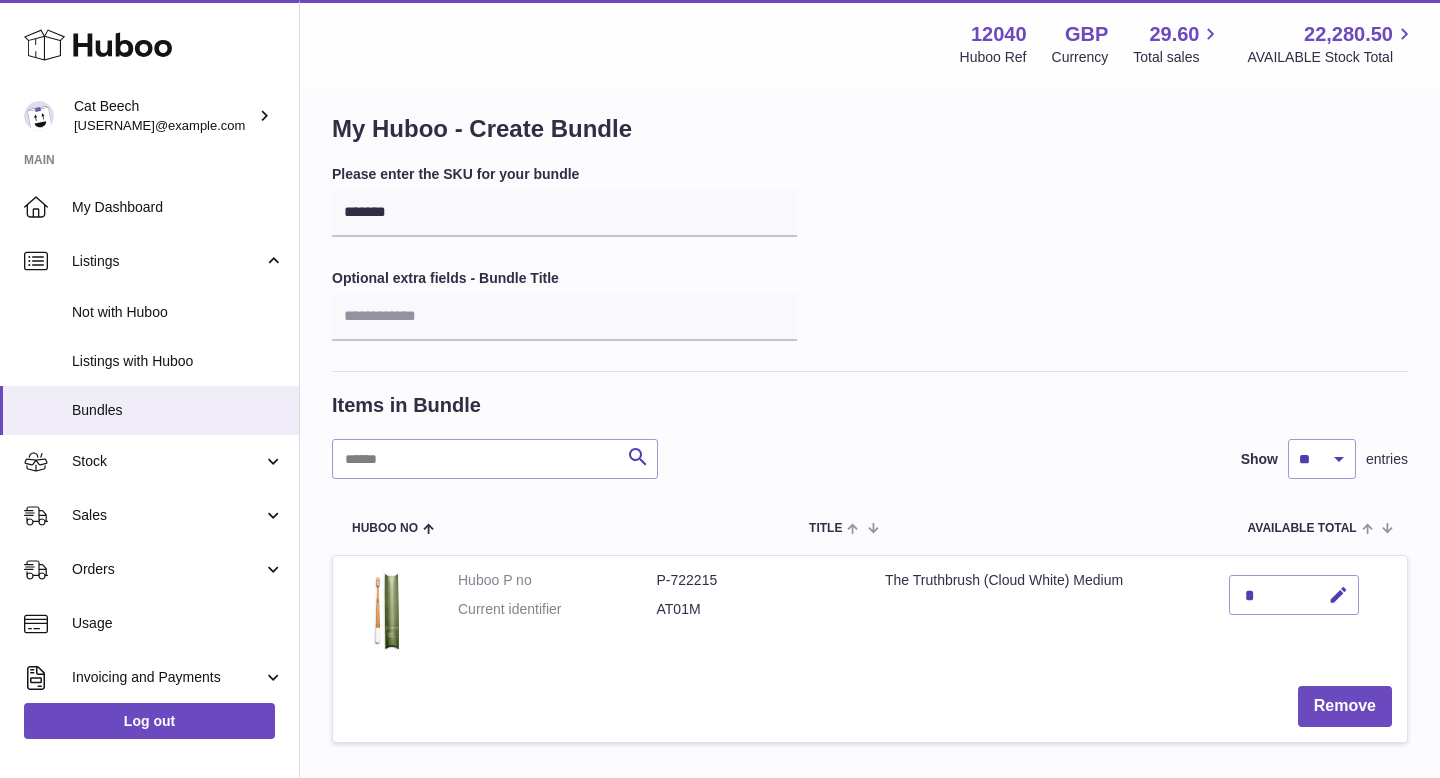 scroll, scrollTop: 0, scrollLeft: 0, axis: both 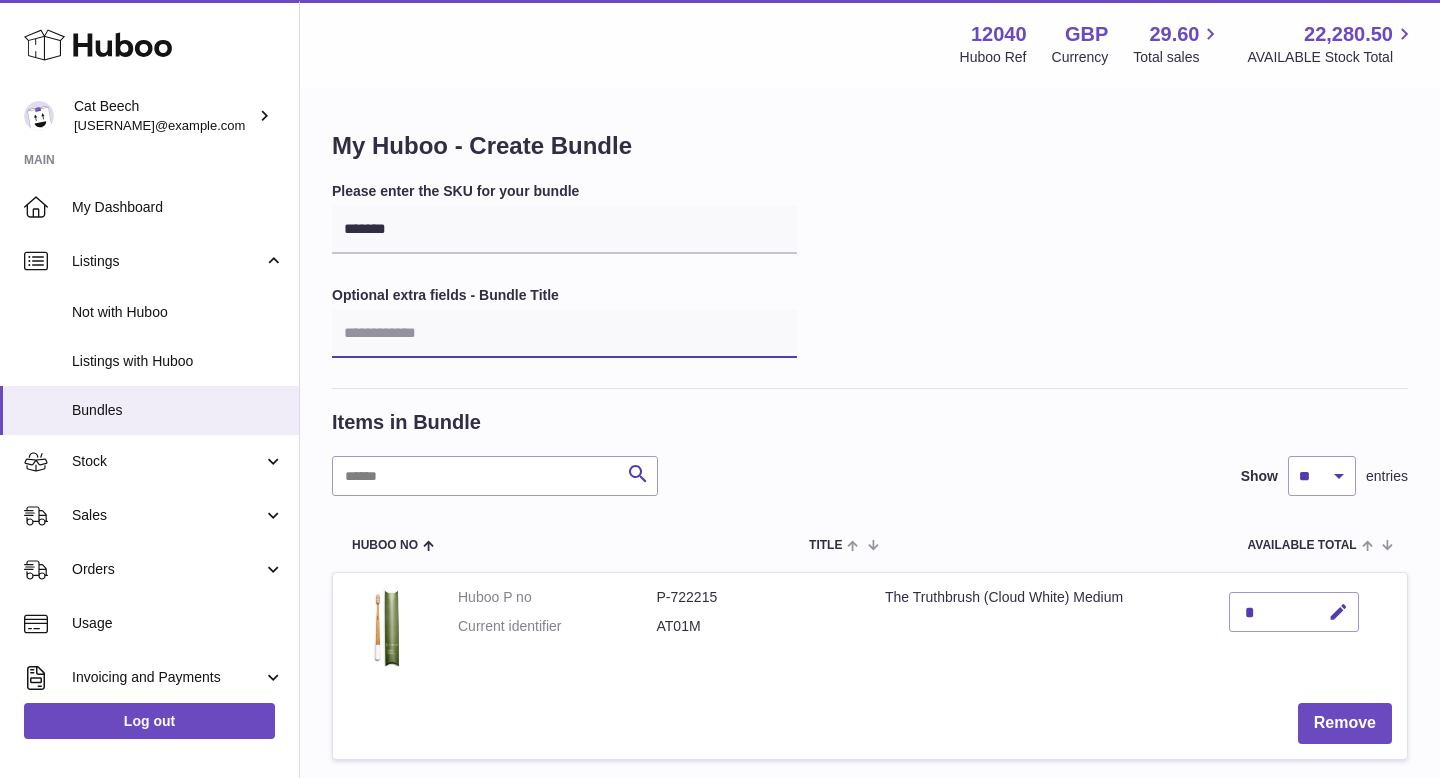 click at bounding box center [564, 334] 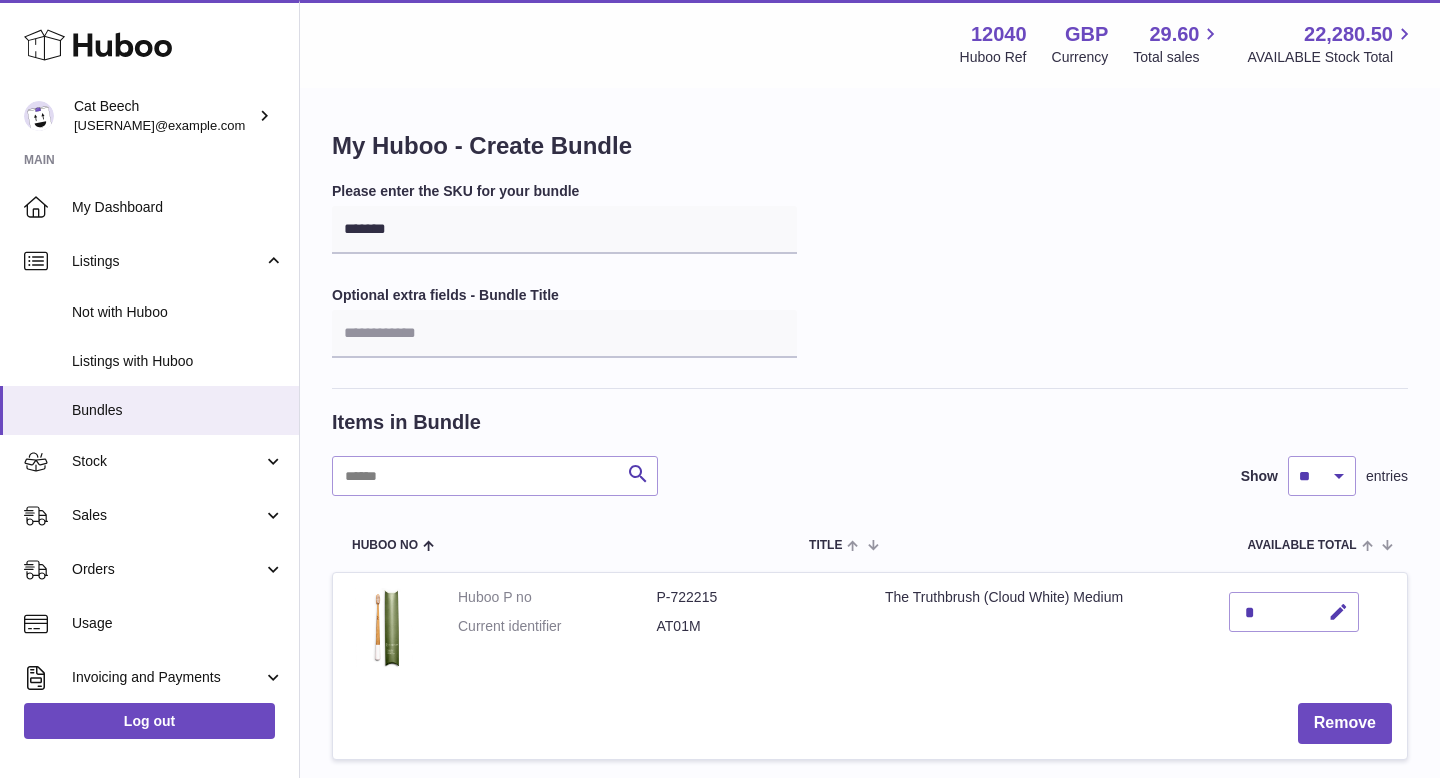 click on "Items in Bundle       Search
Show
** ** ** ***
entries
Huboo no       Title       AVAILABLE Total
Action
Huboo P no   P-722215   Current identifier   AT01M
The Truthbrush (Cloud White) Medium
*
Remove" at bounding box center (870, 596) 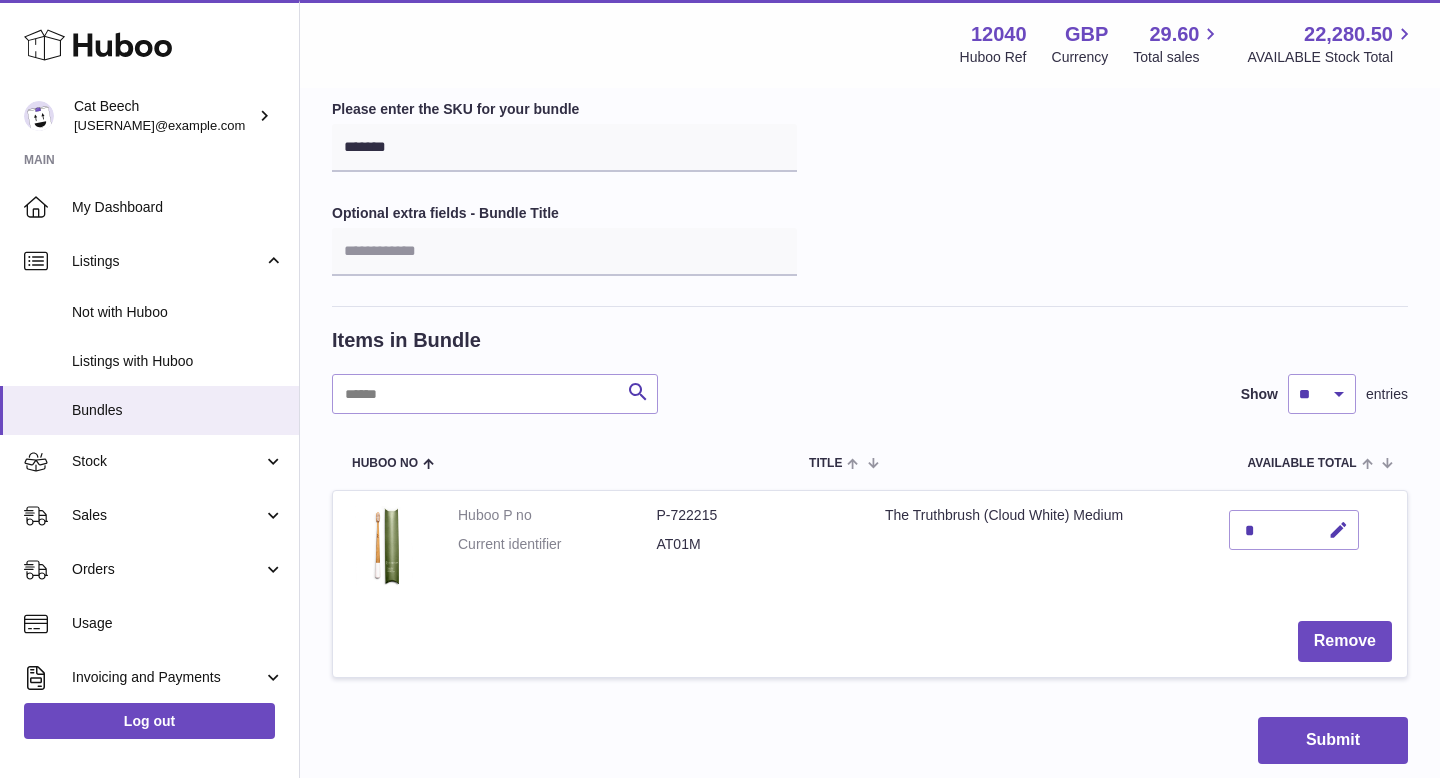 scroll, scrollTop: 91, scrollLeft: 0, axis: vertical 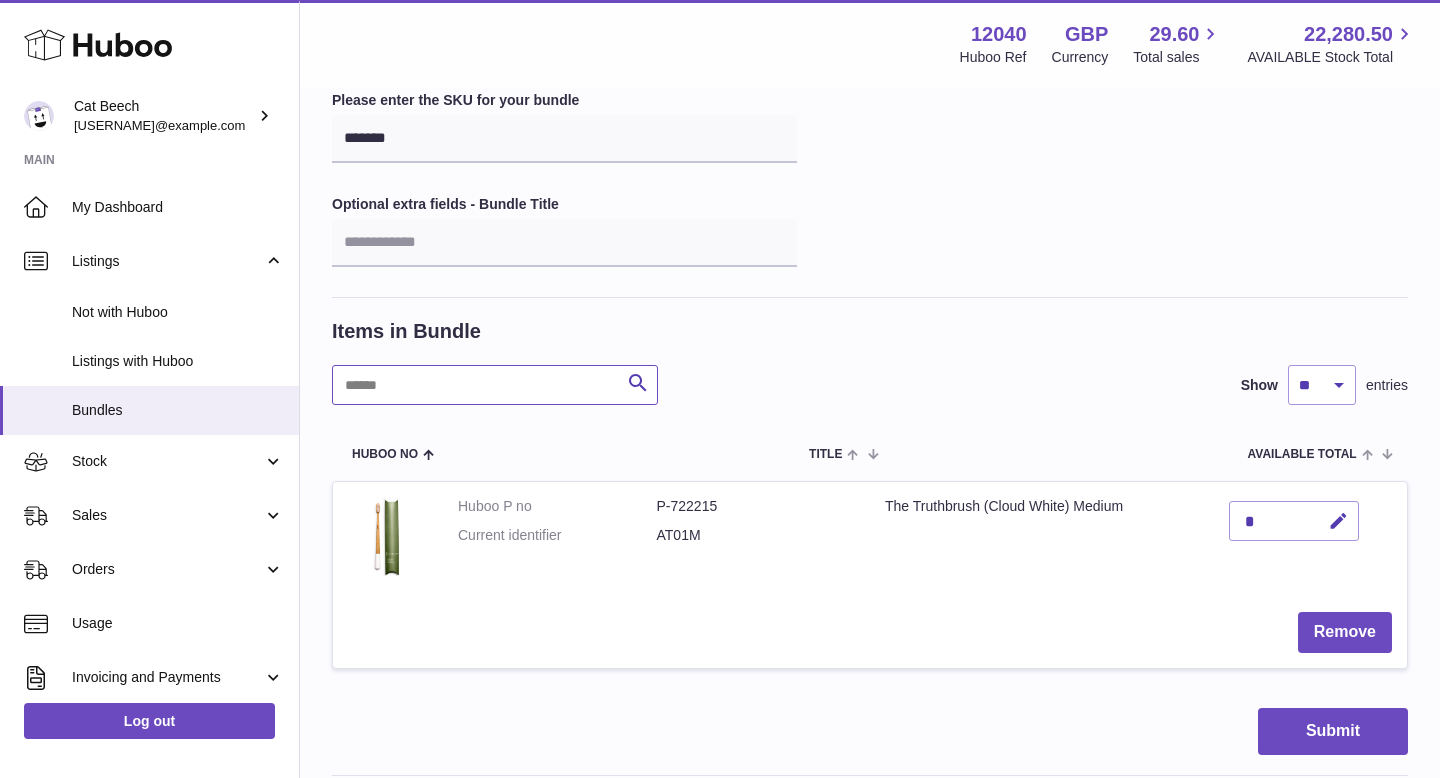 click at bounding box center [495, 385] 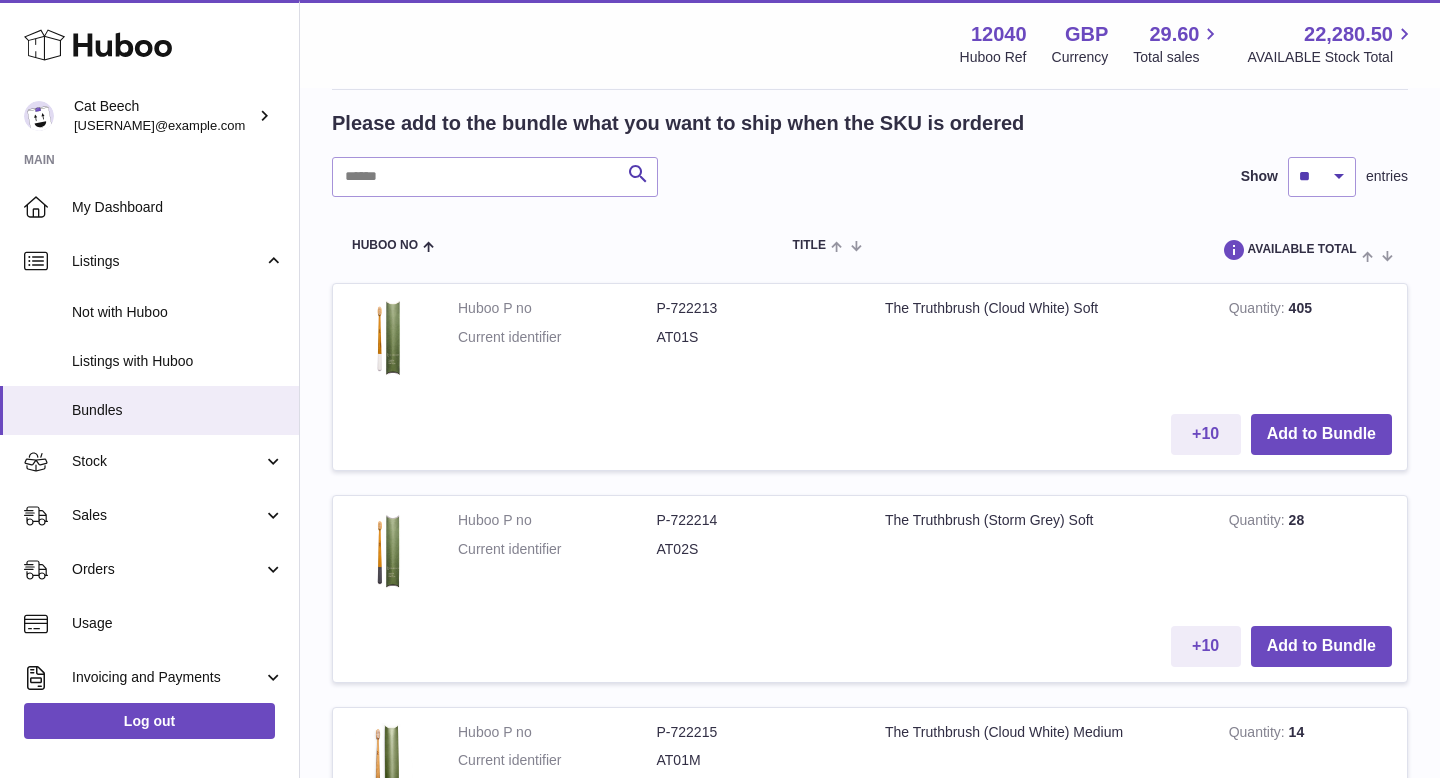 scroll, scrollTop: 421, scrollLeft: 0, axis: vertical 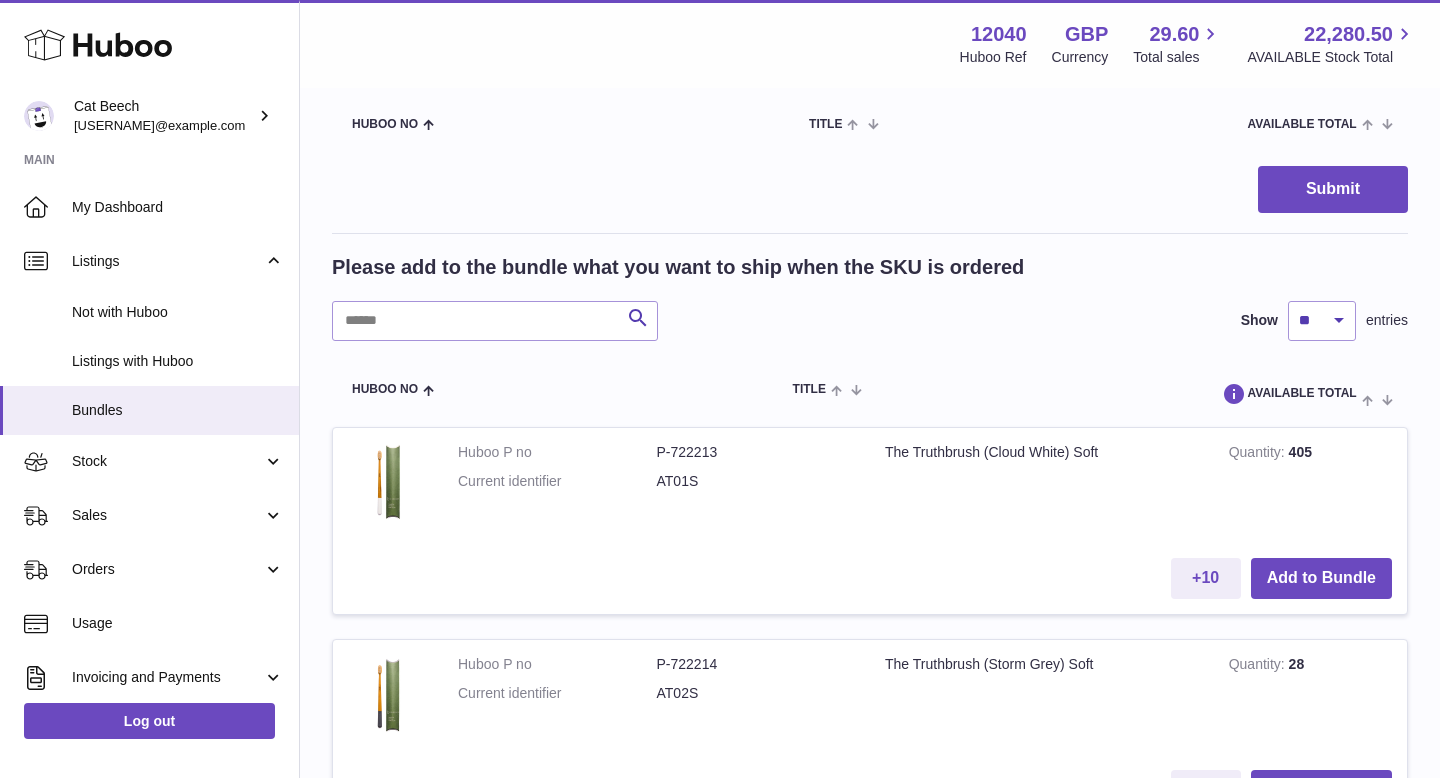 type on "****" 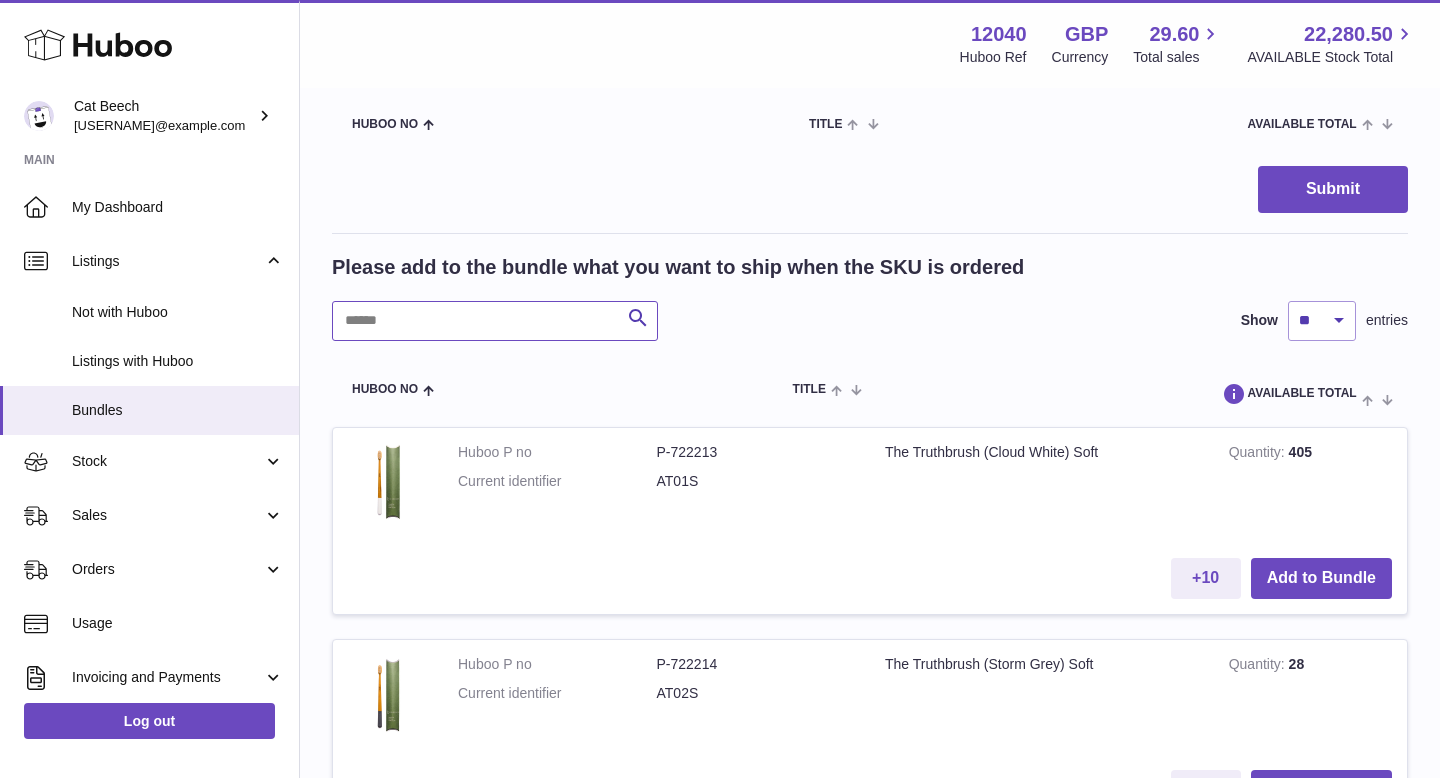 click at bounding box center (495, 321) 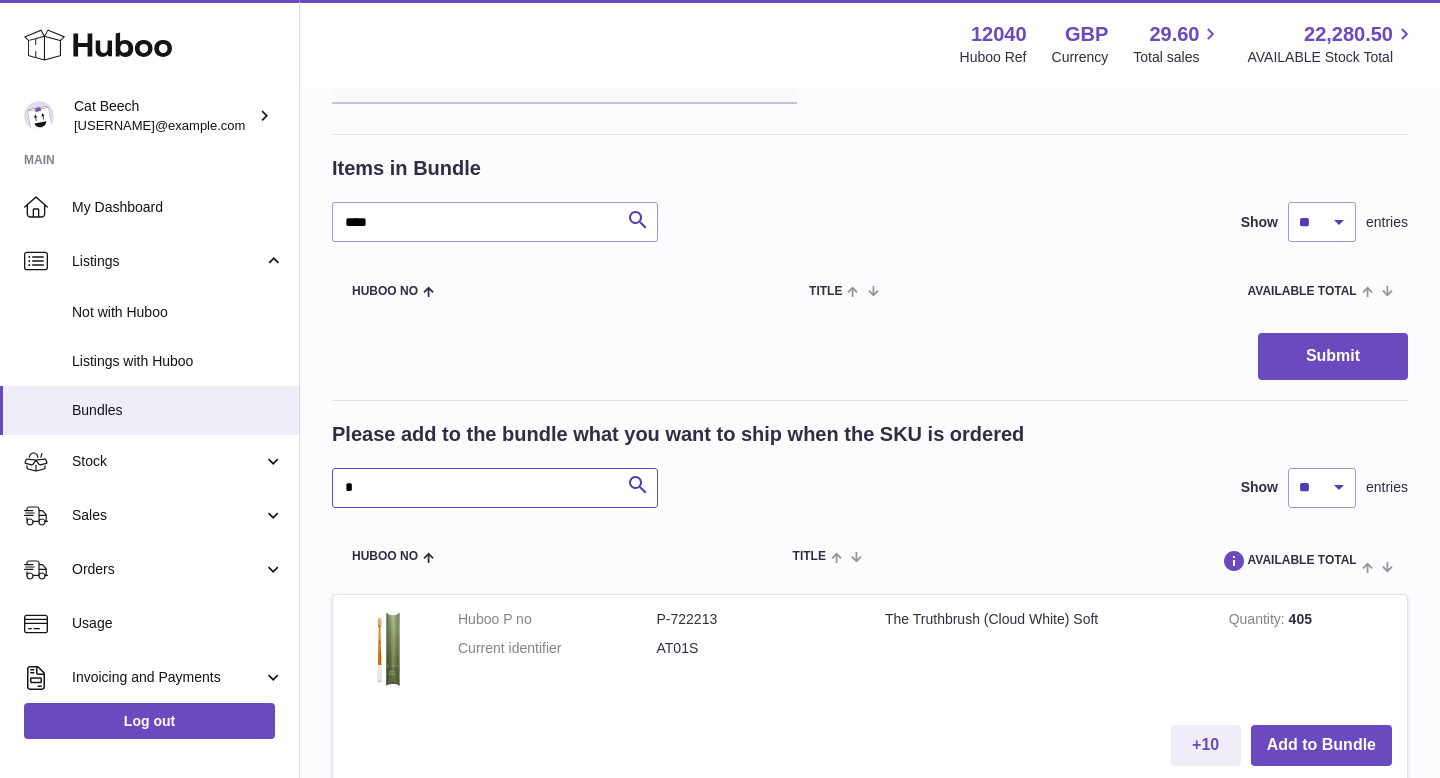 scroll, scrollTop: 256, scrollLeft: 0, axis: vertical 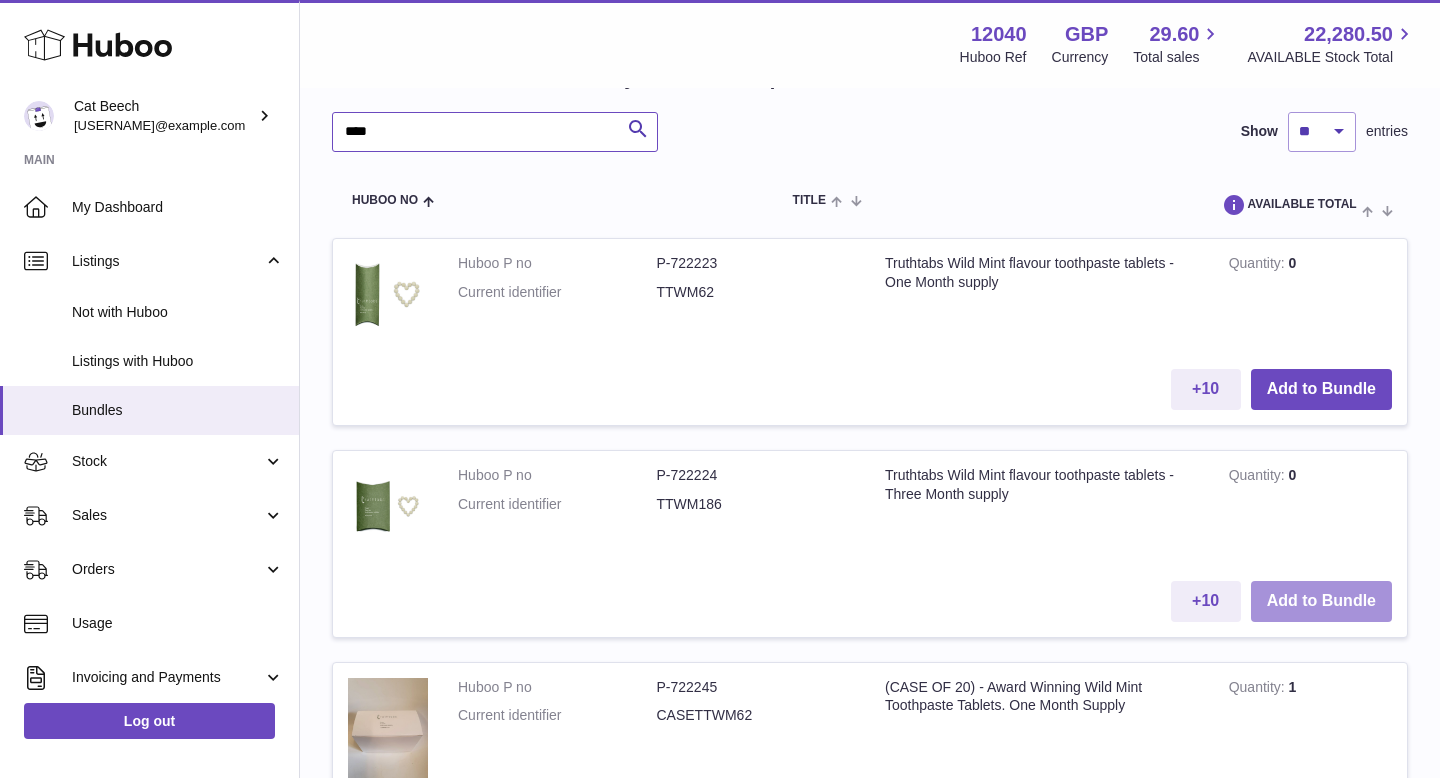 type on "****" 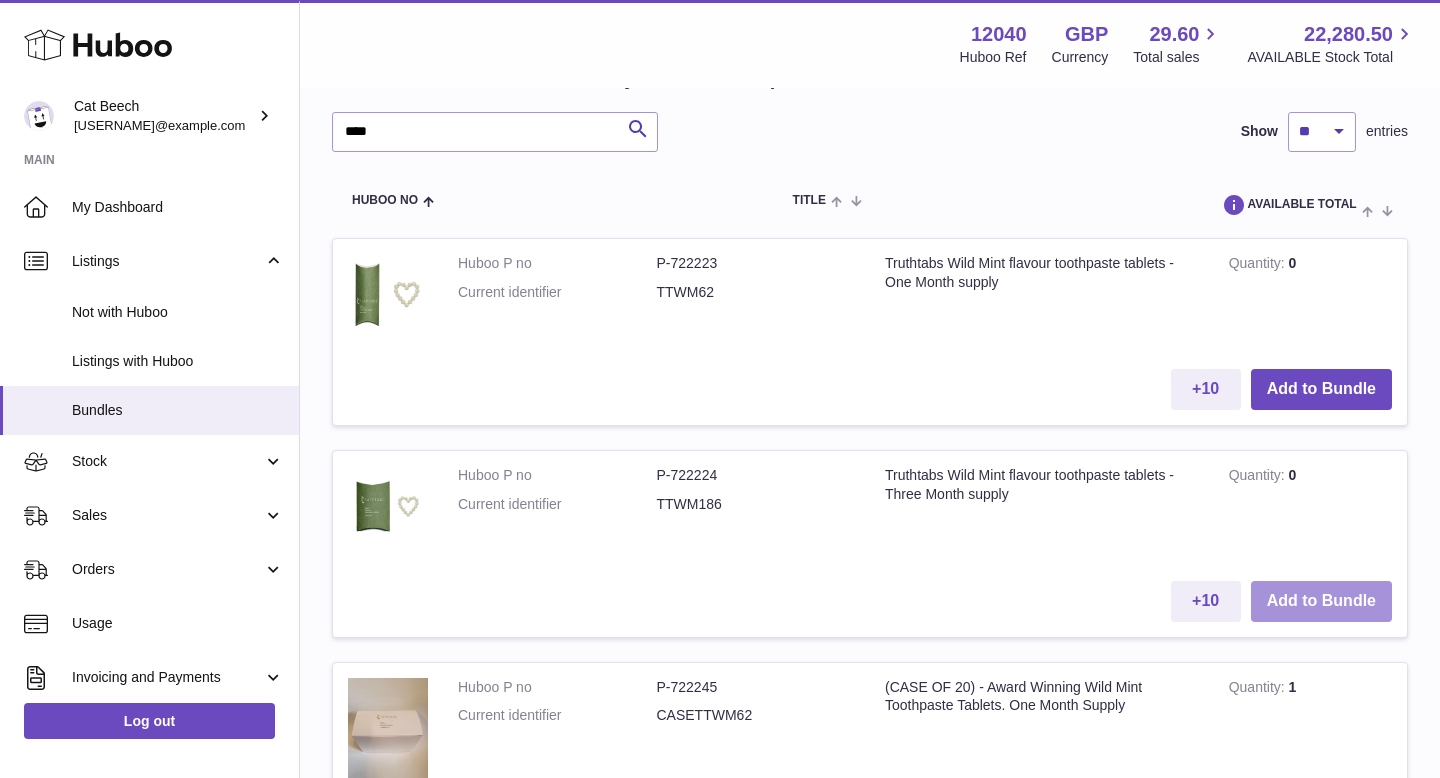 click on "Add to Bundle" at bounding box center (1321, 601) 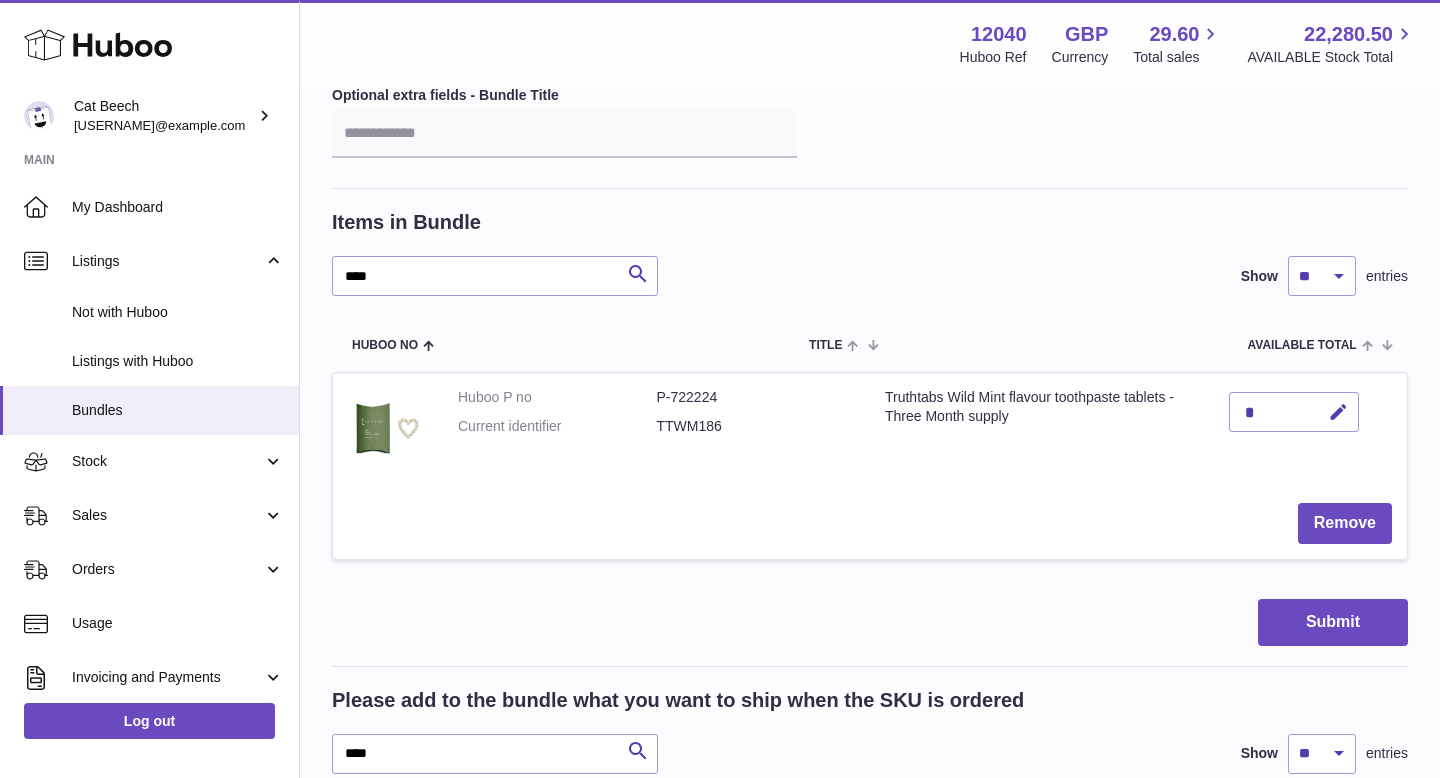 scroll, scrollTop: 199, scrollLeft: 0, axis: vertical 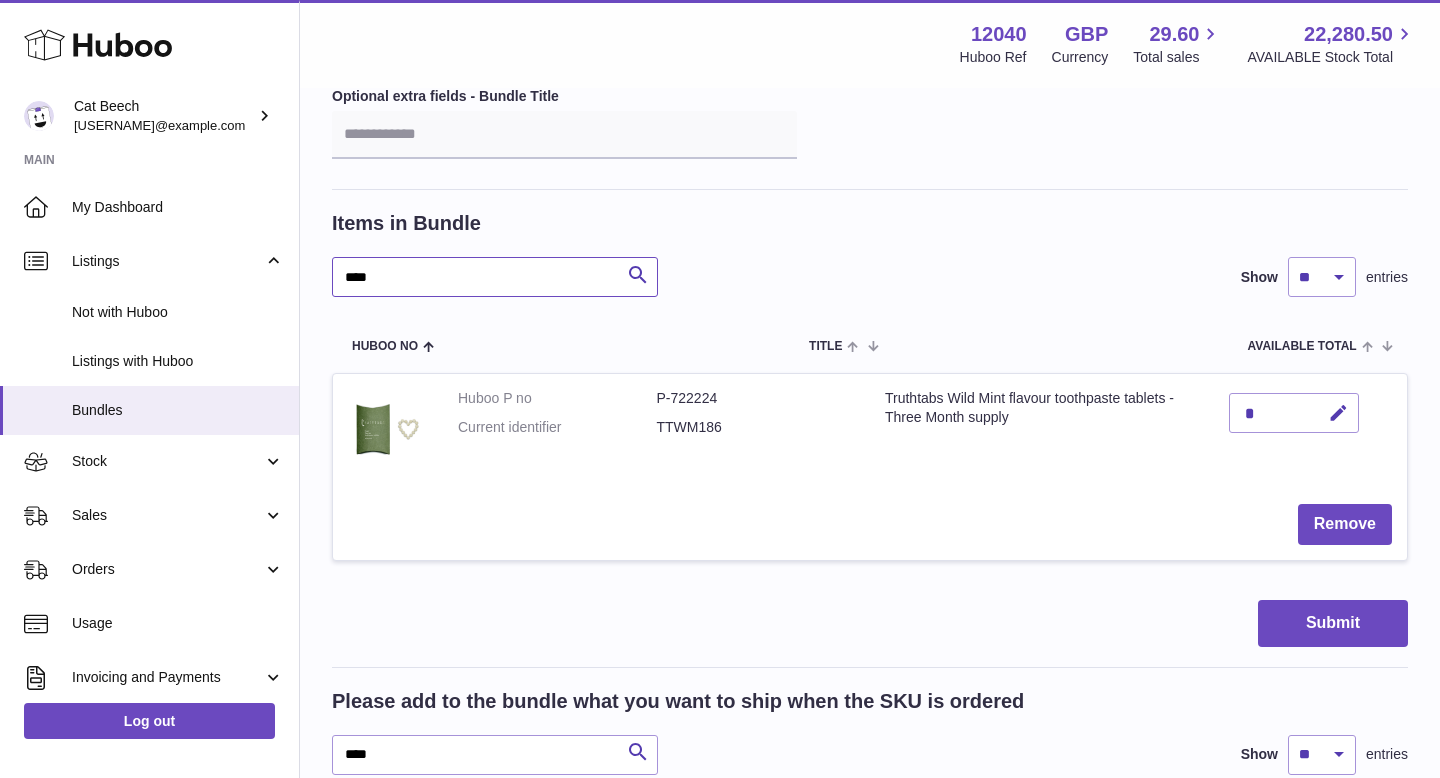 drag, startPoint x: 503, startPoint y: 282, endPoint x: 330, endPoint y: 272, distance: 173.28877 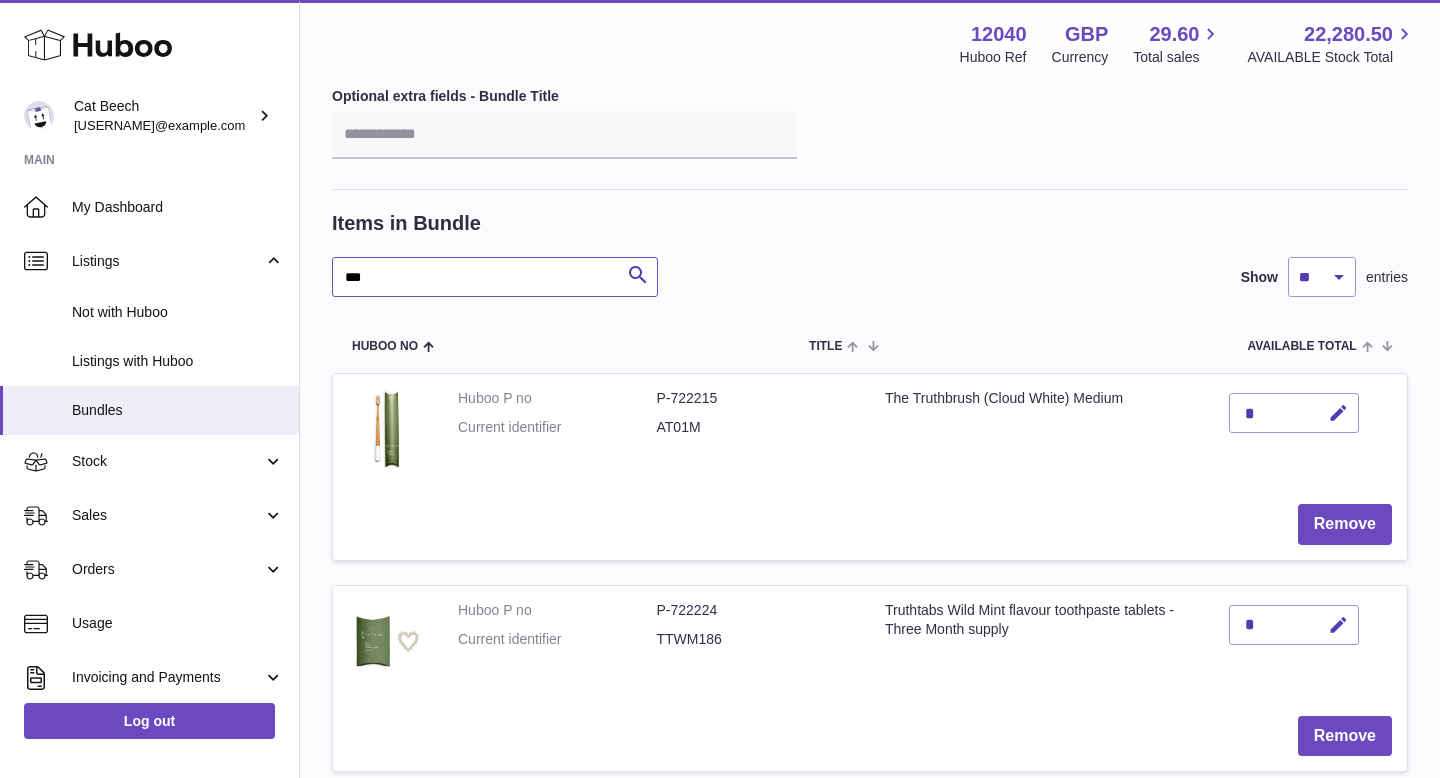 type on "****" 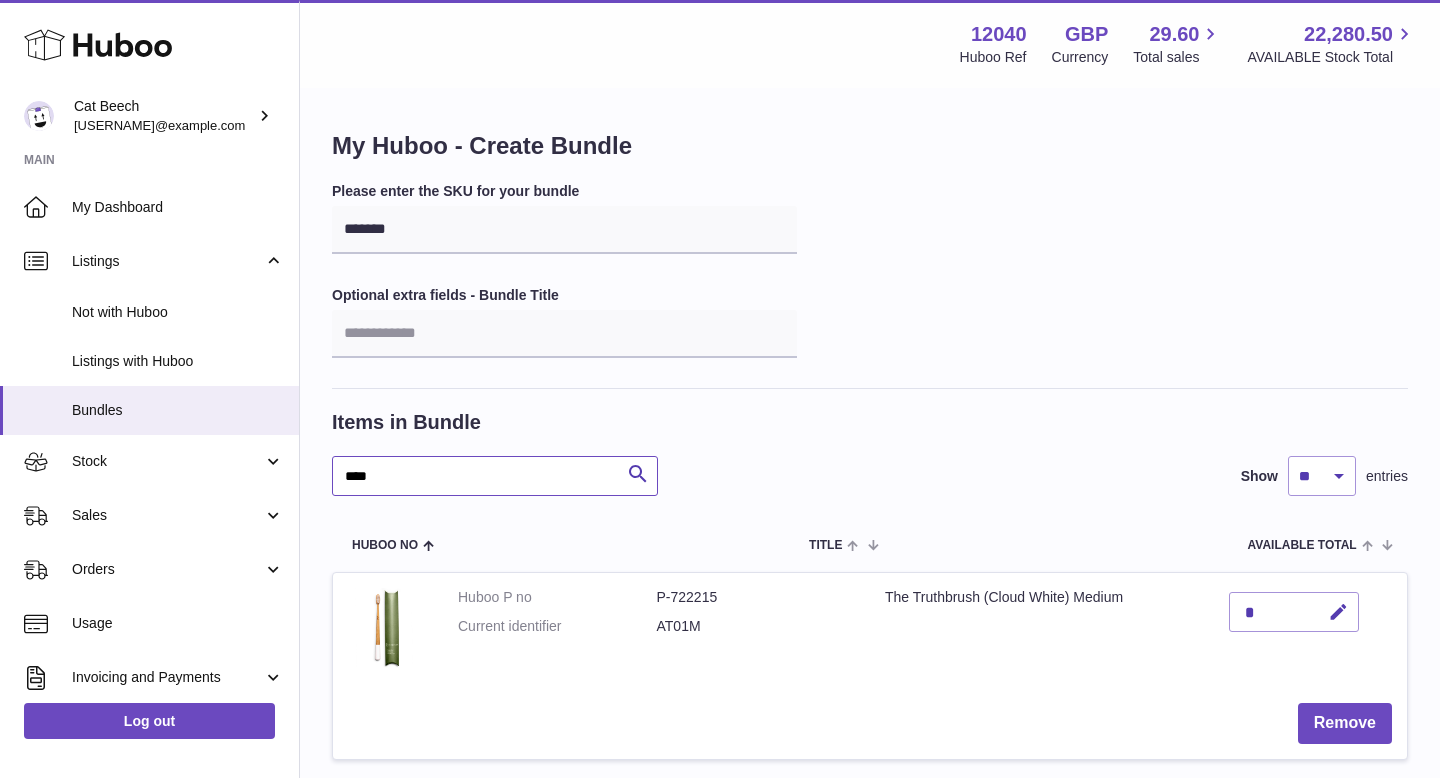 scroll, scrollTop: 136, scrollLeft: 0, axis: vertical 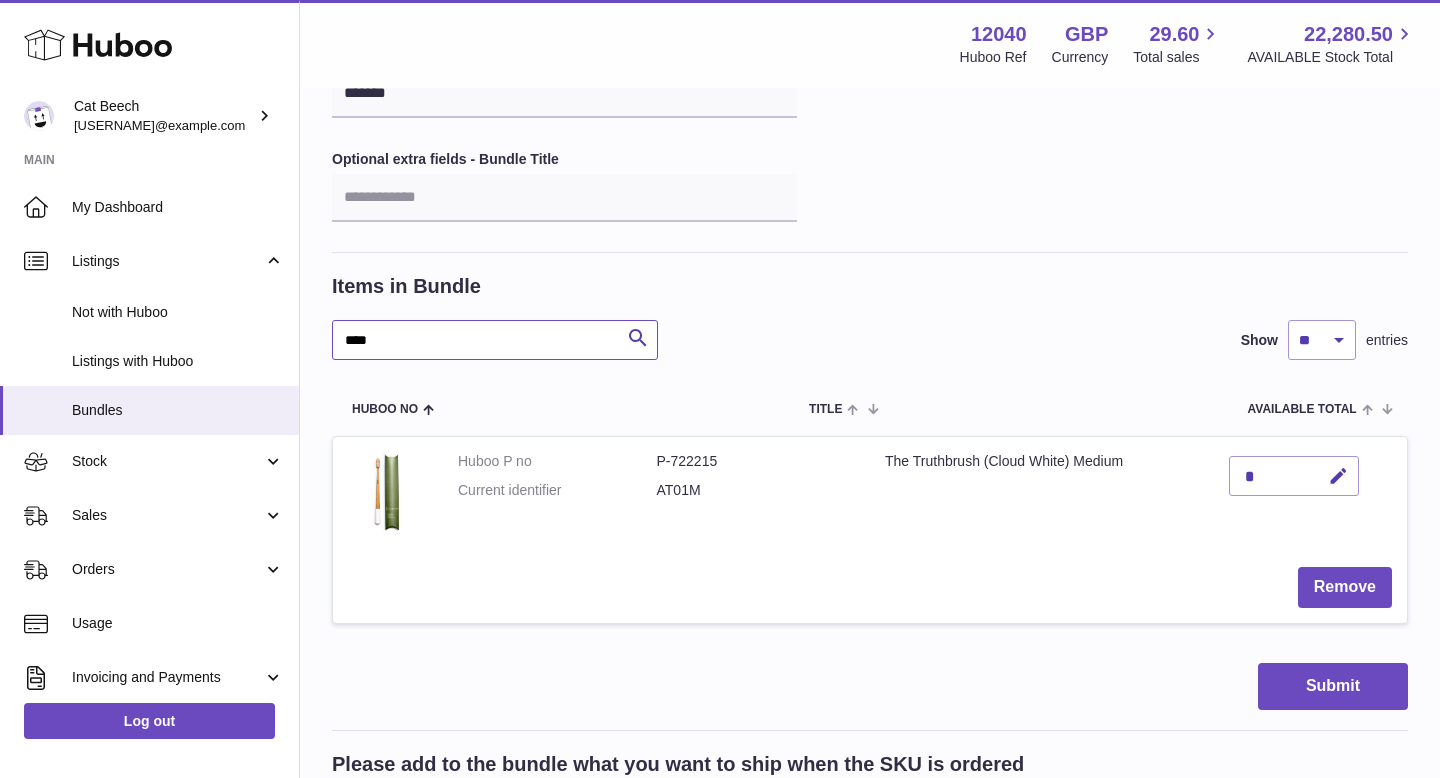 drag, startPoint x: 407, startPoint y: 338, endPoint x: 326, endPoint y: 337, distance: 81.00617 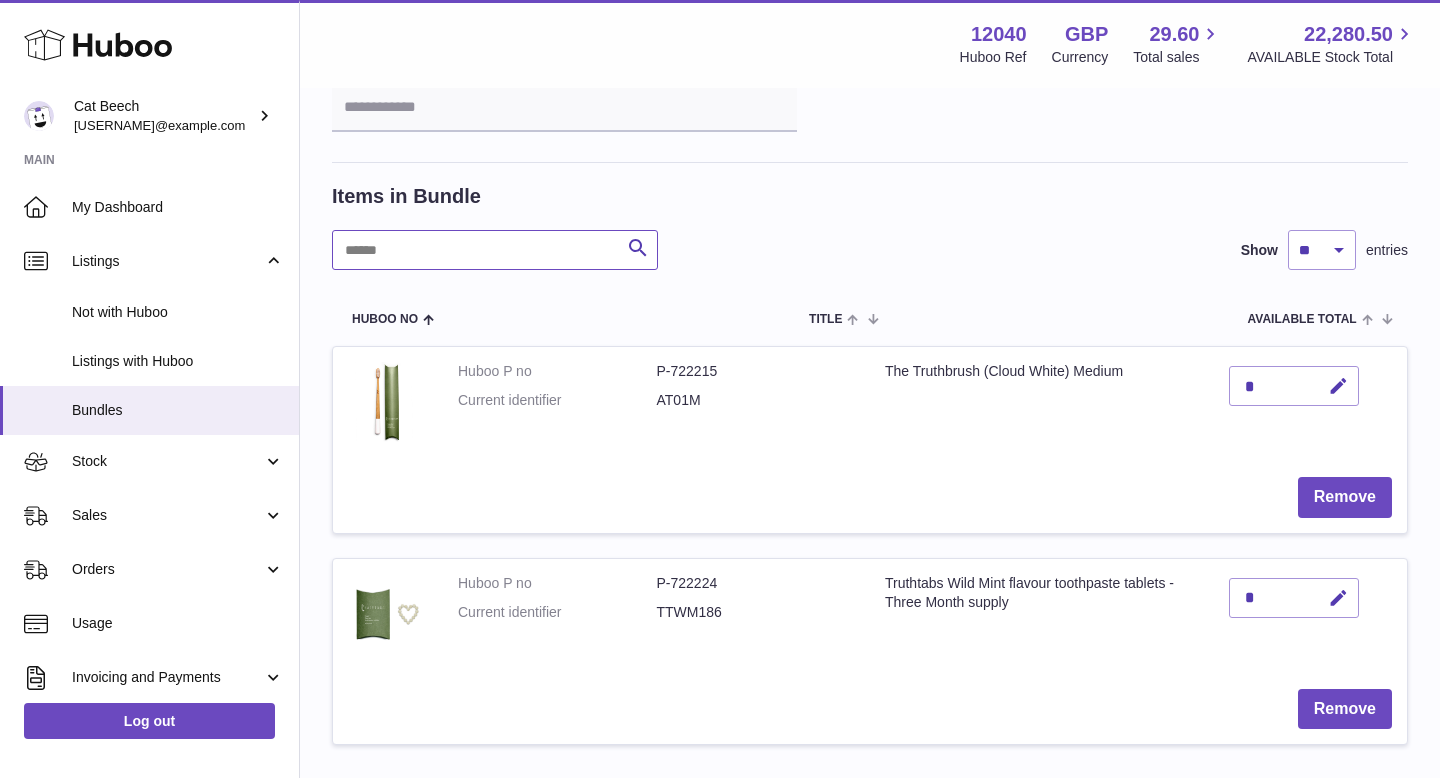 scroll, scrollTop: 489, scrollLeft: 0, axis: vertical 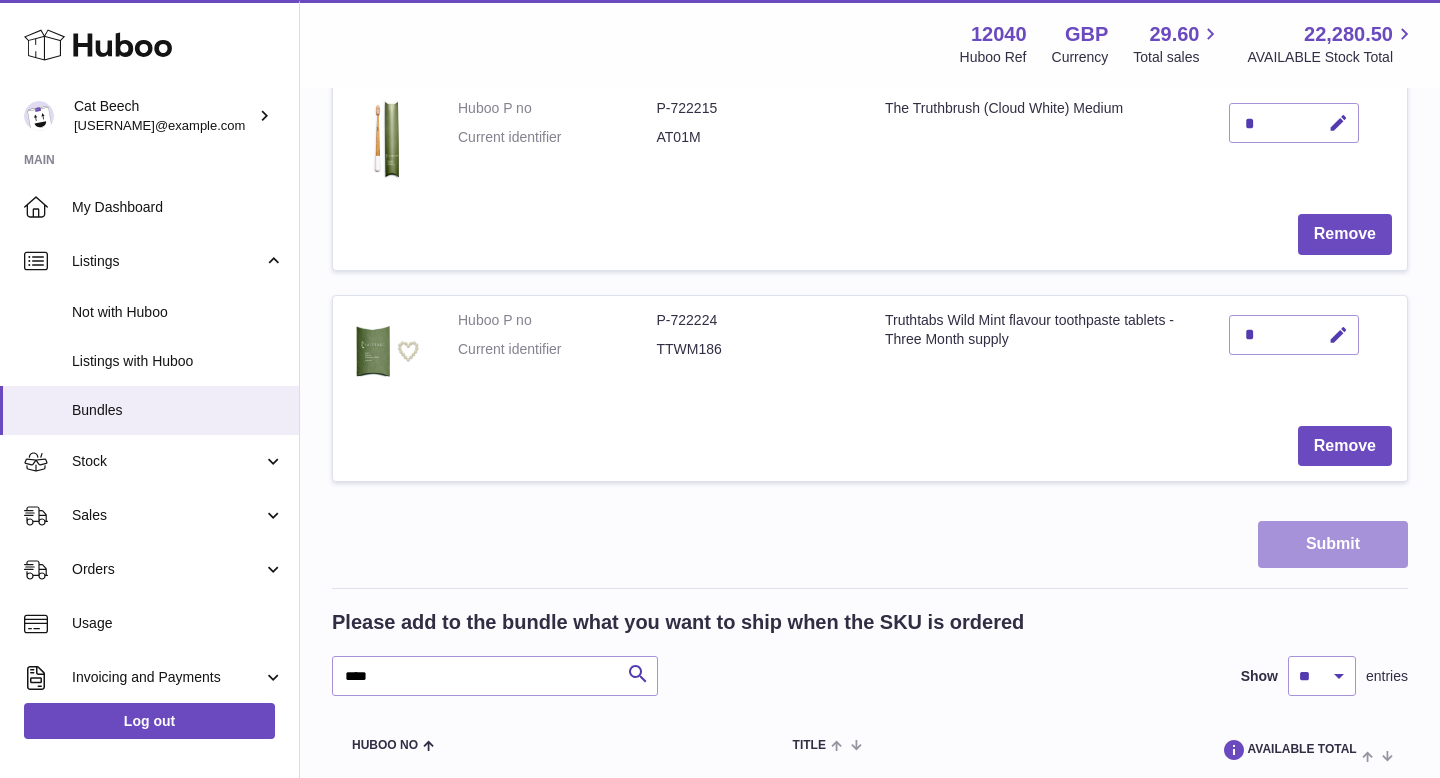 type 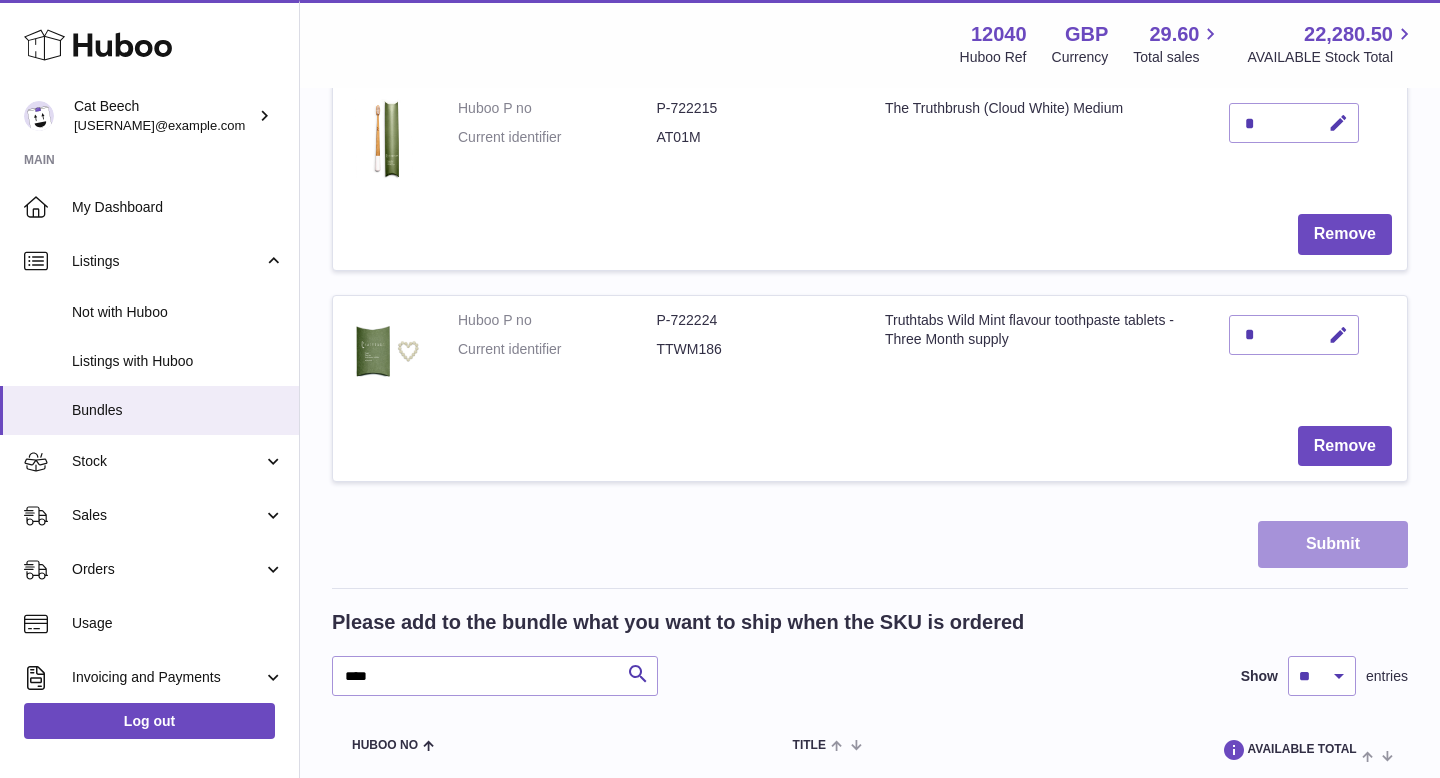click on "Submit" at bounding box center (1333, 544) 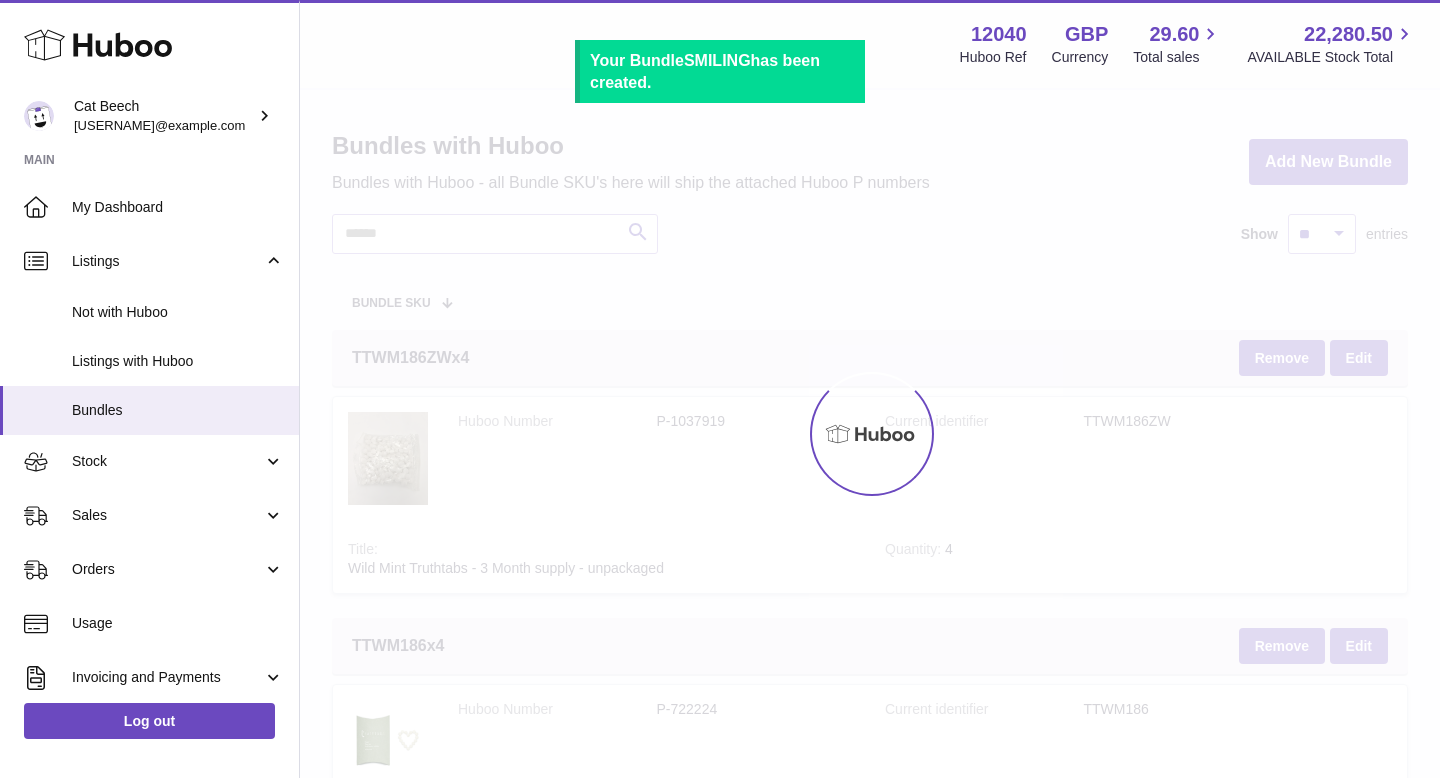 scroll, scrollTop: 0, scrollLeft: 0, axis: both 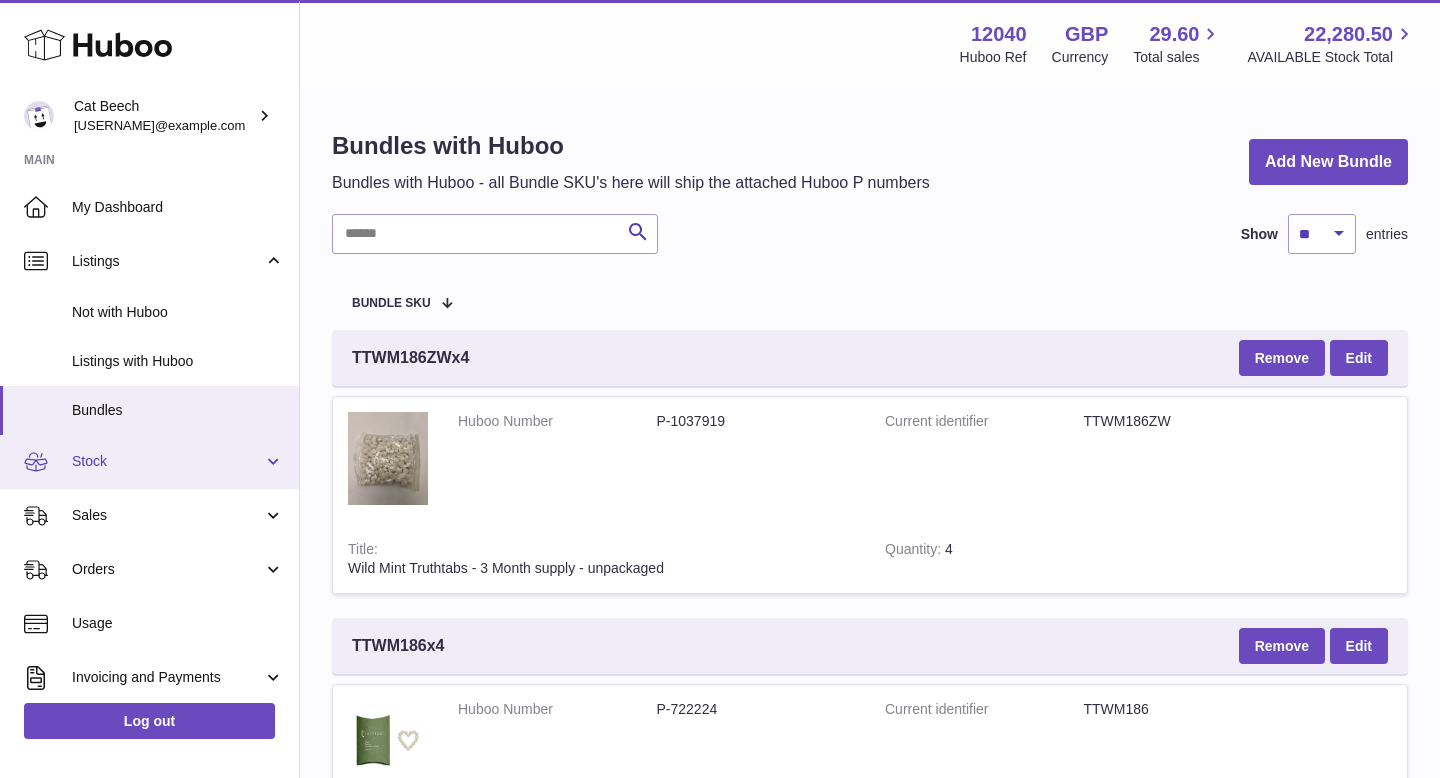 click on "Stock" at bounding box center [167, 461] 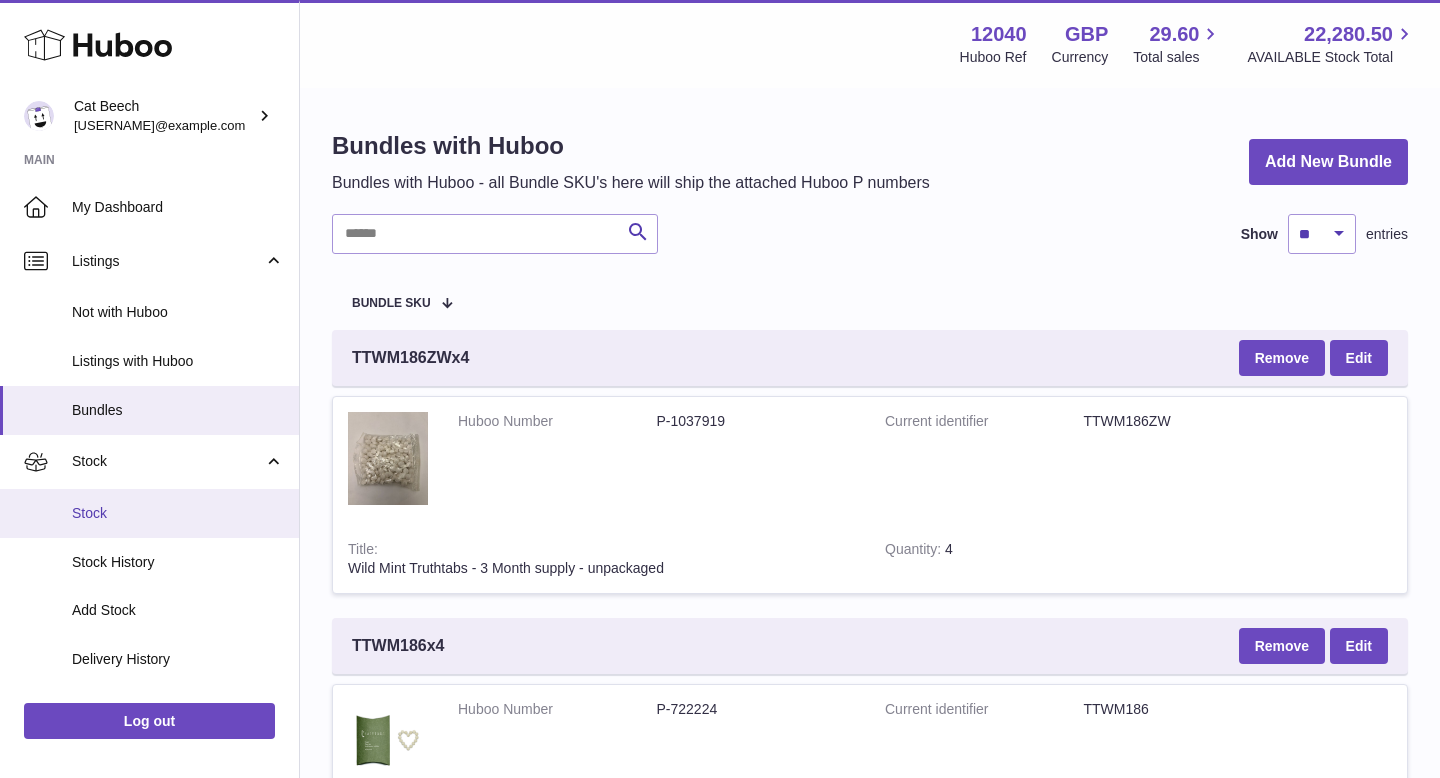 click on "Stock" at bounding box center [178, 513] 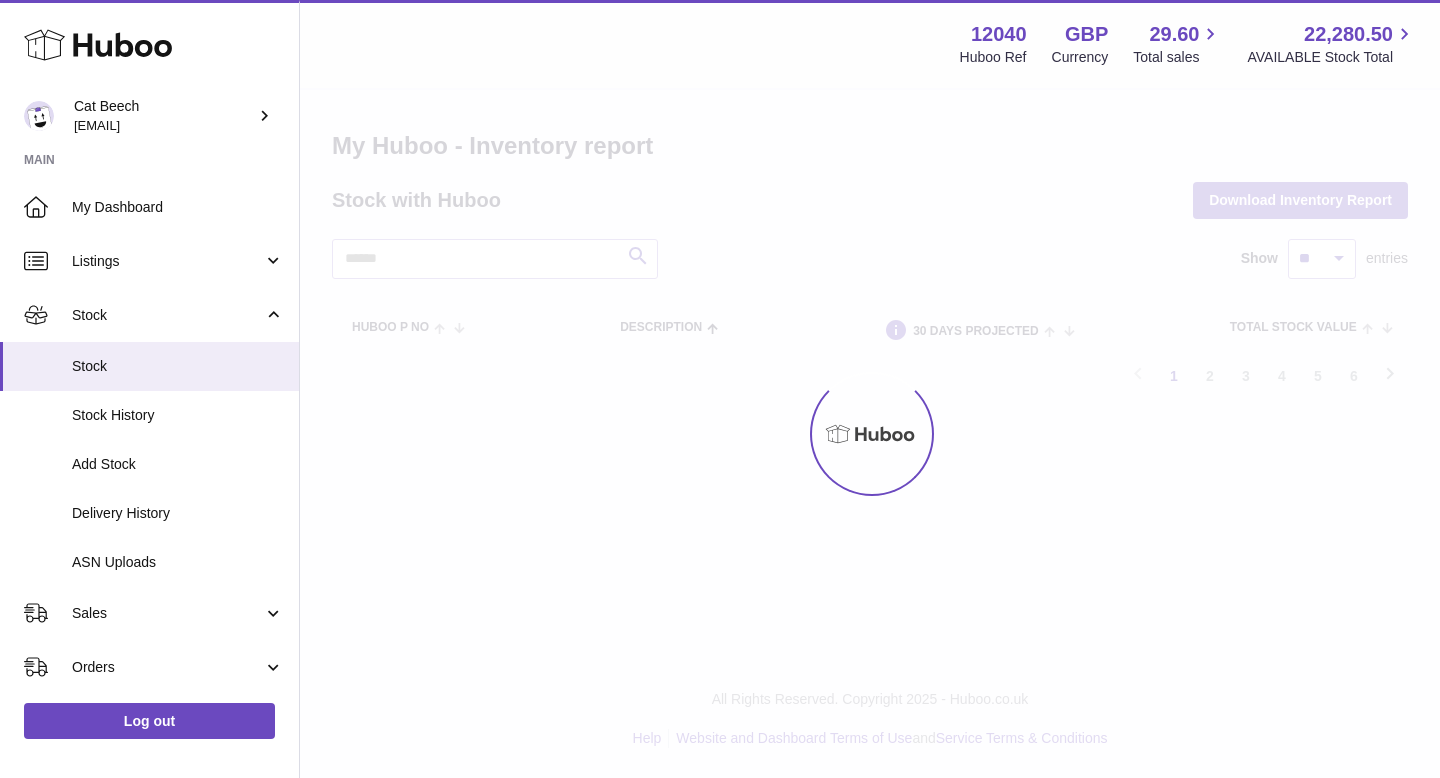 scroll, scrollTop: 0, scrollLeft: 0, axis: both 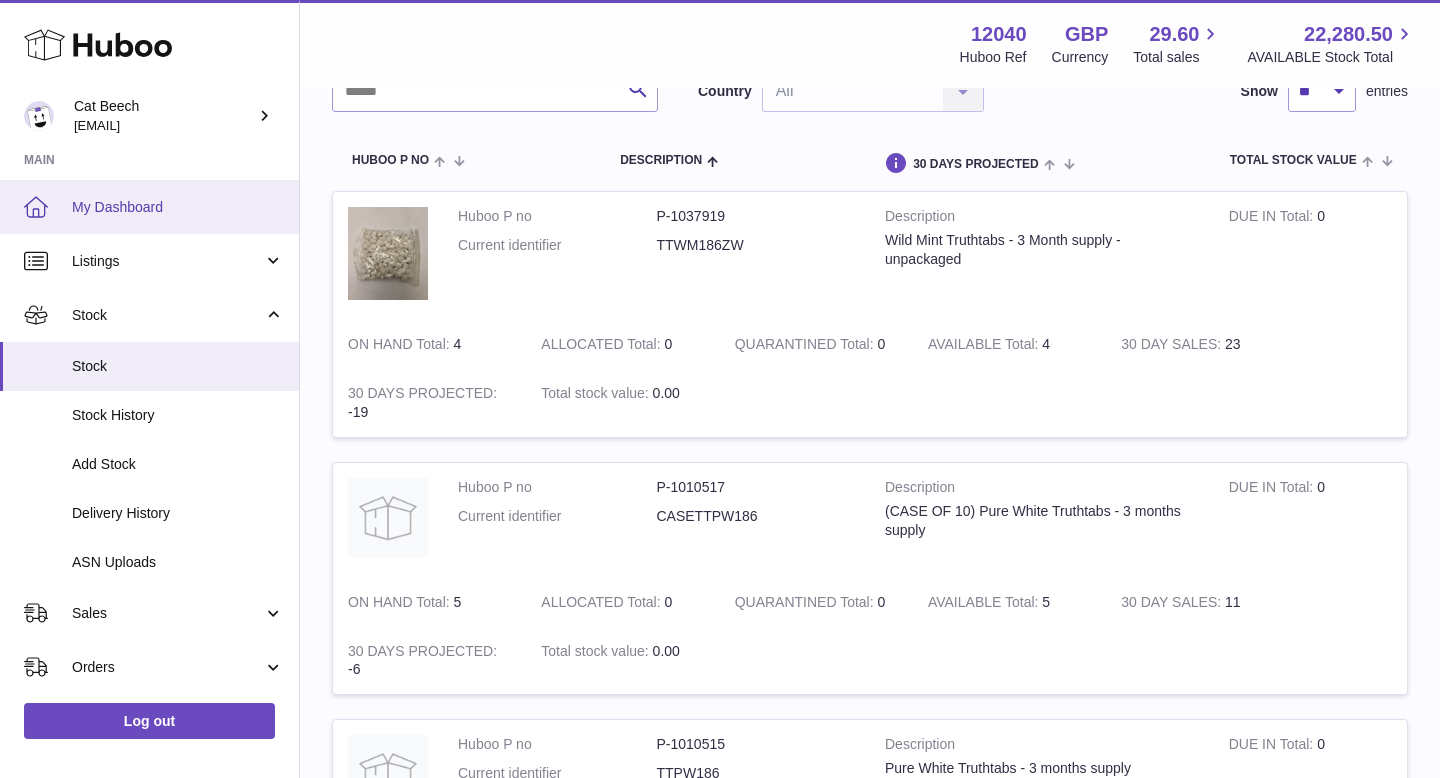 click on "My Dashboard" at bounding box center (178, 207) 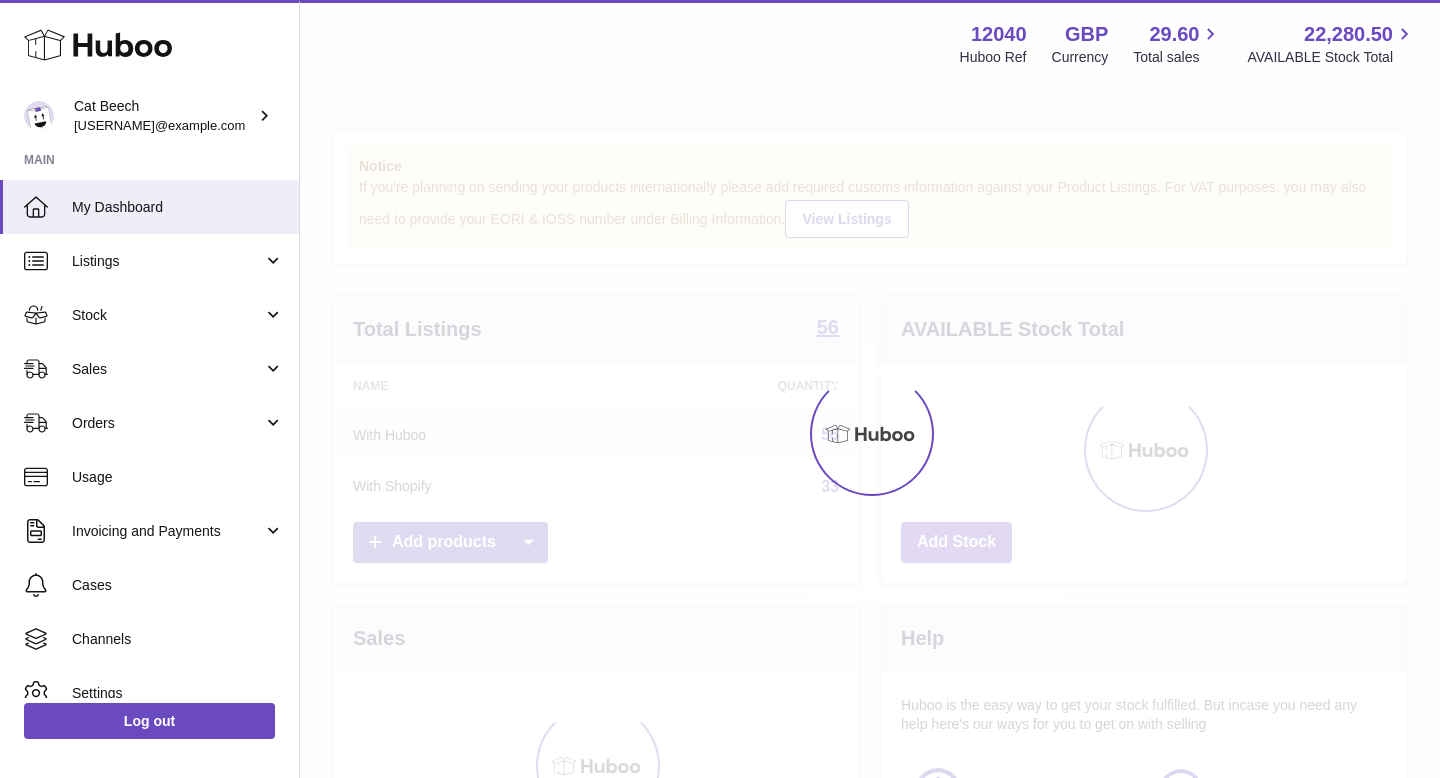 scroll, scrollTop: 0, scrollLeft: 0, axis: both 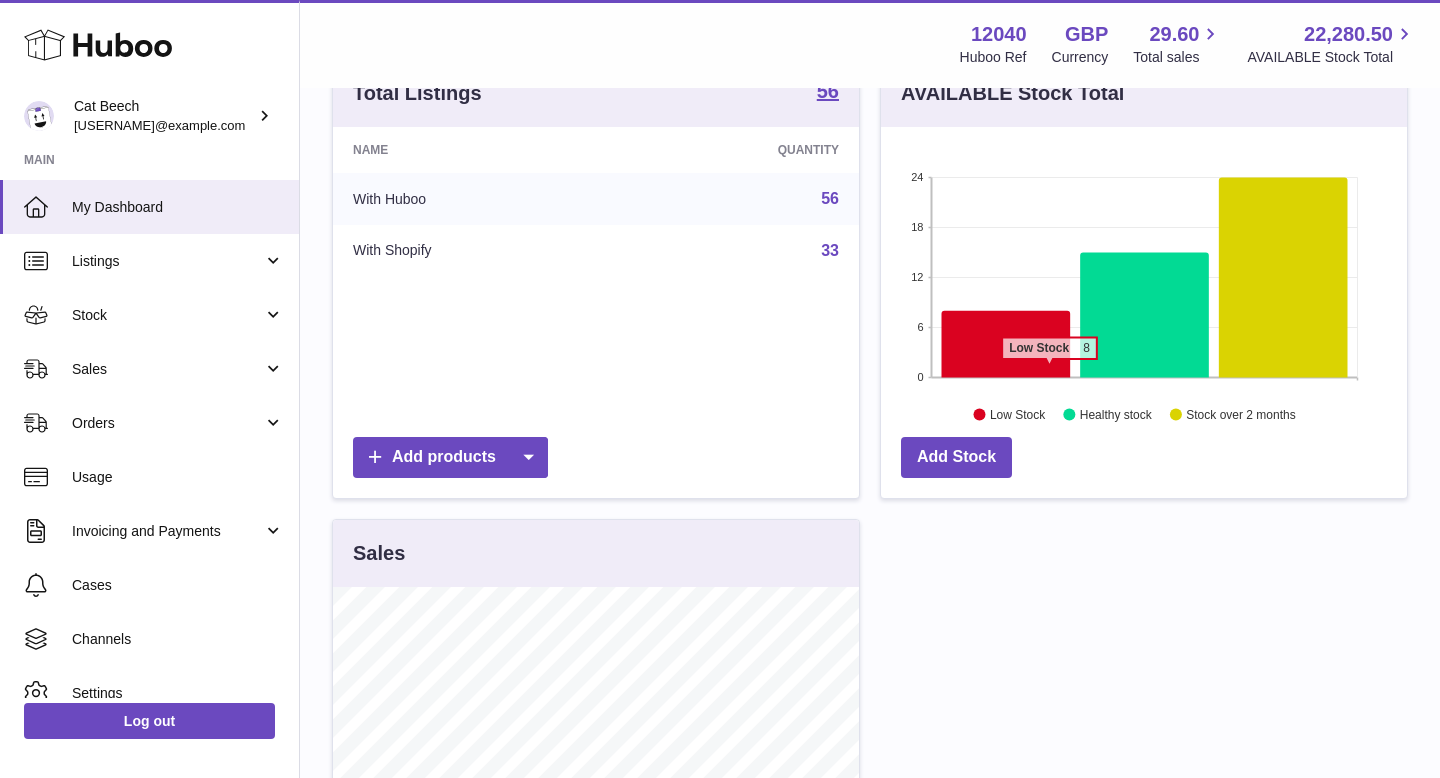 click 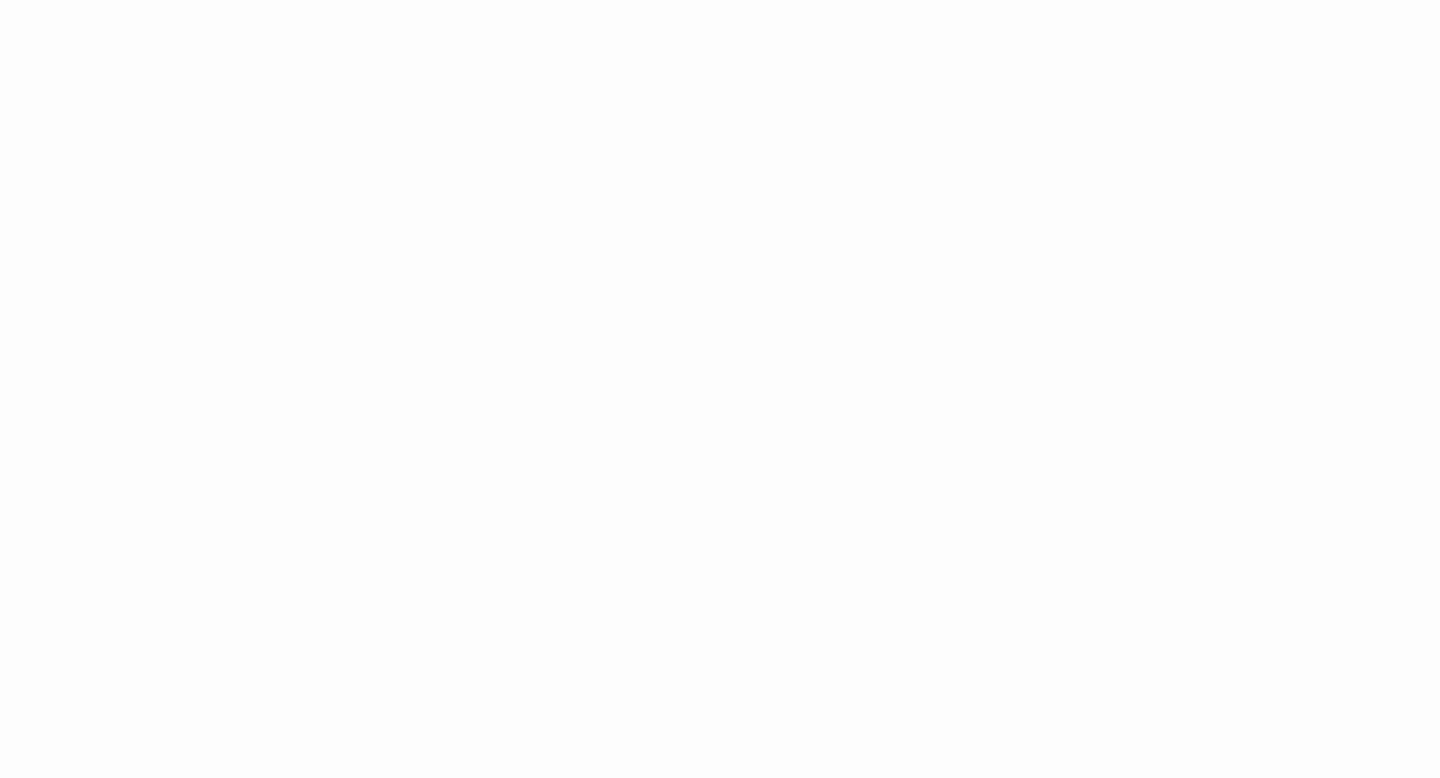 scroll, scrollTop: 0, scrollLeft: 0, axis: both 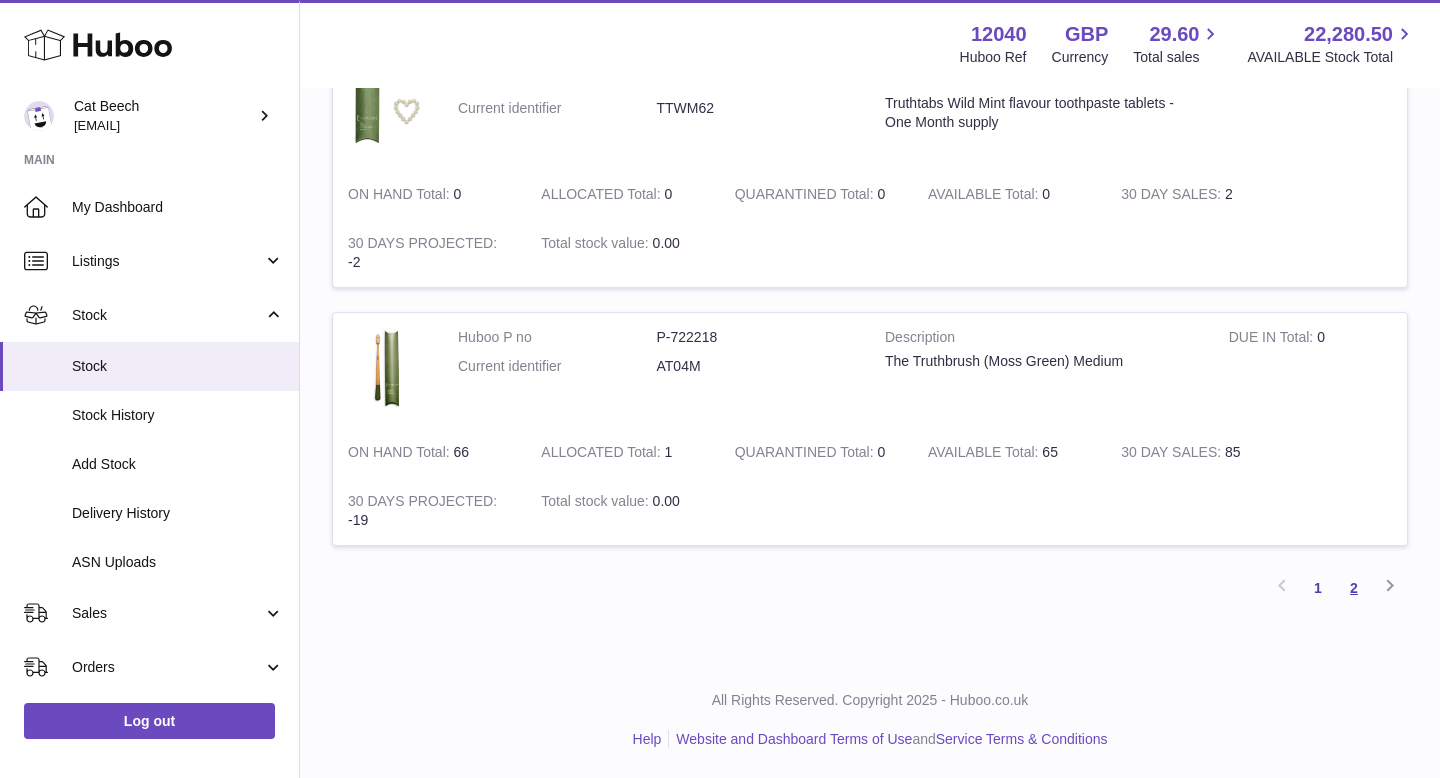 click on "2" at bounding box center (1354, 588) 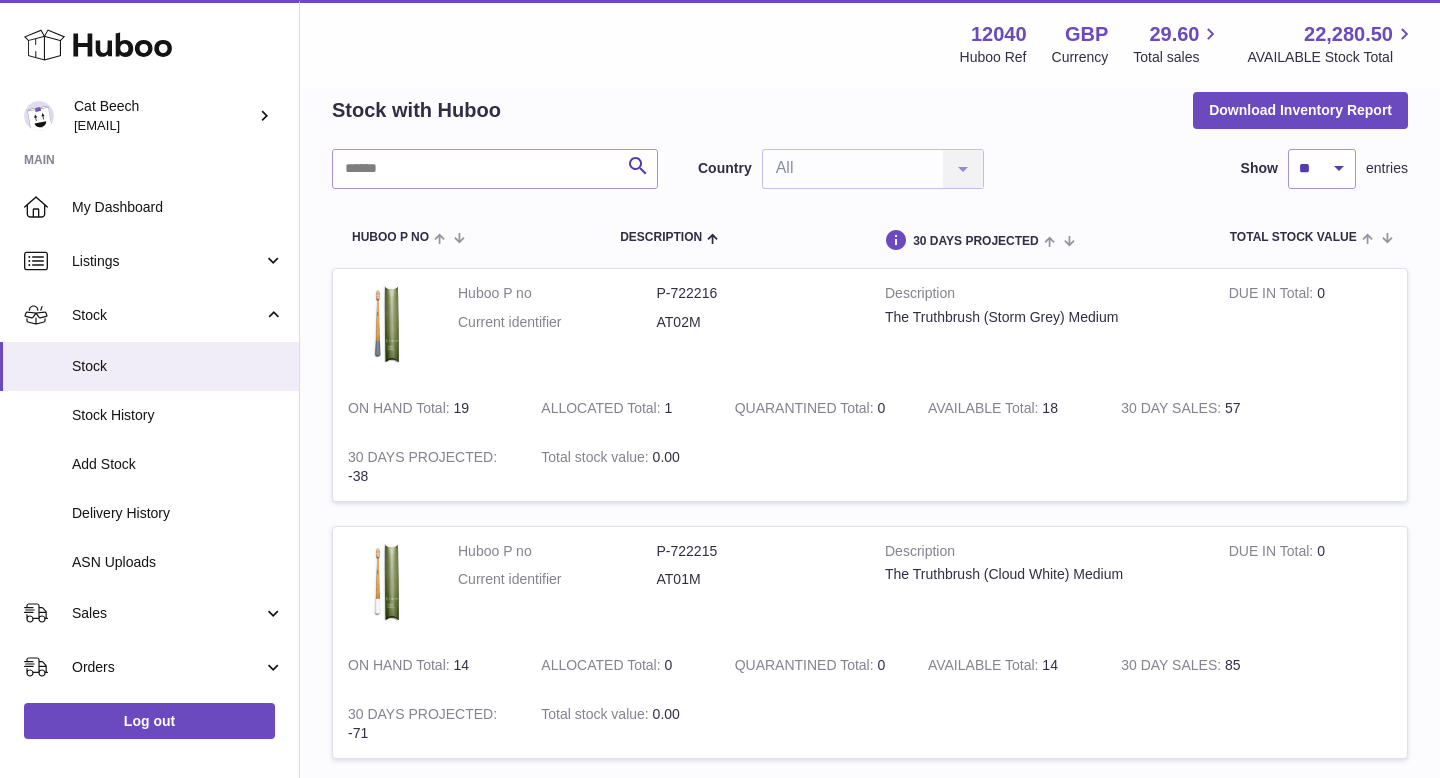 scroll, scrollTop: 304, scrollLeft: 0, axis: vertical 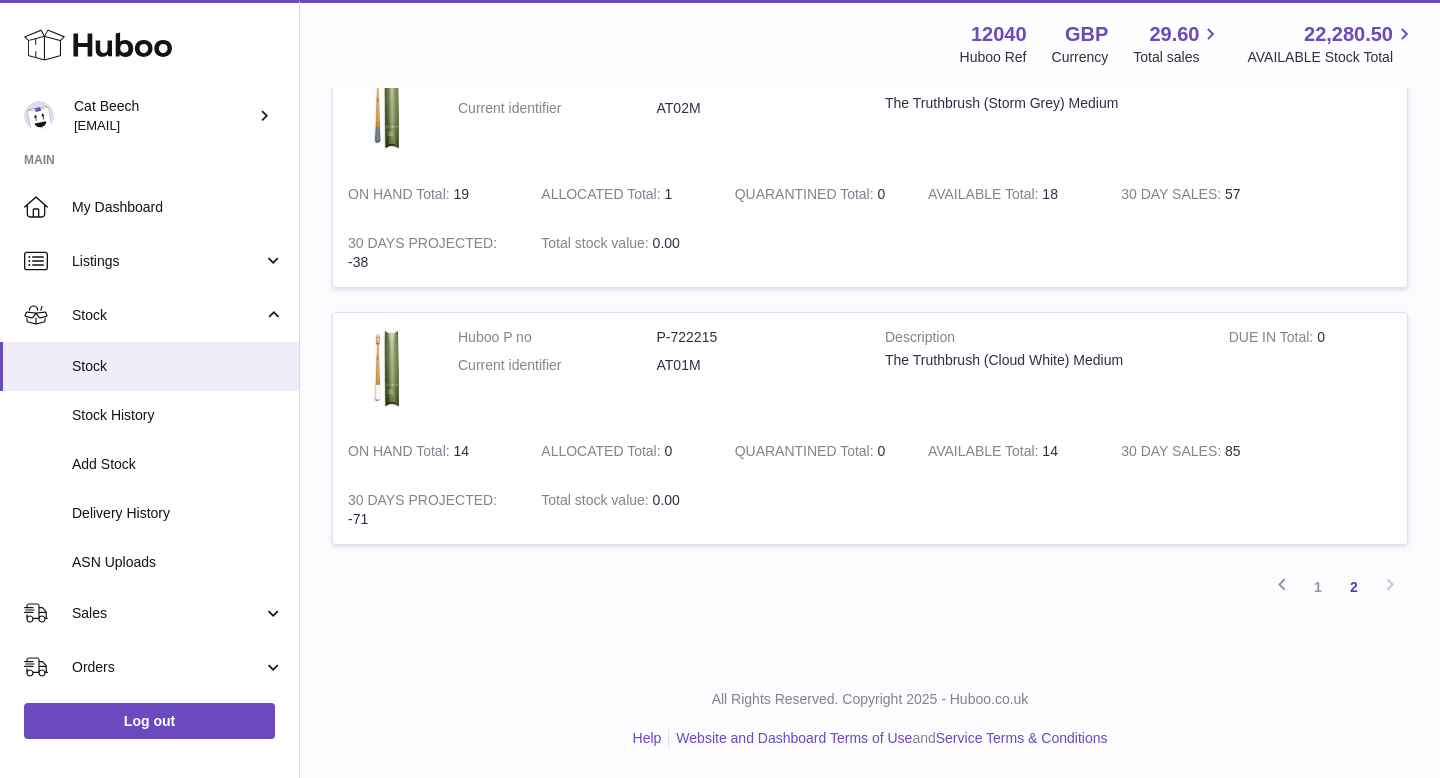 drag, startPoint x: 943, startPoint y: 469, endPoint x: 943, endPoint y: 571, distance: 102 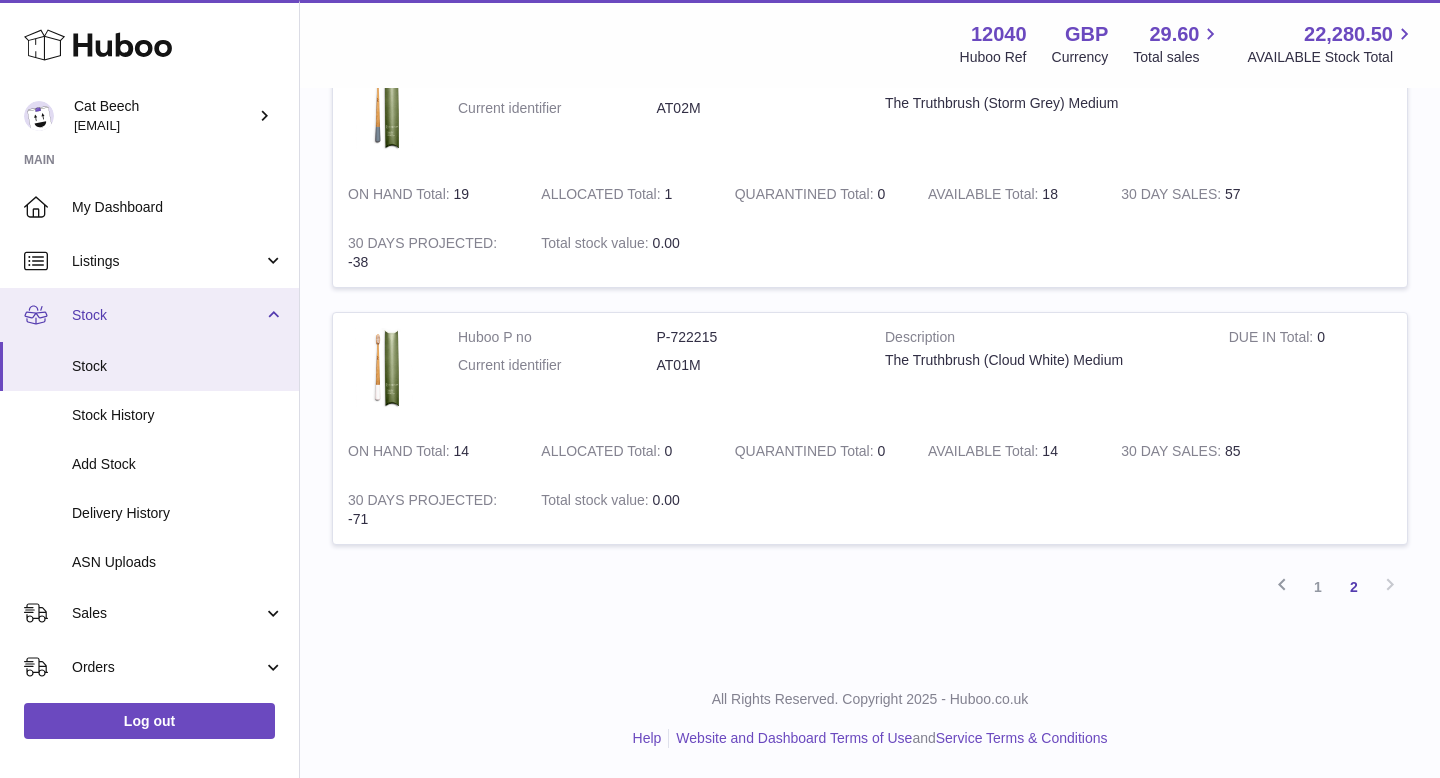 scroll, scrollTop: 320, scrollLeft: 0, axis: vertical 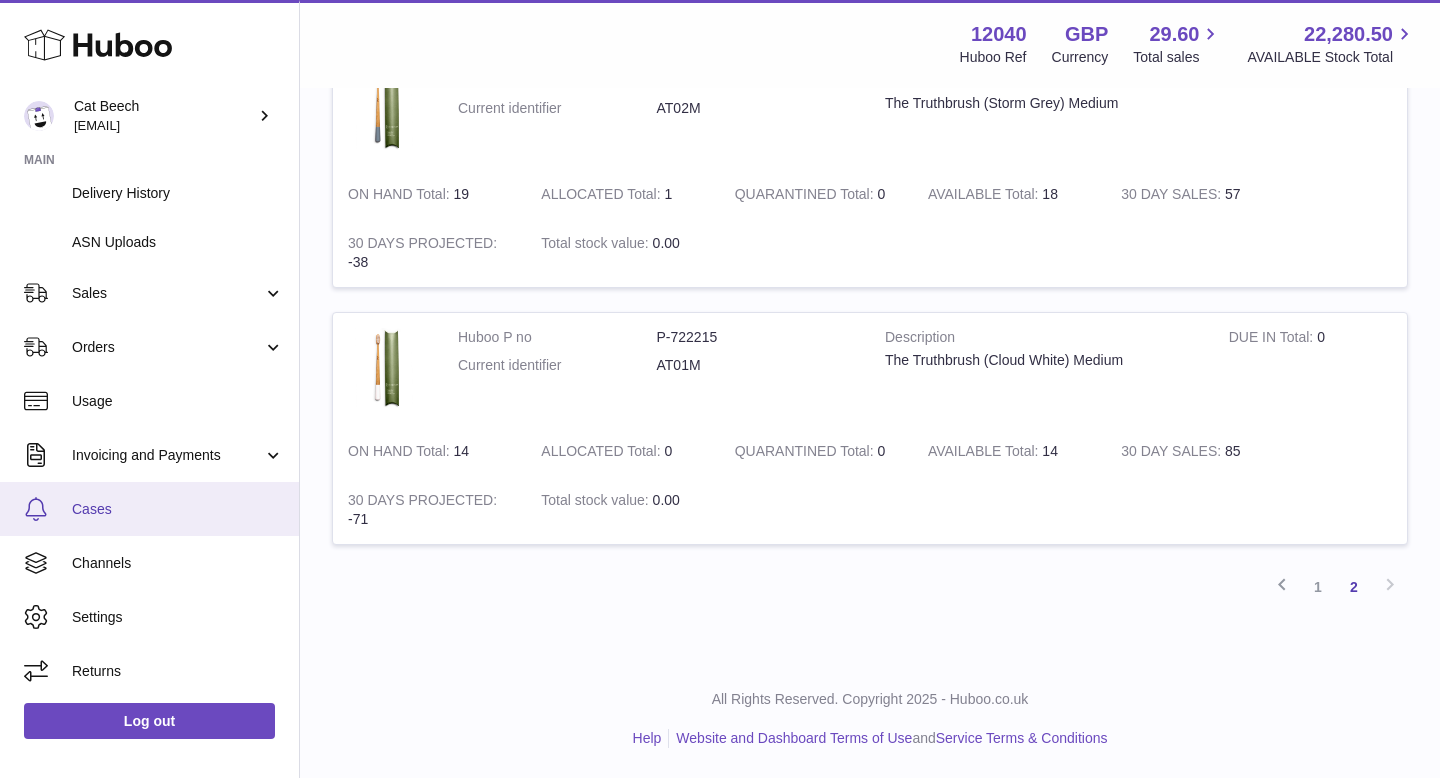 click on "Cases" at bounding box center (149, 509) 